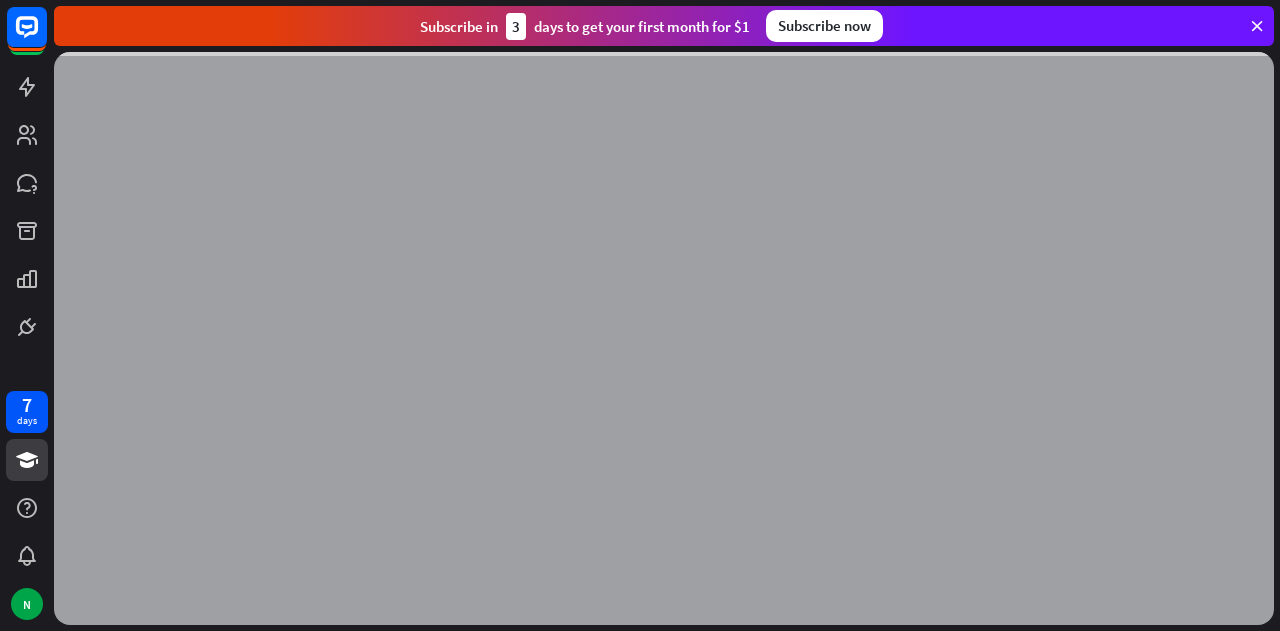 scroll, scrollTop: 0, scrollLeft: 0, axis: both 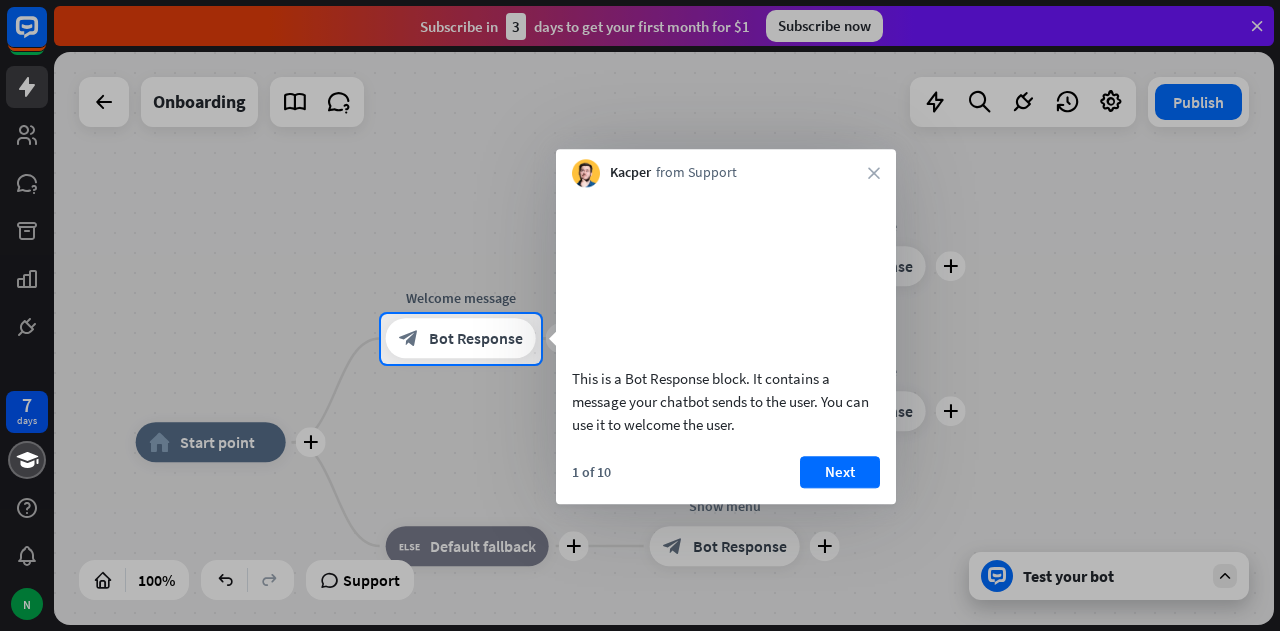 click on "Next" at bounding box center (840, 472) 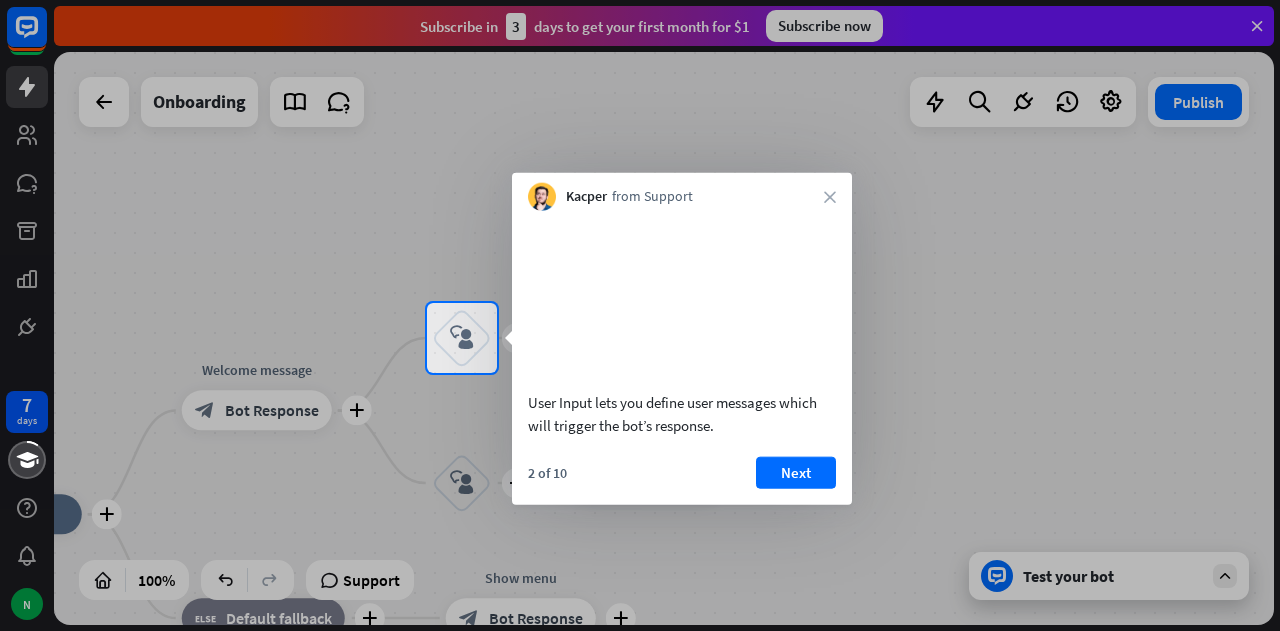 scroll, scrollTop: 0, scrollLeft: 0, axis: both 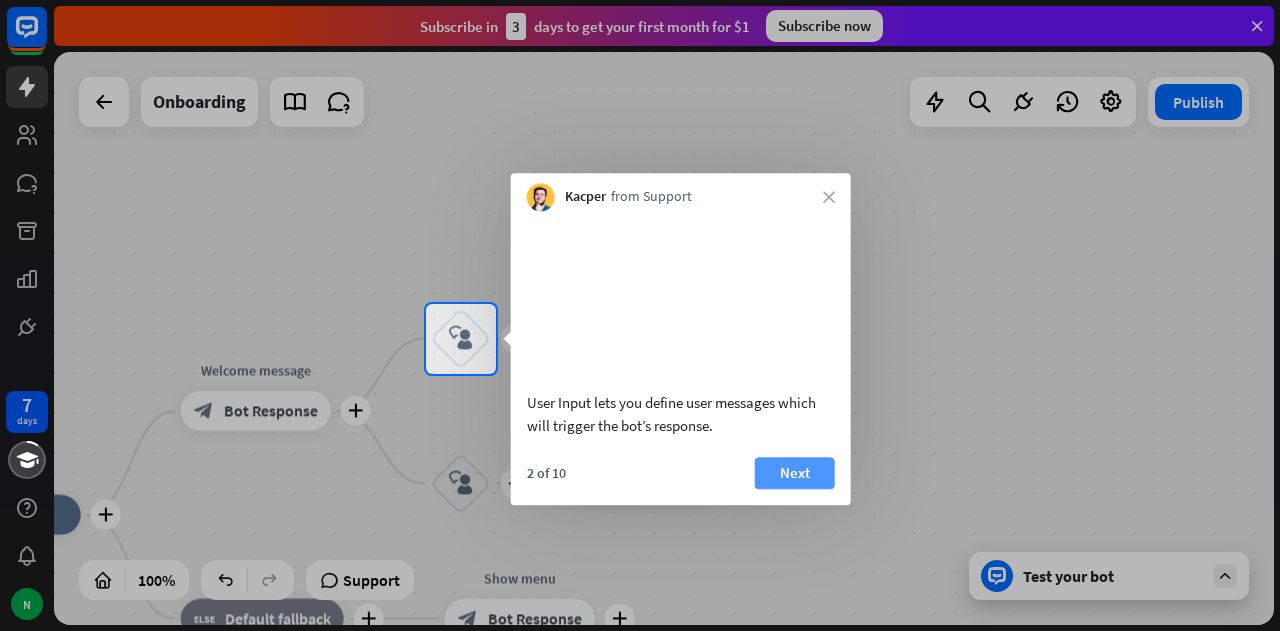 click on "Next" at bounding box center [795, 473] 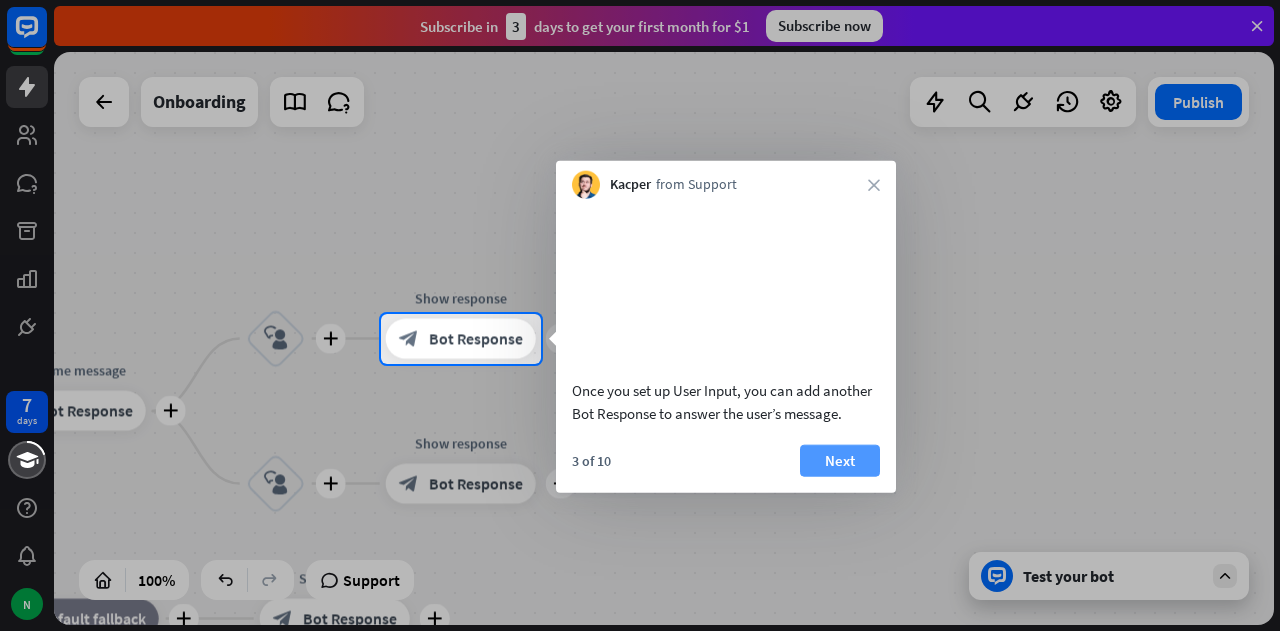 click on "Next" at bounding box center [840, 460] 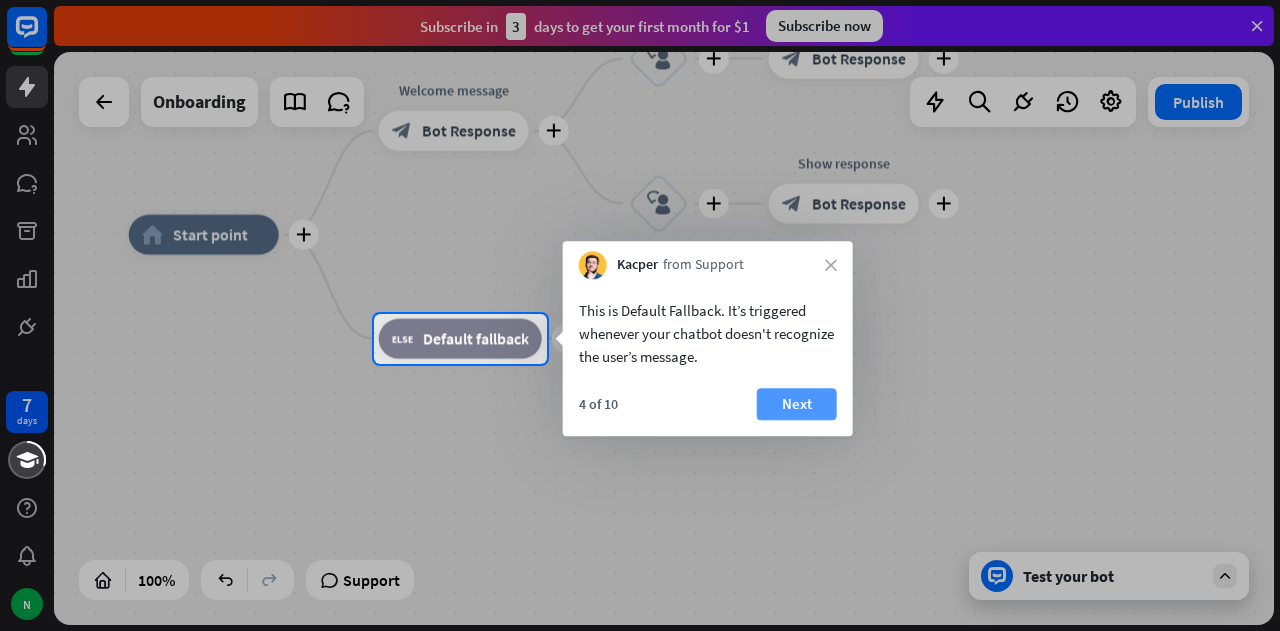 click on "Next" at bounding box center [797, 404] 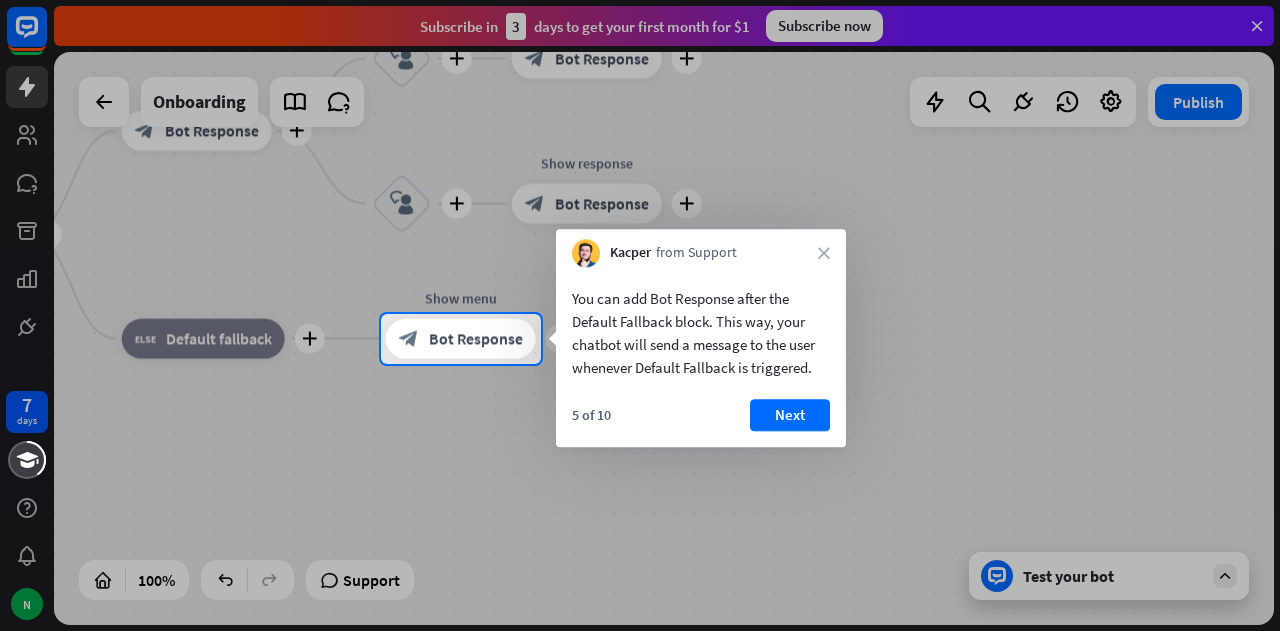 click on "Next" at bounding box center (790, 415) 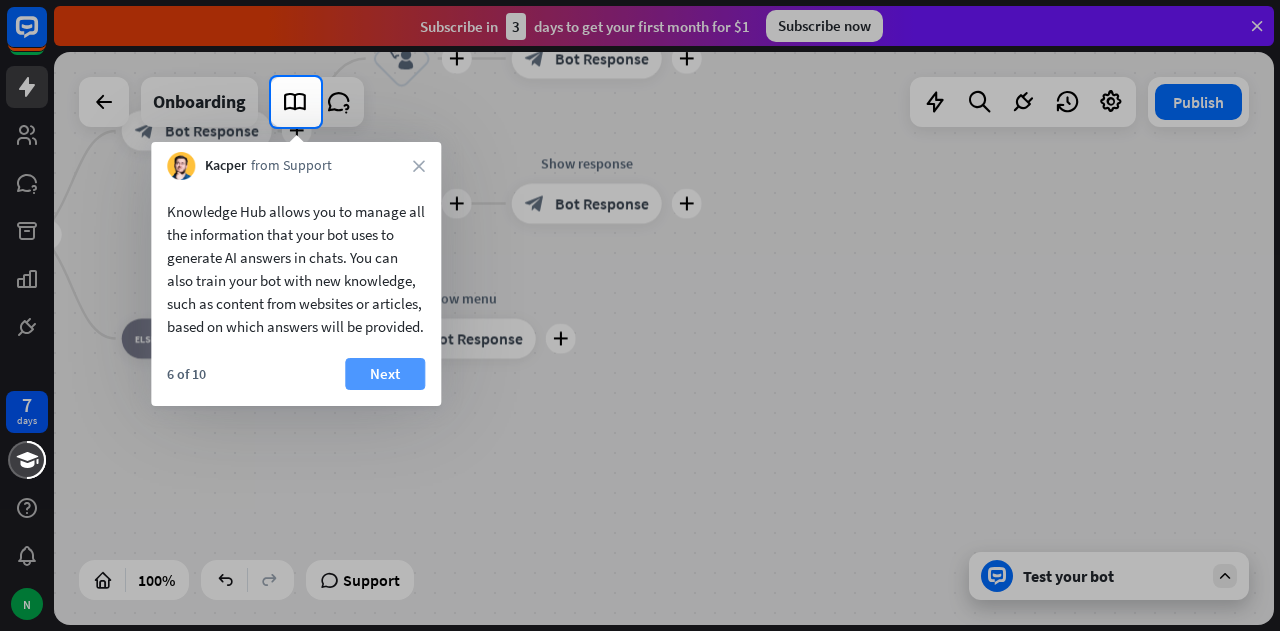 click on "Next" at bounding box center [385, 374] 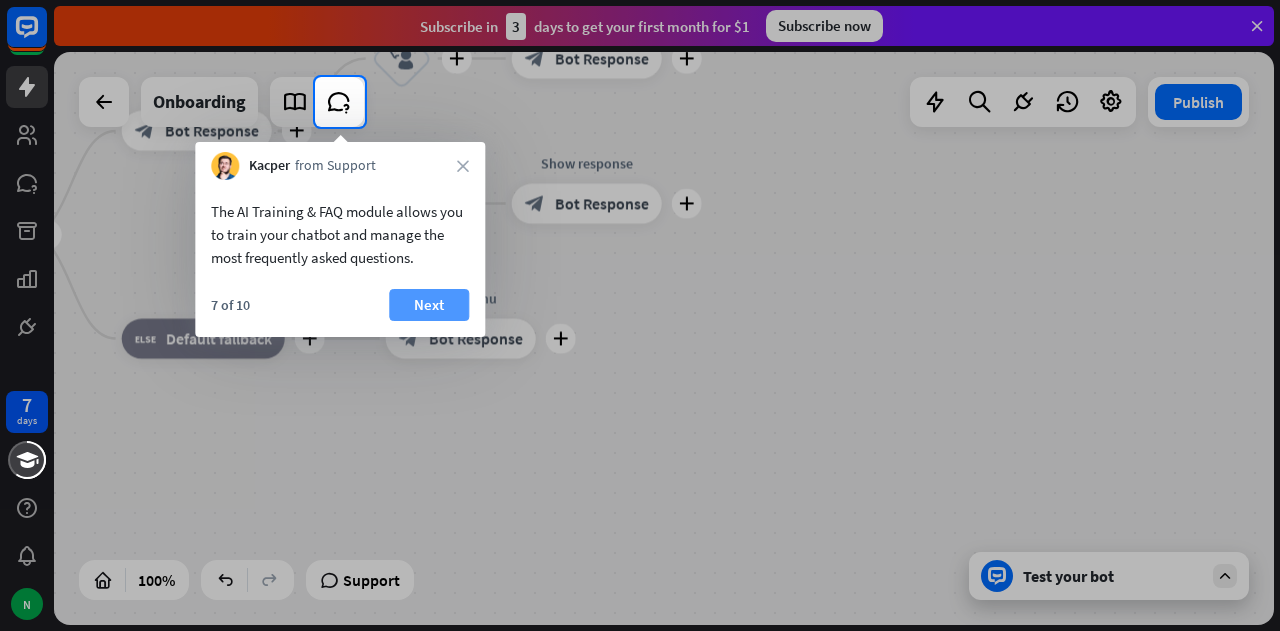 click on "Next" at bounding box center [429, 305] 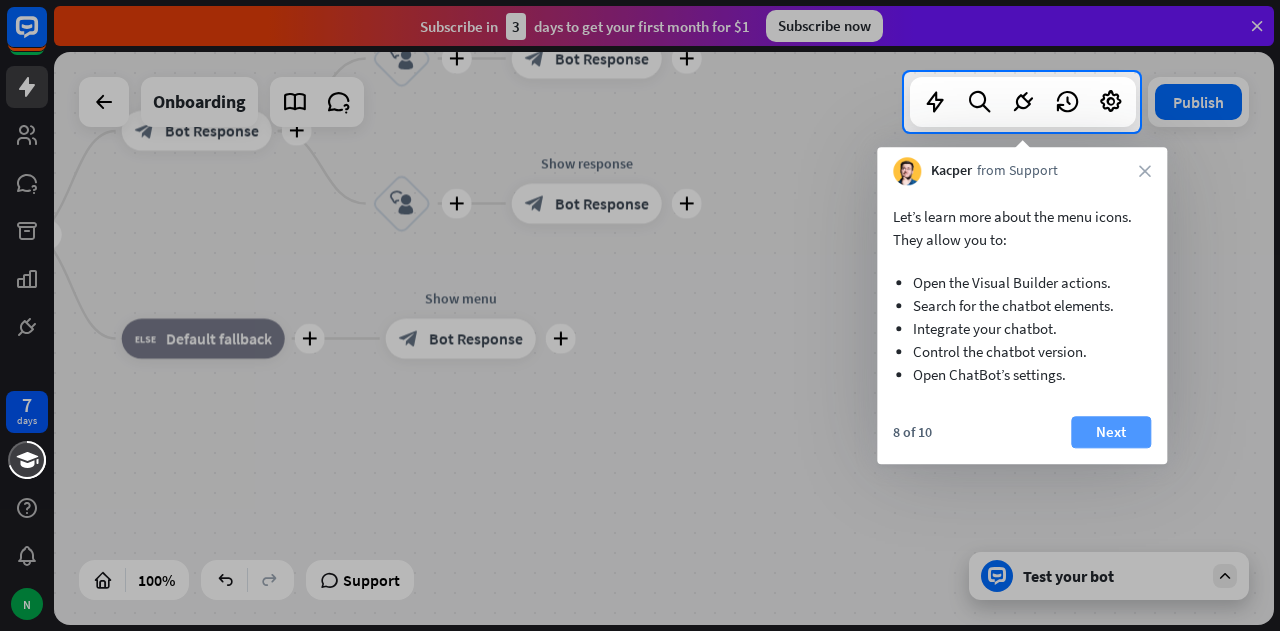 click on "Next" at bounding box center (1111, 432) 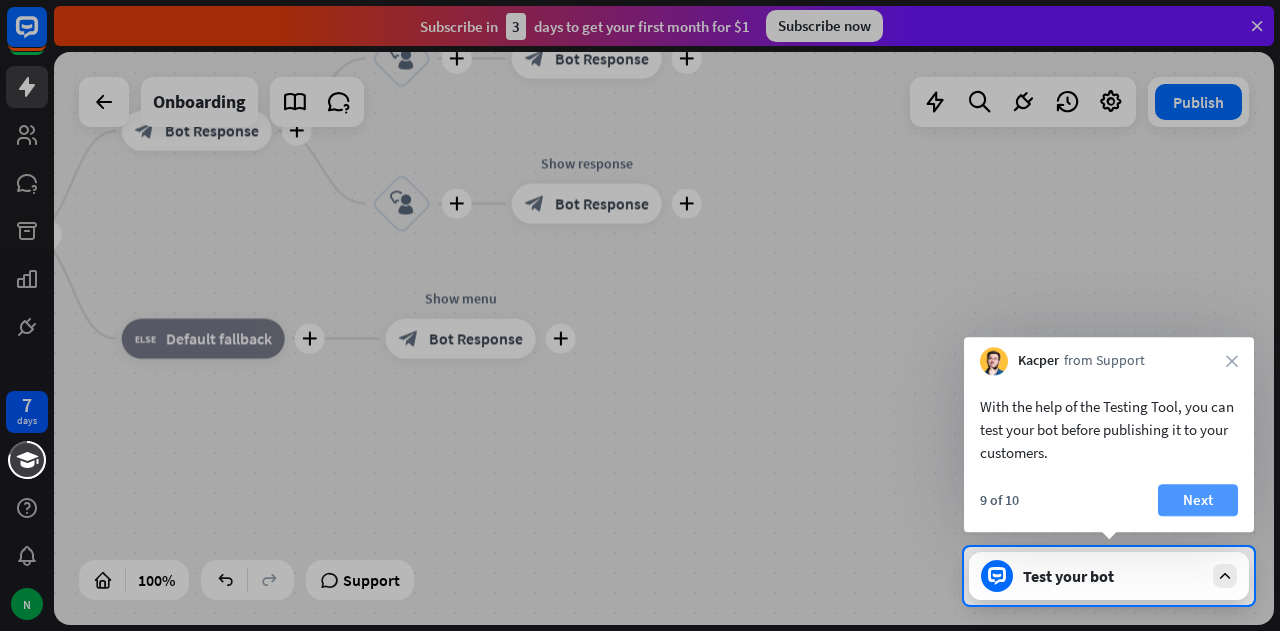 click on "Next" at bounding box center [1198, 500] 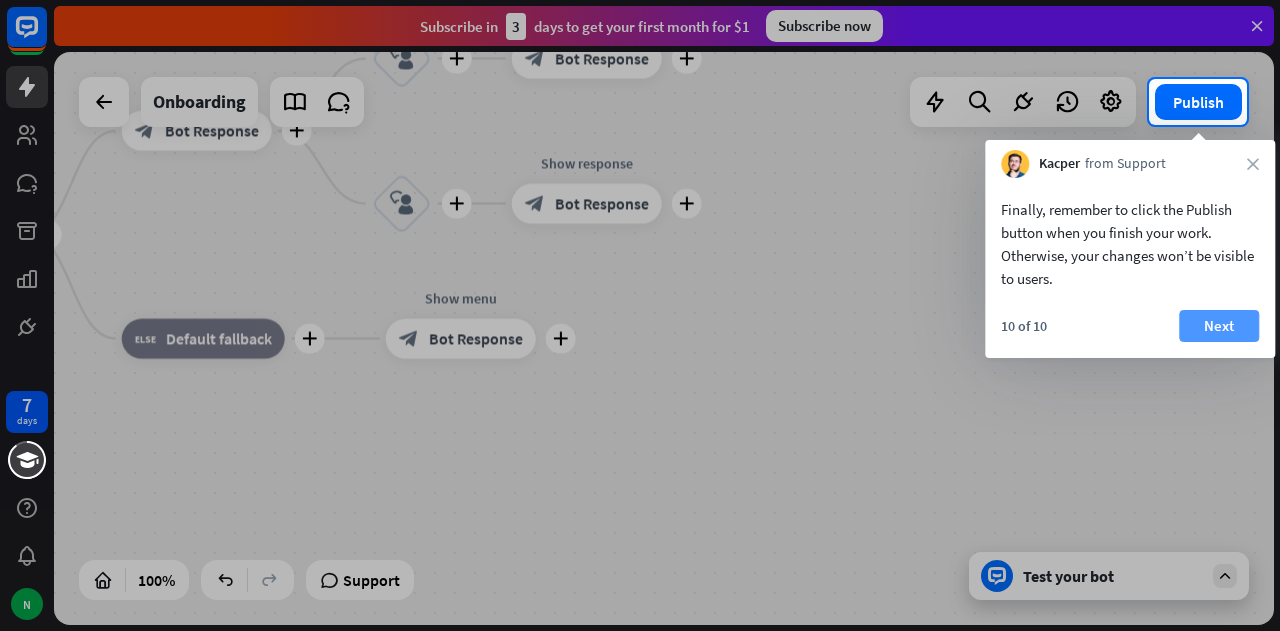 click on "Next" at bounding box center (1219, 326) 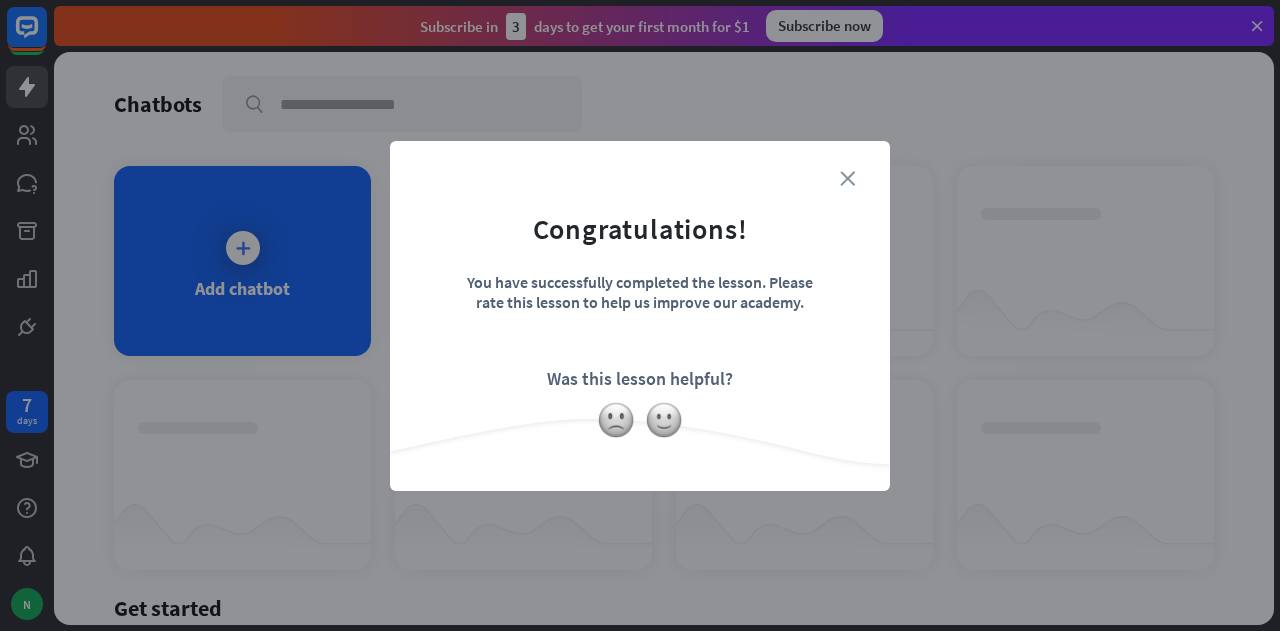 click on "close" at bounding box center [847, 178] 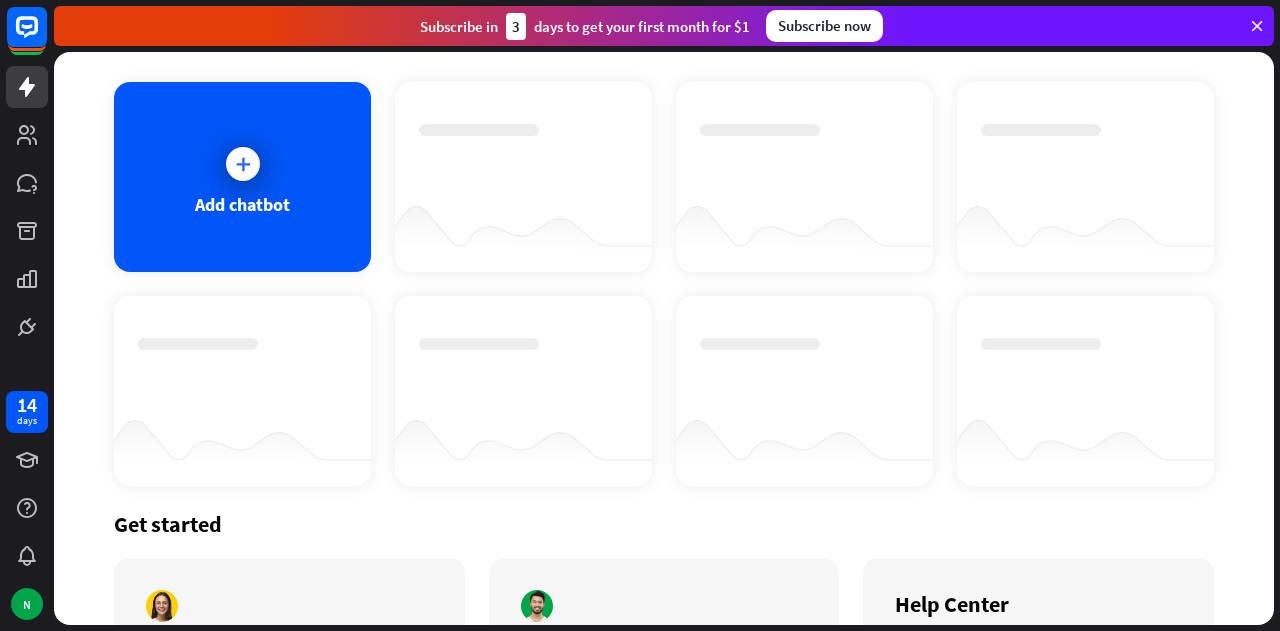 scroll, scrollTop: 0, scrollLeft: 0, axis: both 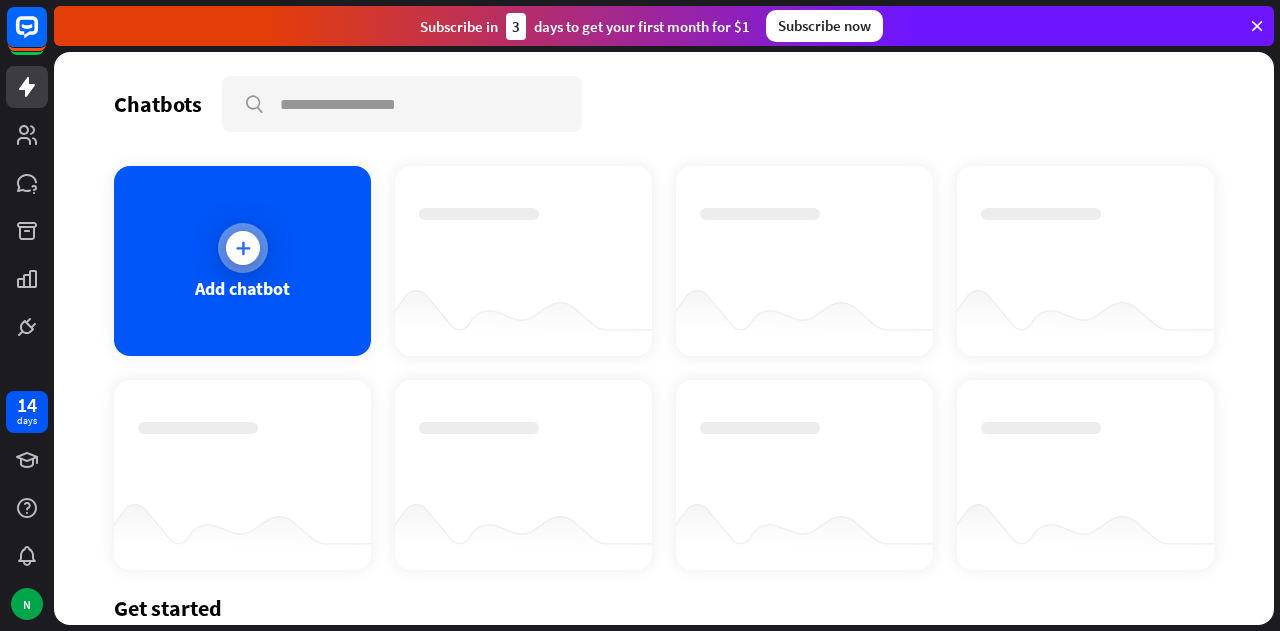 click at bounding box center [243, 248] 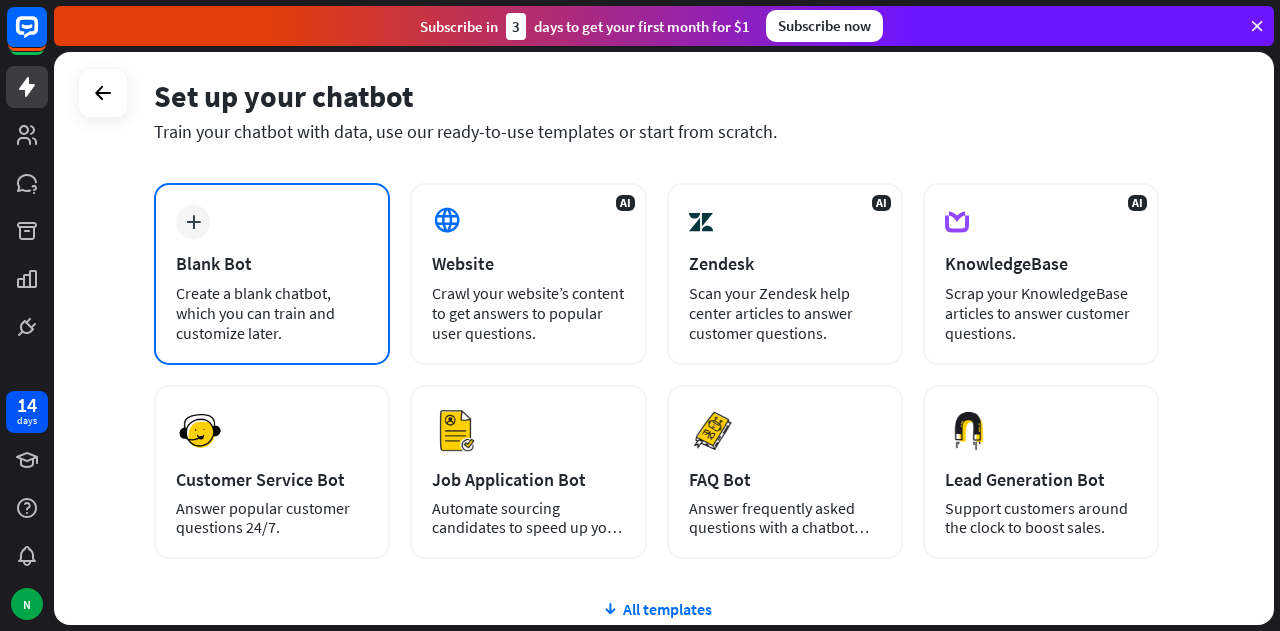 click on "Blank Bot" at bounding box center [272, 263] 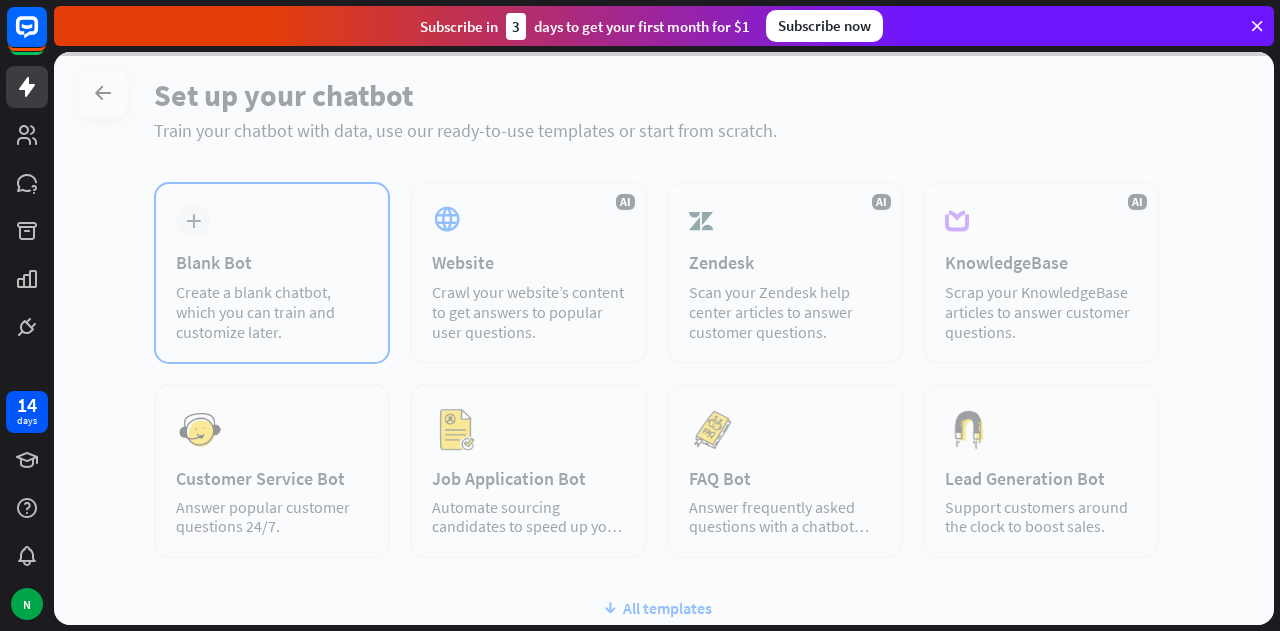 scroll, scrollTop: 82, scrollLeft: 0, axis: vertical 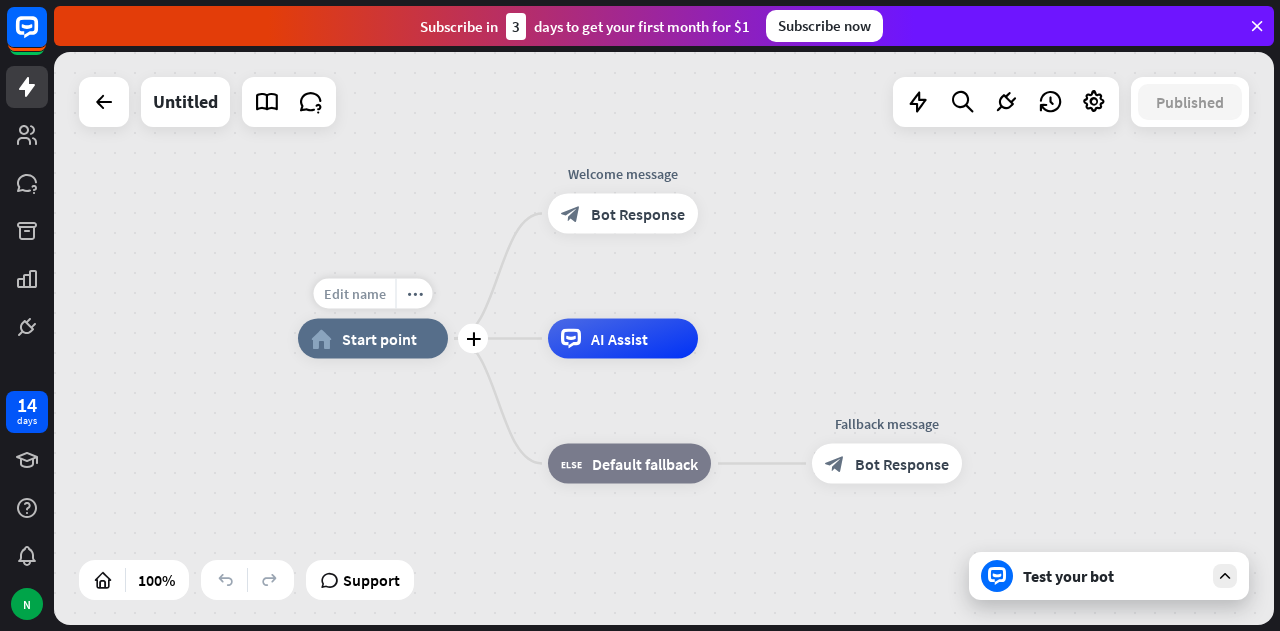 click on "Edit name" at bounding box center [355, 294] 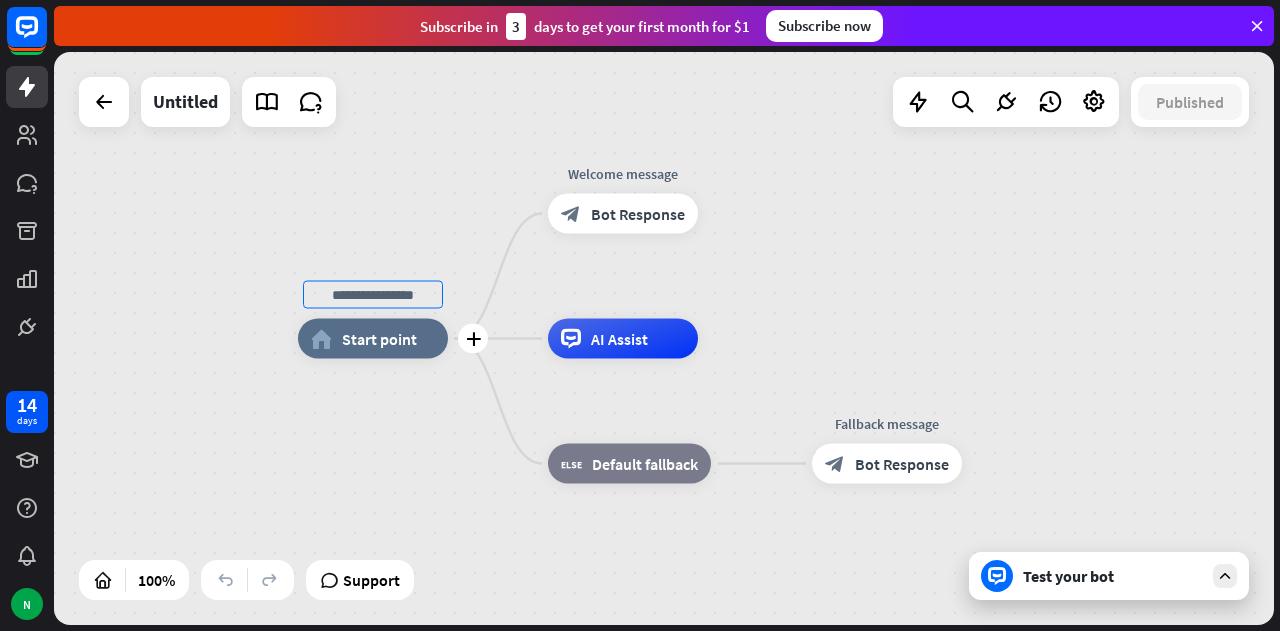 click at bounding box center (373, 295) 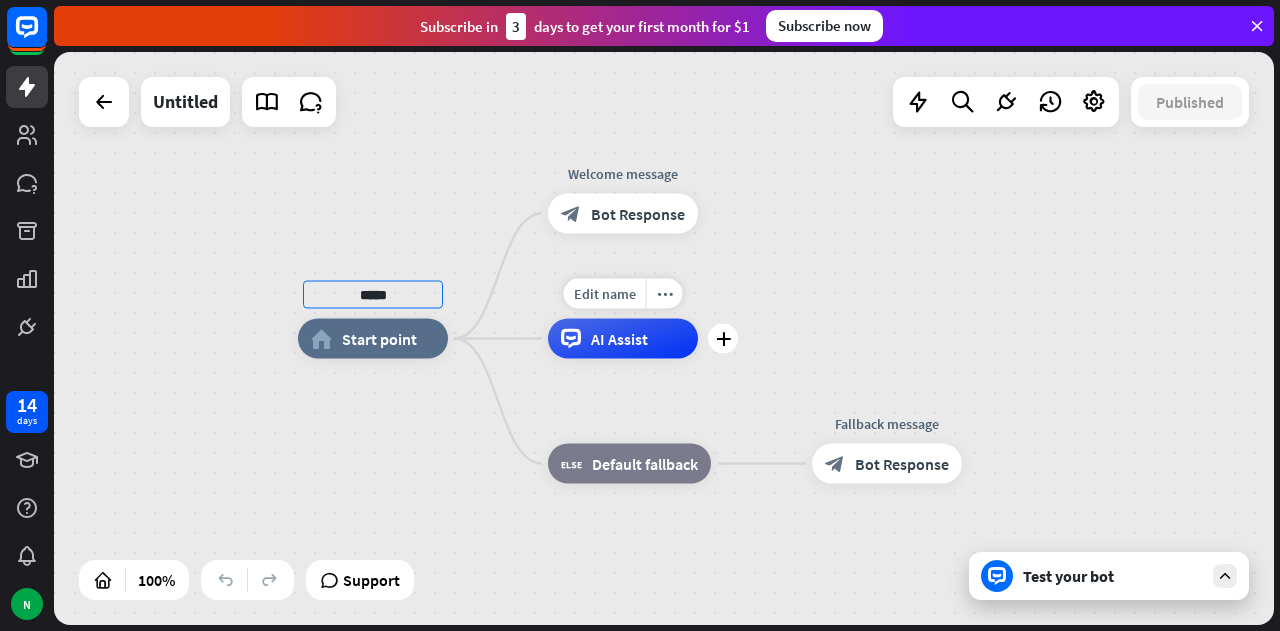 type on "*****" 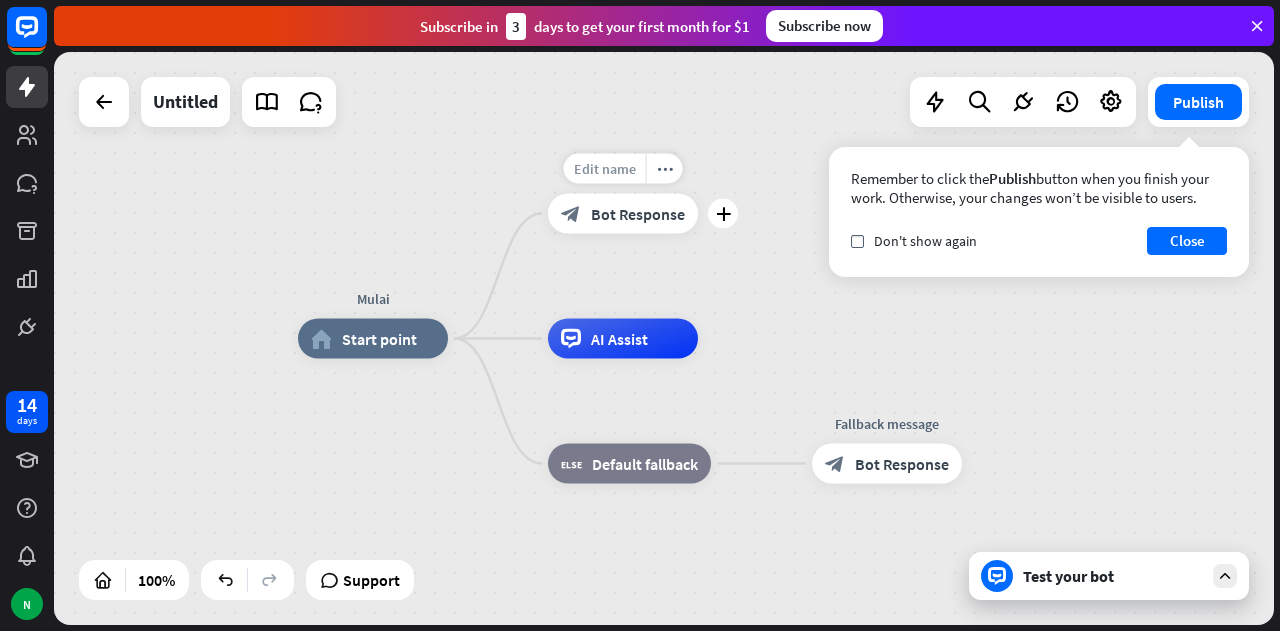 click on "Edit name" at bounding box center [605, 169] 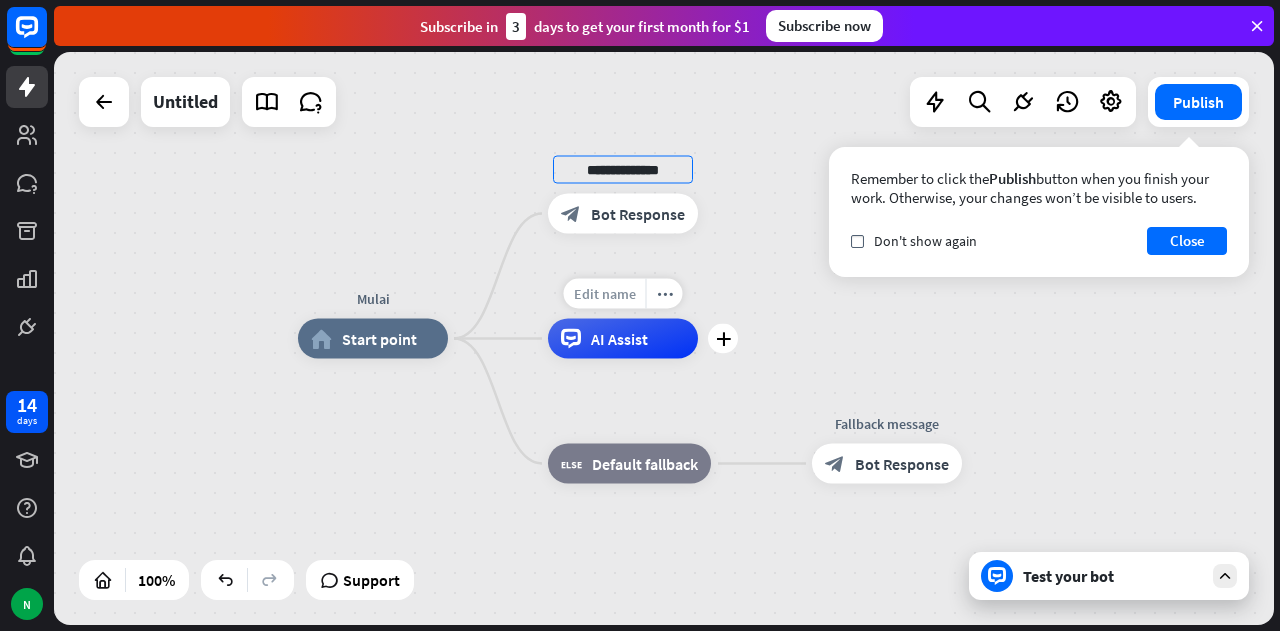 type on "**********" 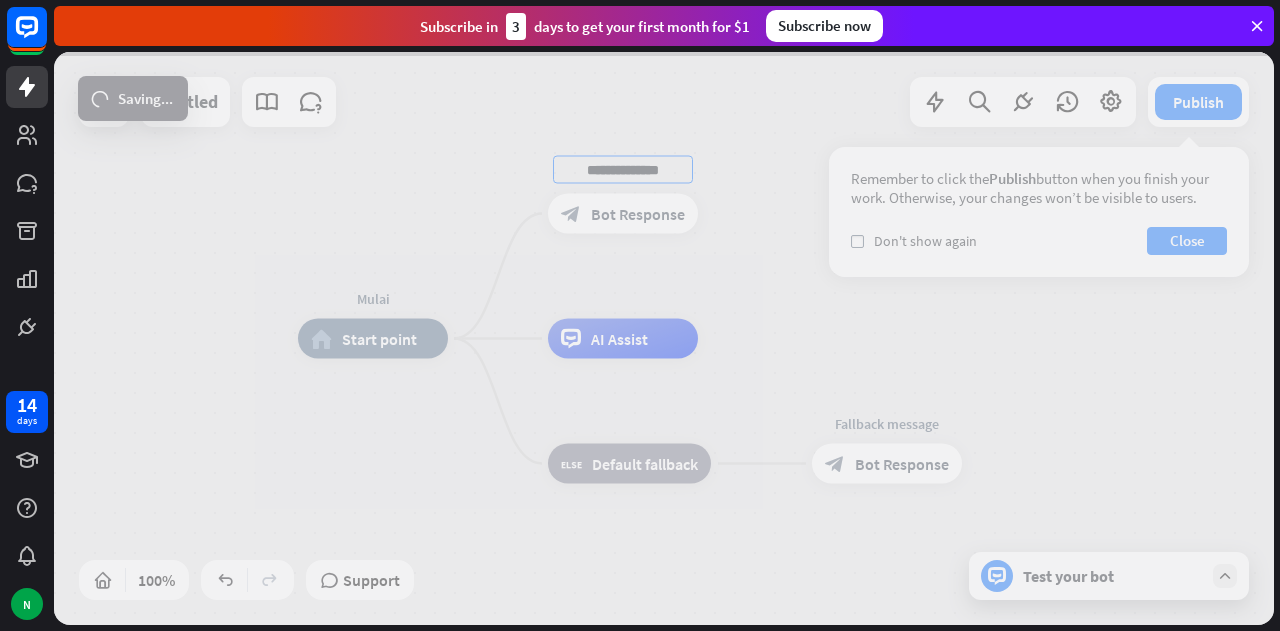 click on "**********" at bounding box center (664, 338) 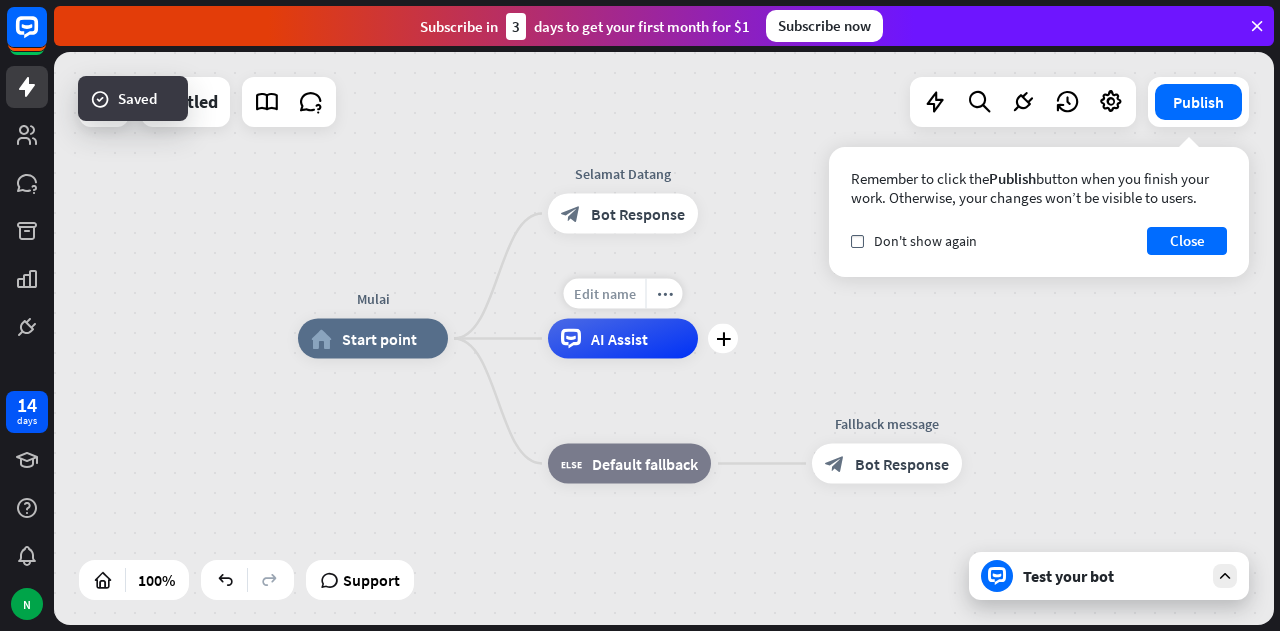 click on "Edit name" at bounding box center (605, 294) 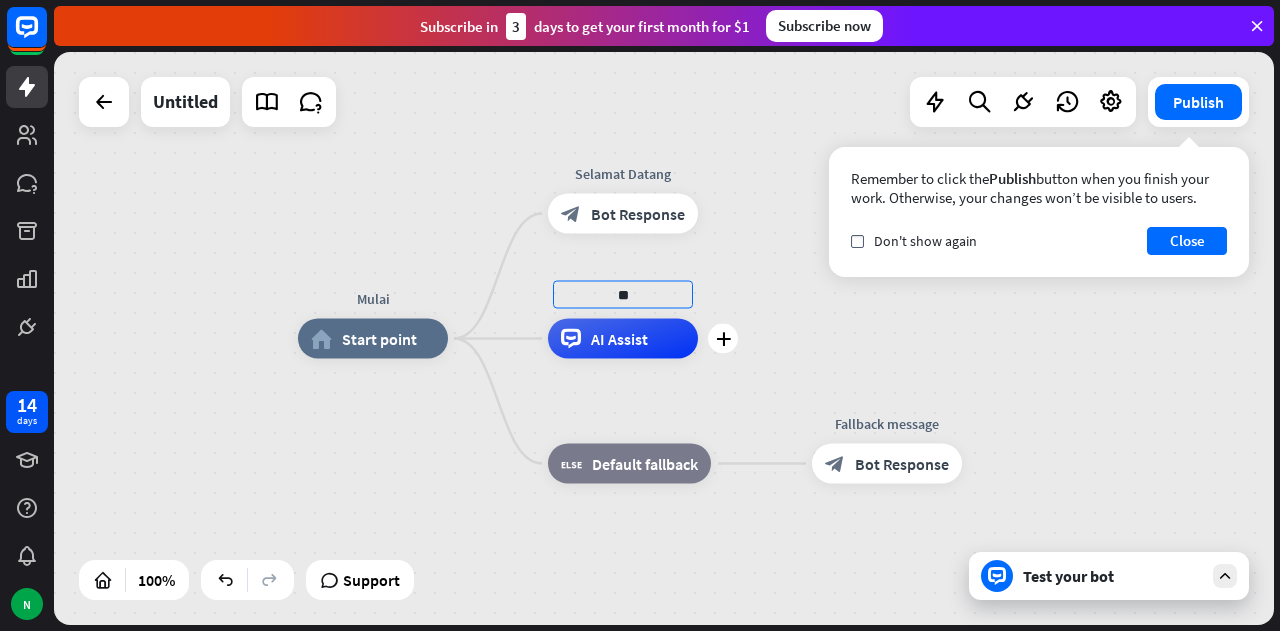 type on "*" 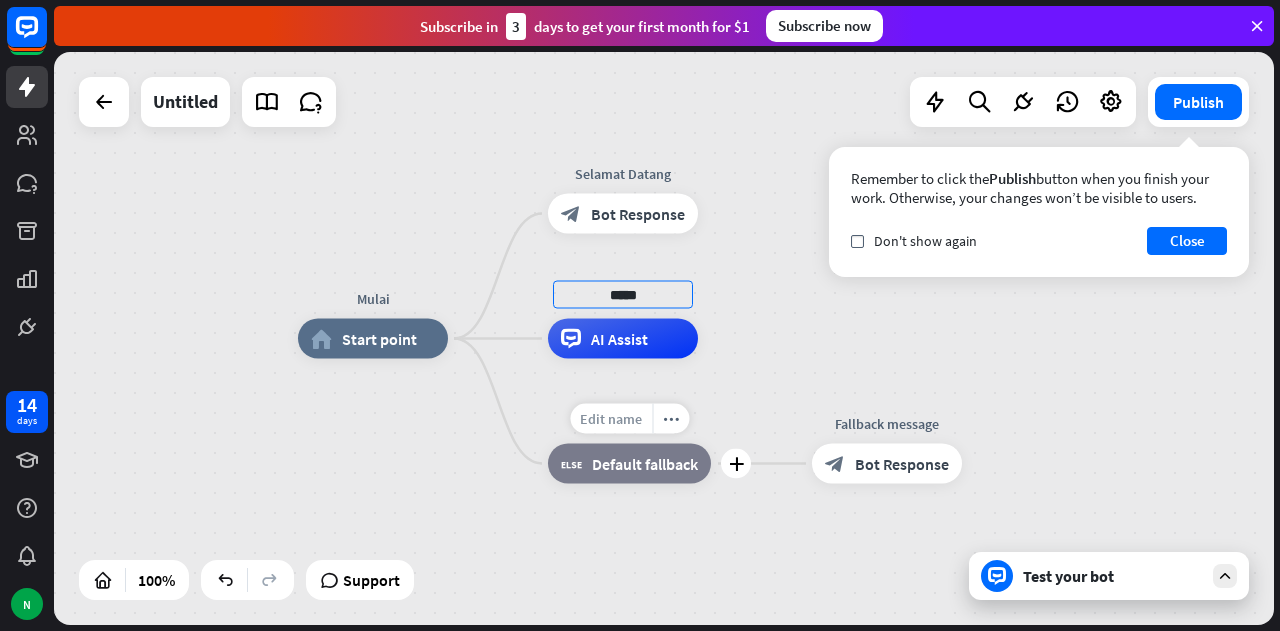 type on "*****" 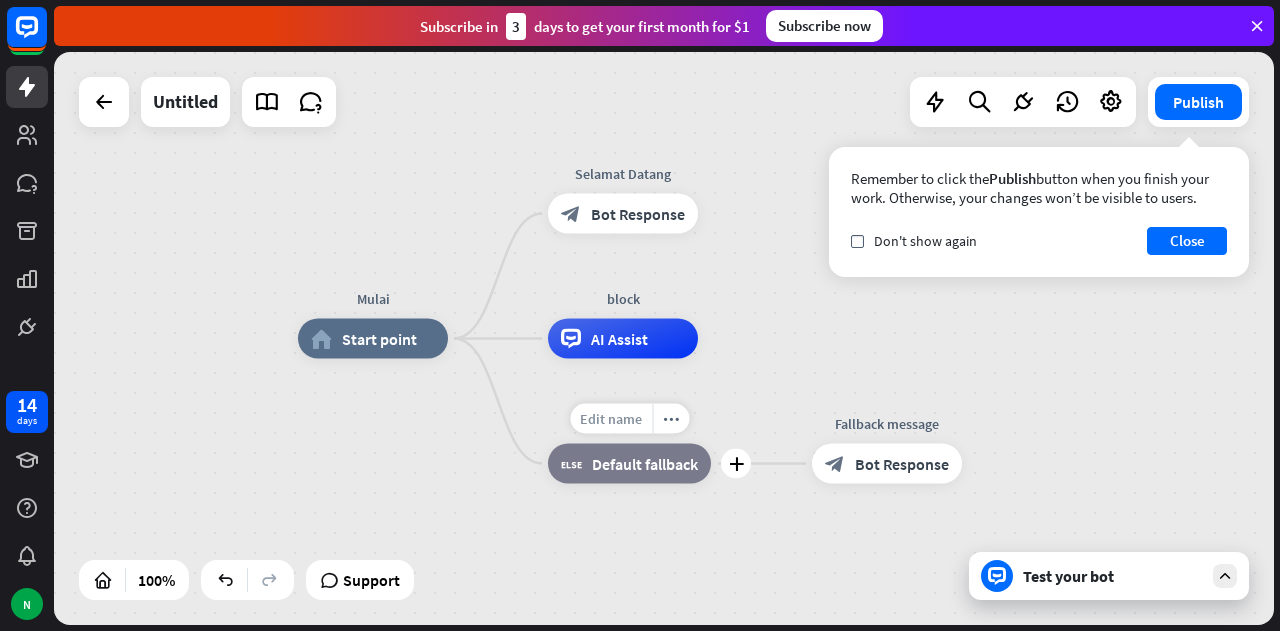 click on "Edit name" at bounding box center (611, 419) 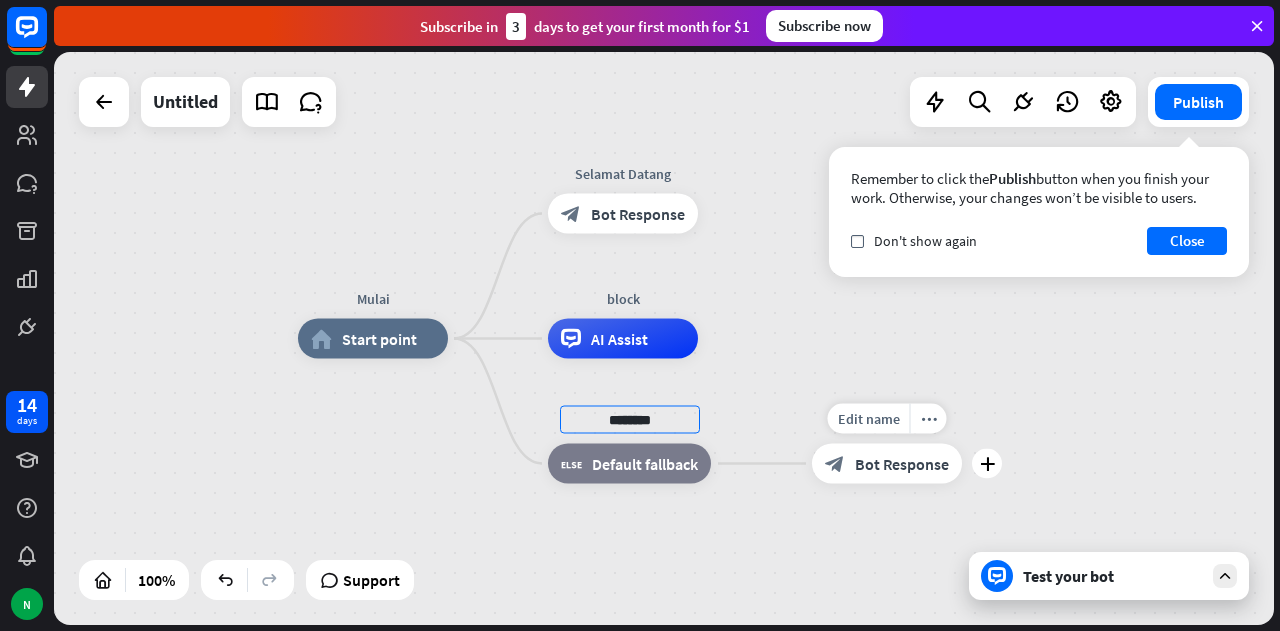 type on "********" 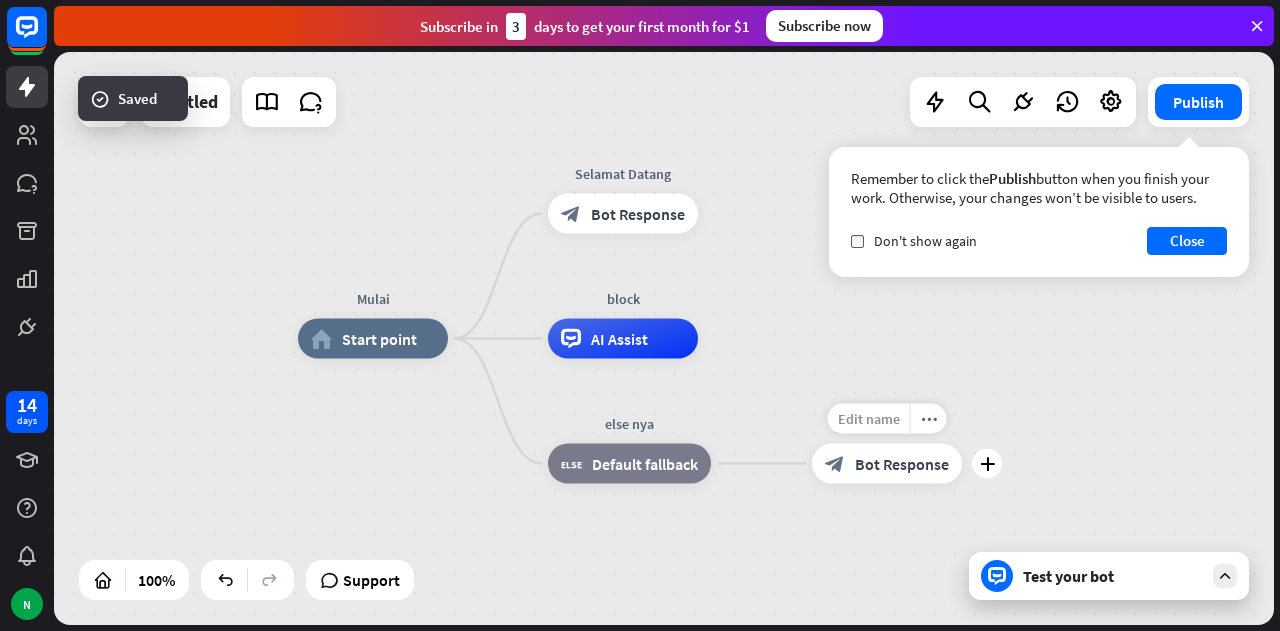 click on "Edit name" at bounding box center (869, 419) 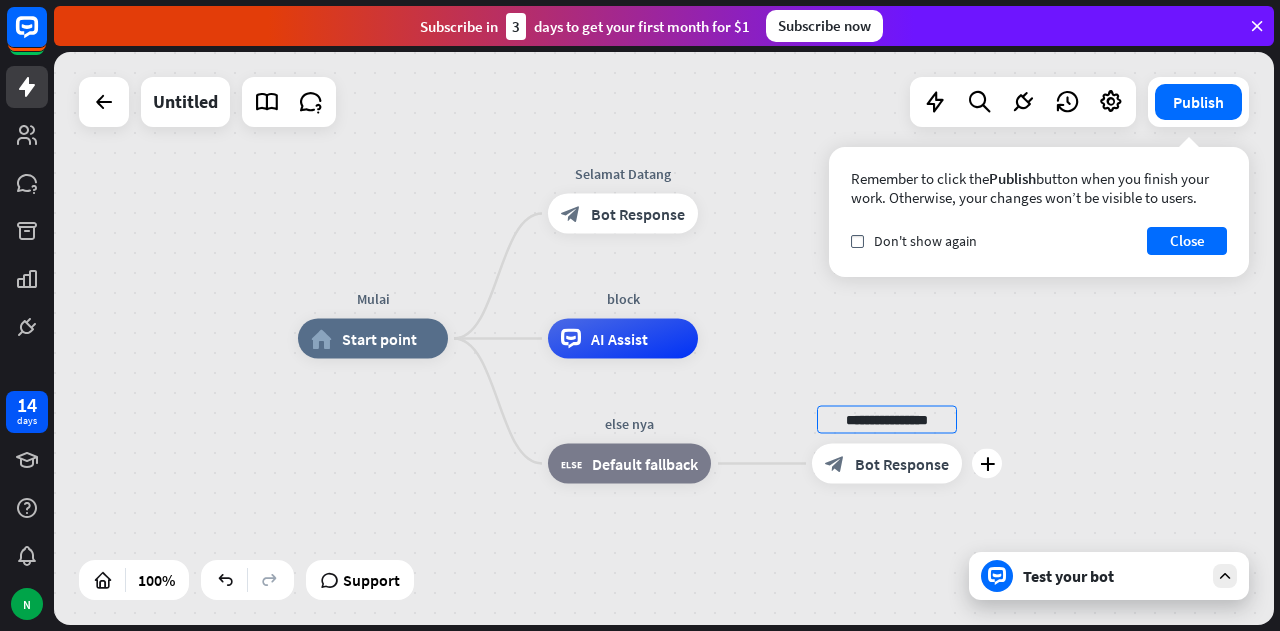 click on "**********" at bounding box center (887, 420) 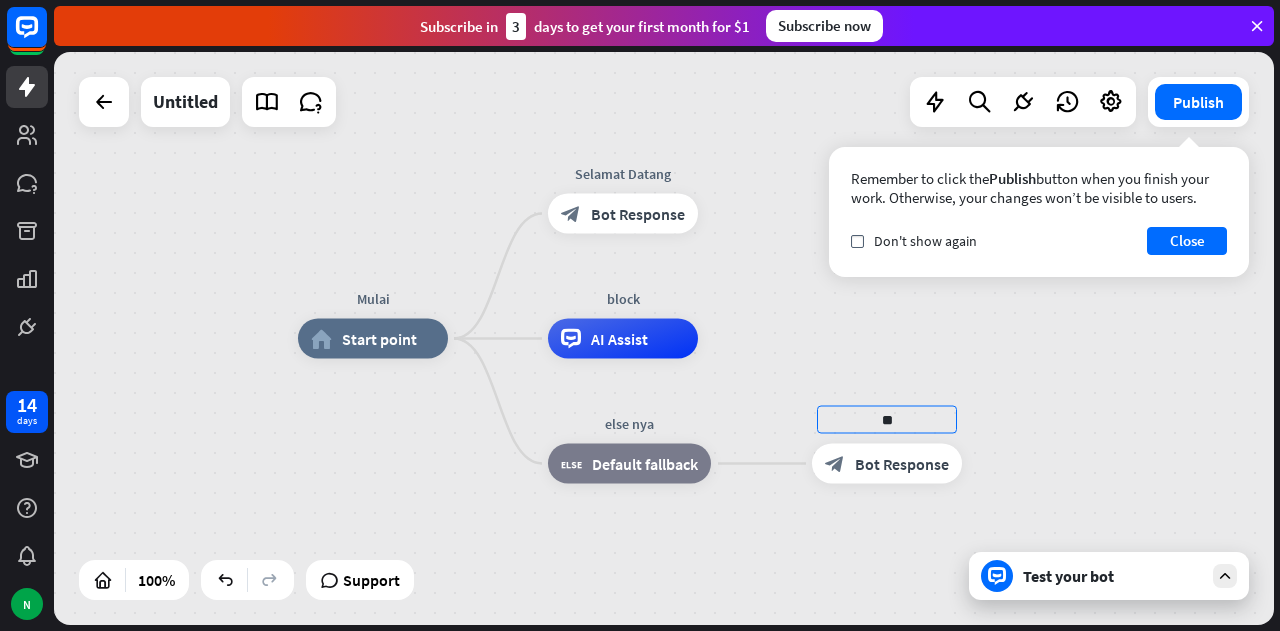 type on "*" 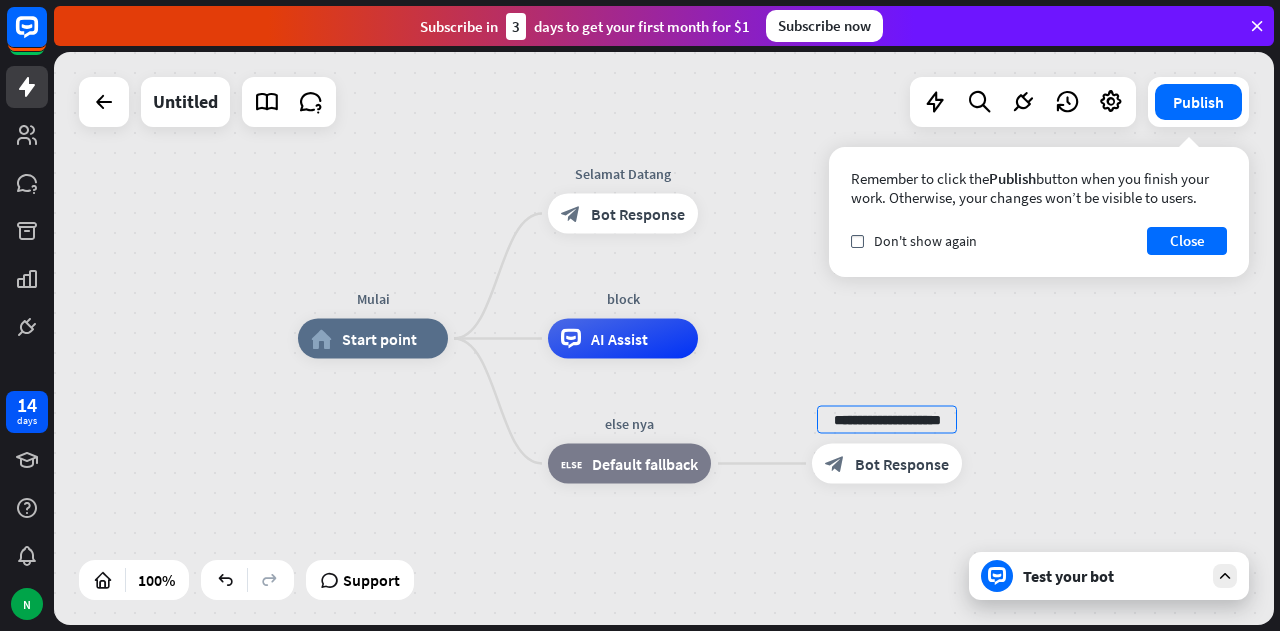 scroll, scrollTop: 0, scrollLeft: 4, axis: horizontal 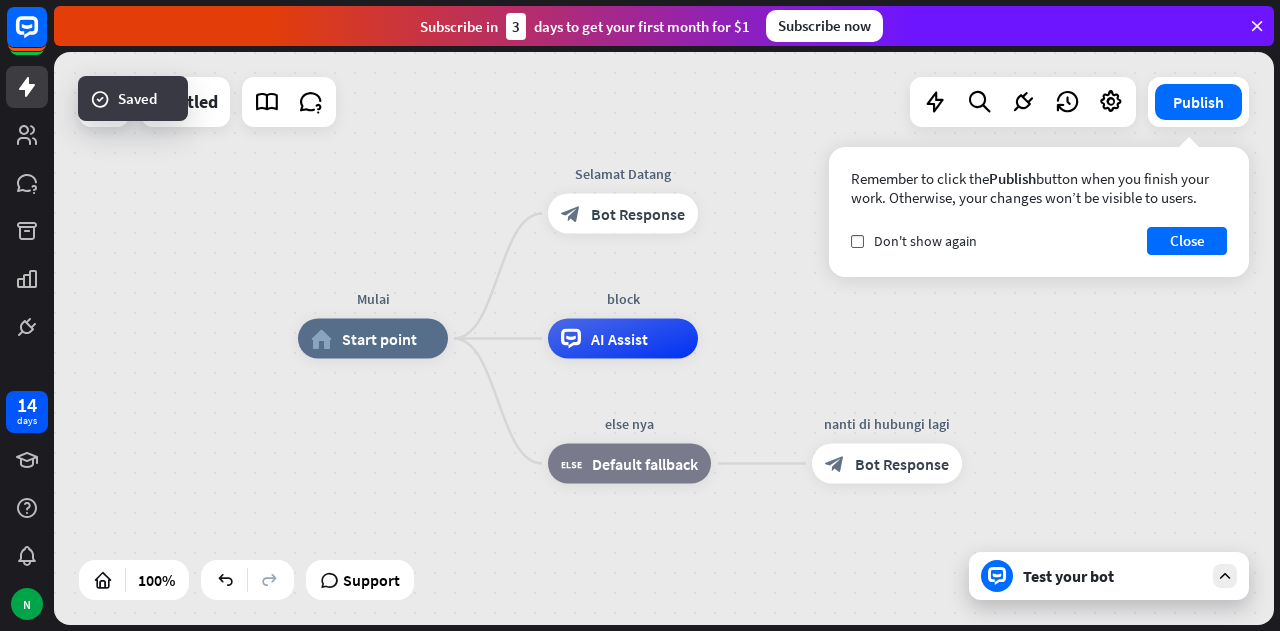 click on "Test your bot" at bounding box center [1113, 576] 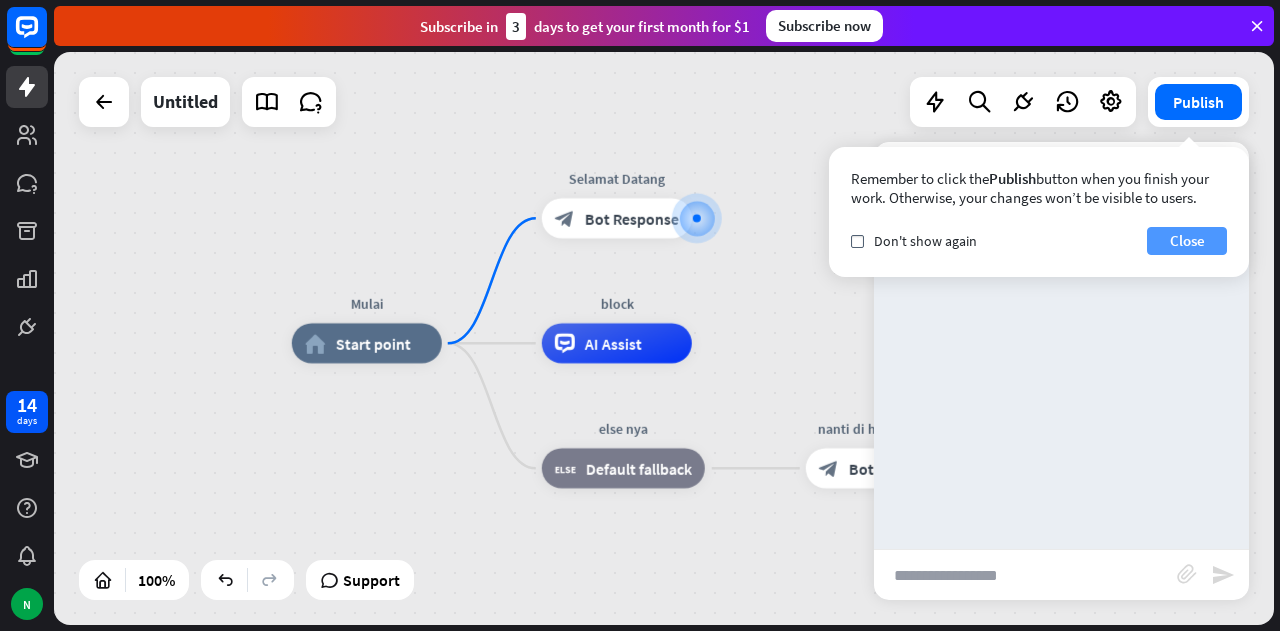 click on "Close" at bounding box center (1187, 241) 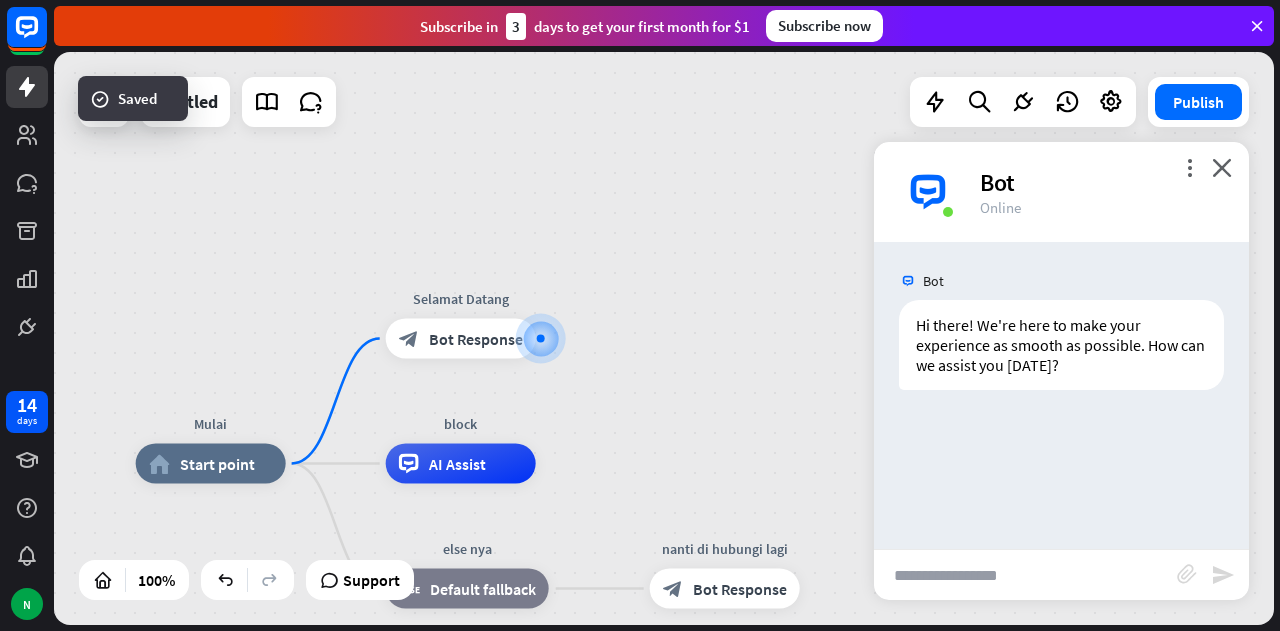 click at bounding box center [1025, 575] 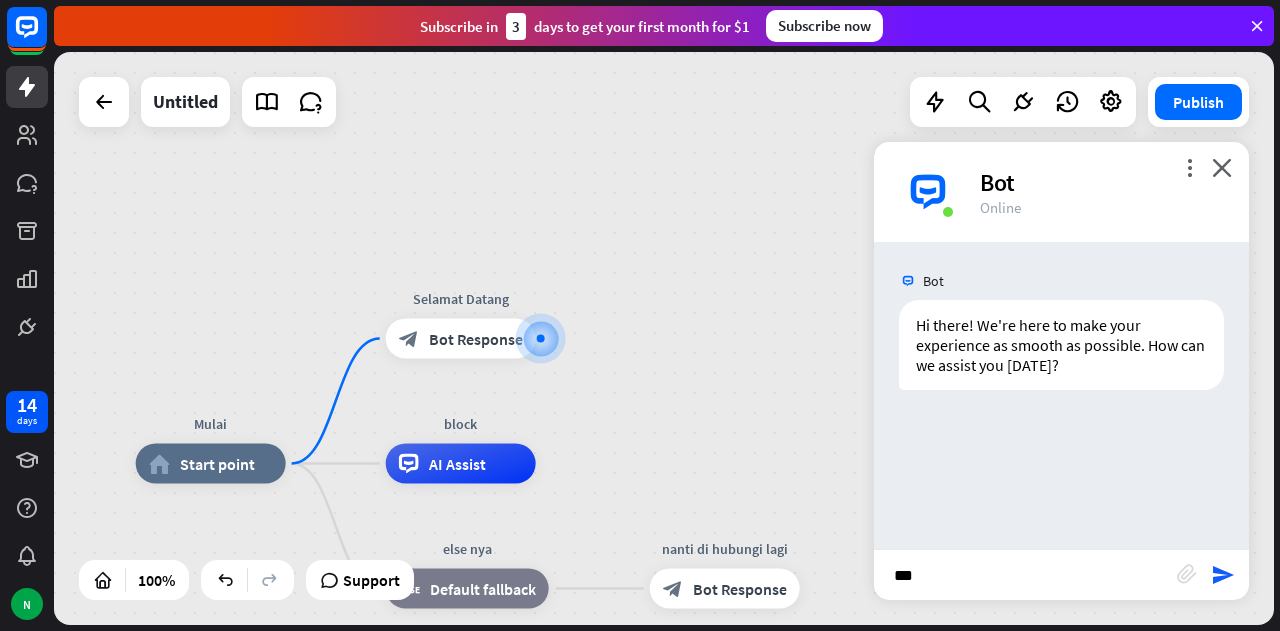 type on "****" 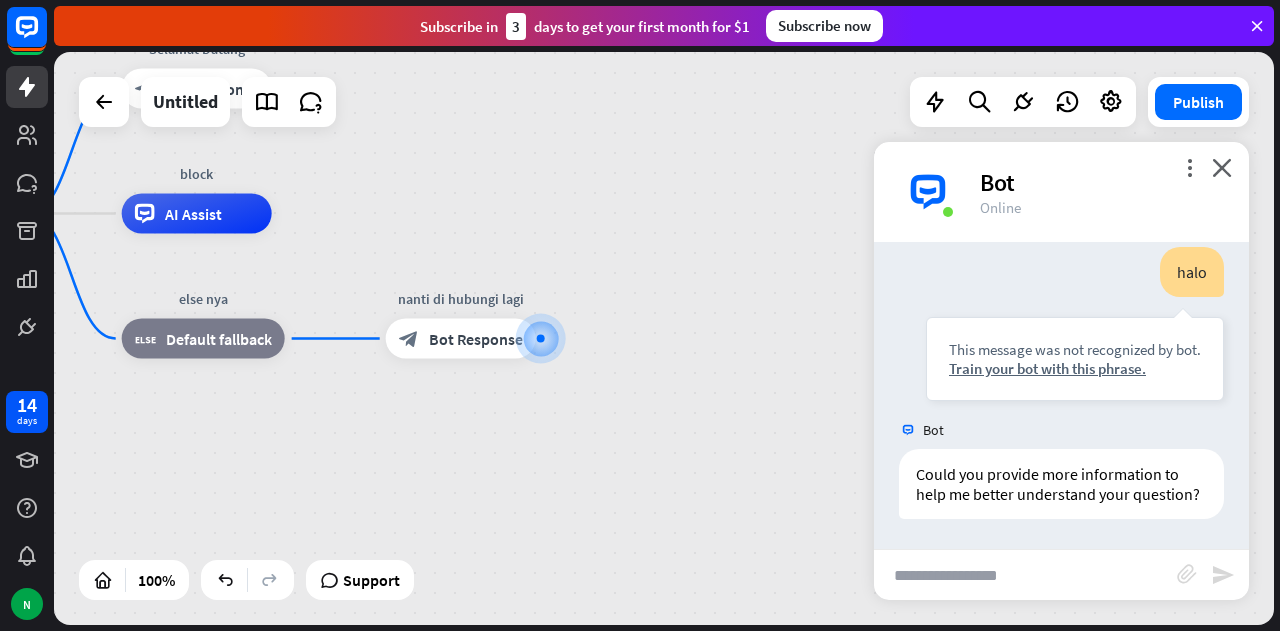 scroll, scrollTop: 209, scrollLeft: 0, axis: vertical 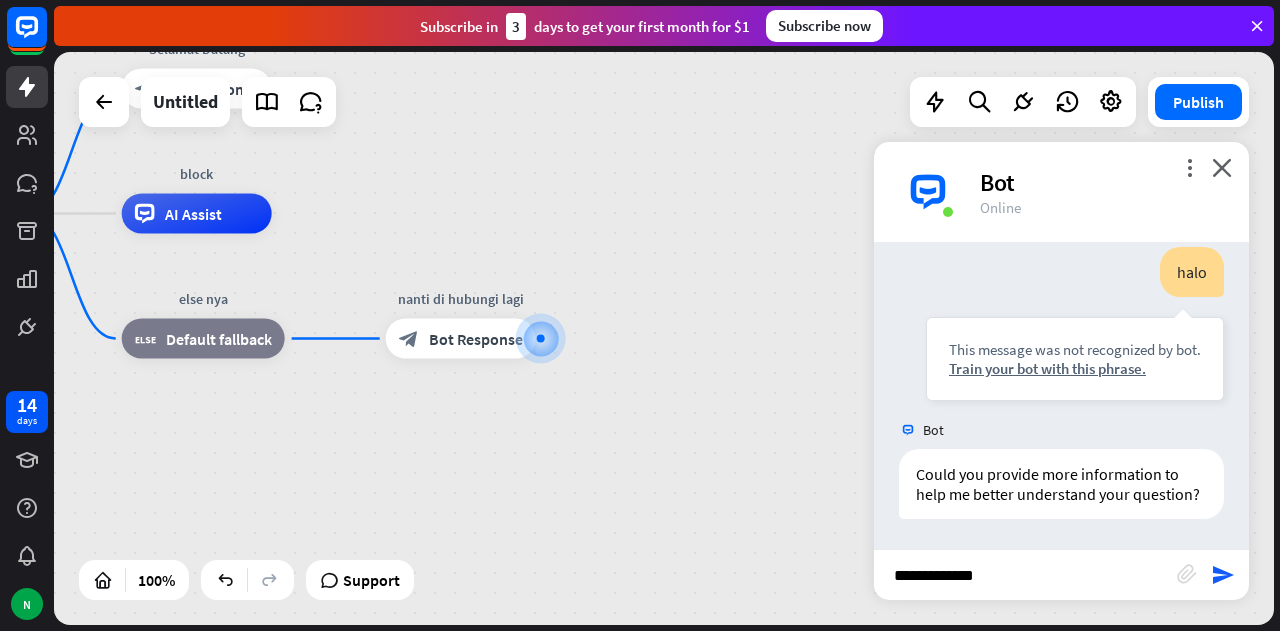 type on "**********" 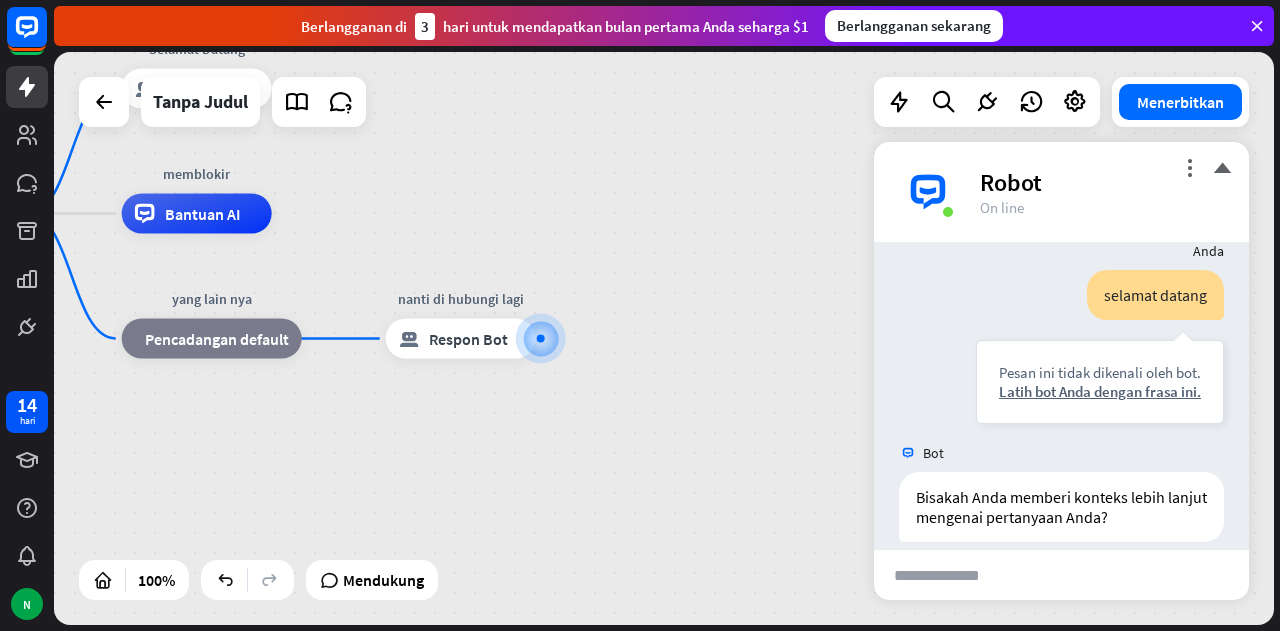scroll, scrollTop: 548, scrollLeft: 0, axis: vertical 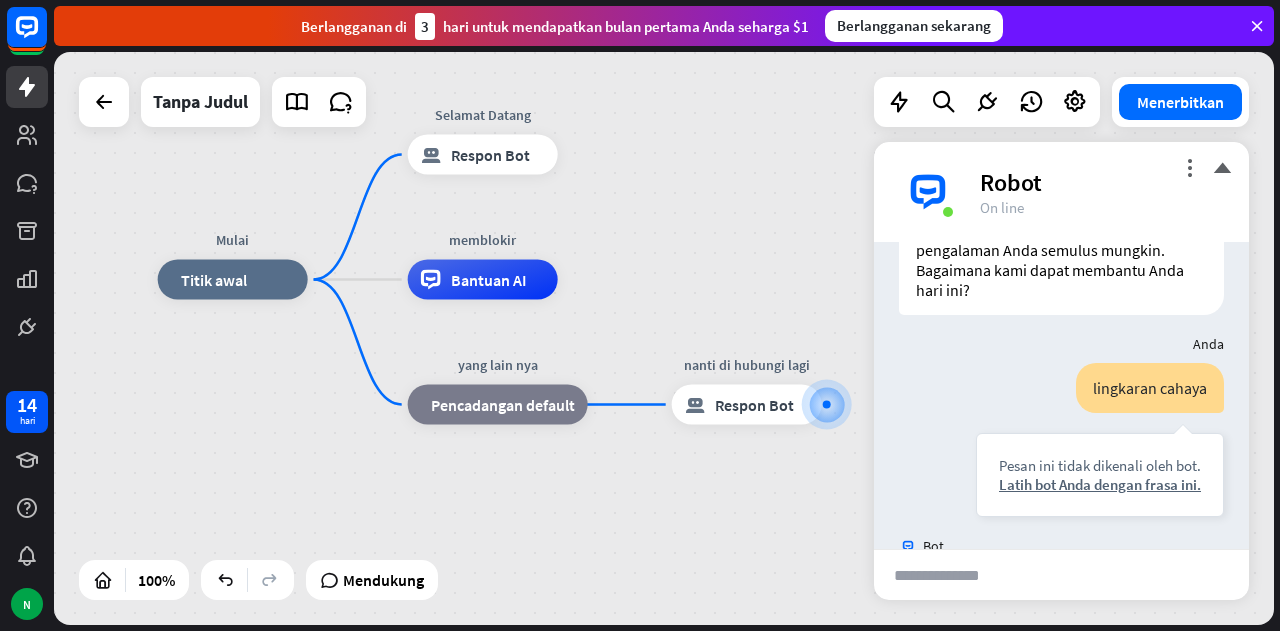 drag, startPoint x: 383, startPoint y: 485, endPoint x: 668, endPoint y: 551, distance: 292.5423 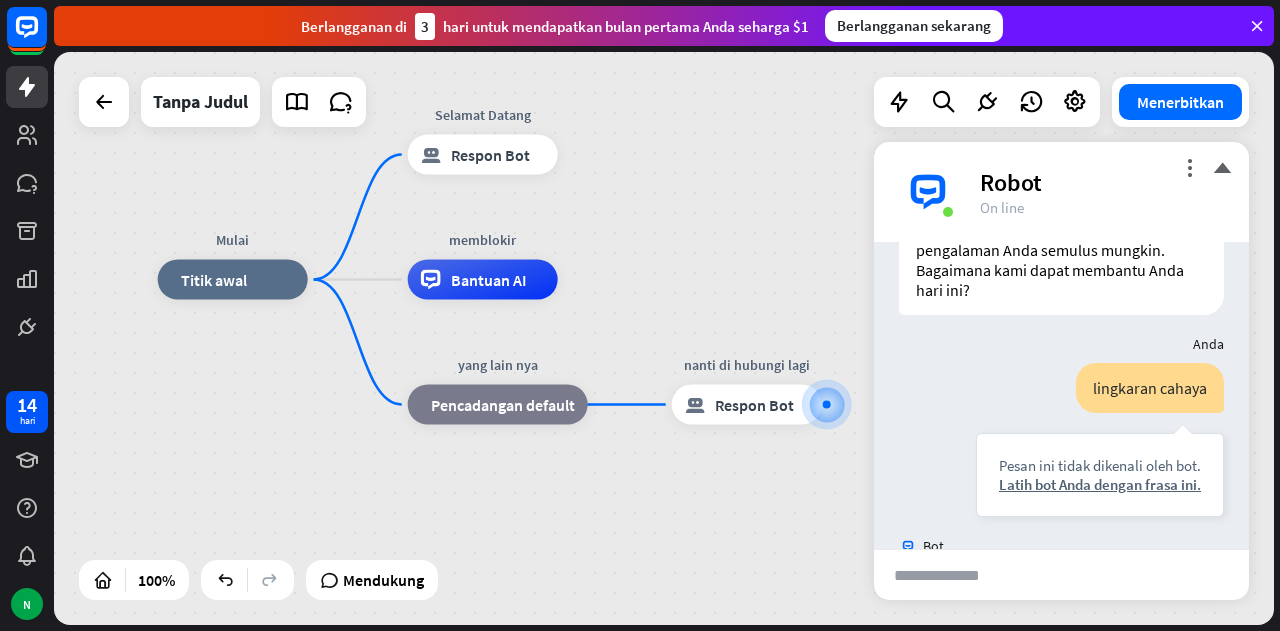 click on "Mulai   rumah_2   Titik awal                 Selamat Datang   blokir_bot_respons   Respon Bot                 memblokir     Bantuan AI                 yang lain nya   blok_fallback   Pencadangan default                 nanti di hubungi lagi   blokir_bot_respons   Respon Bot" at bounding box center [768, 566] 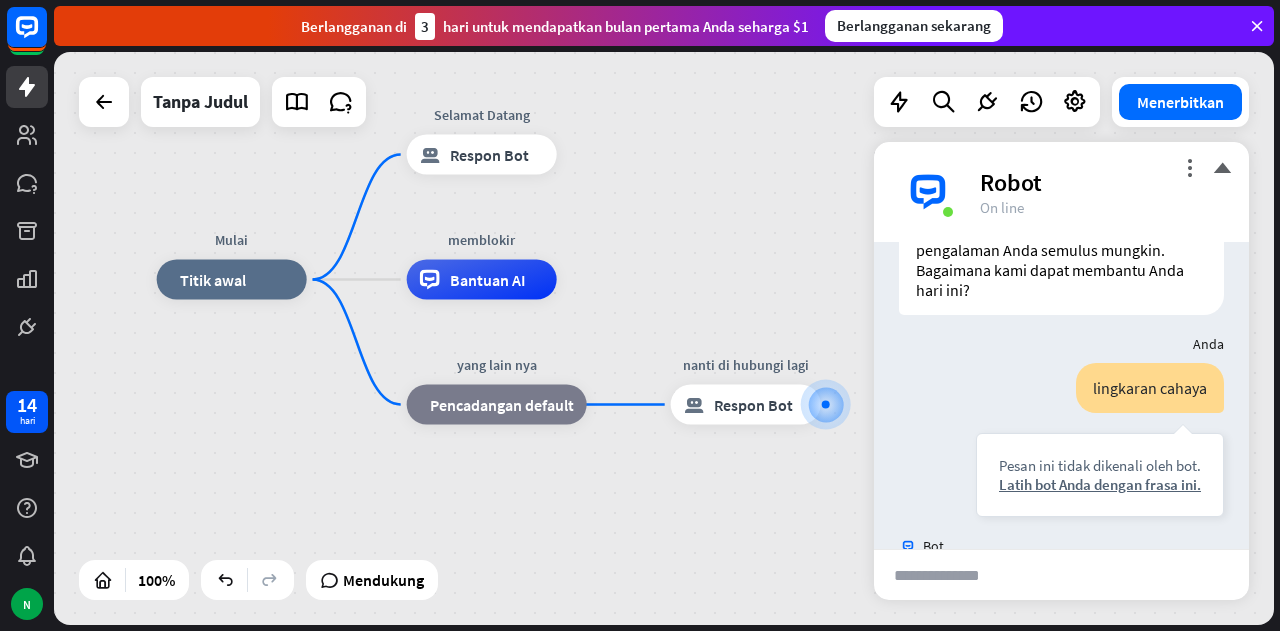click at bounding box center [951, 575] 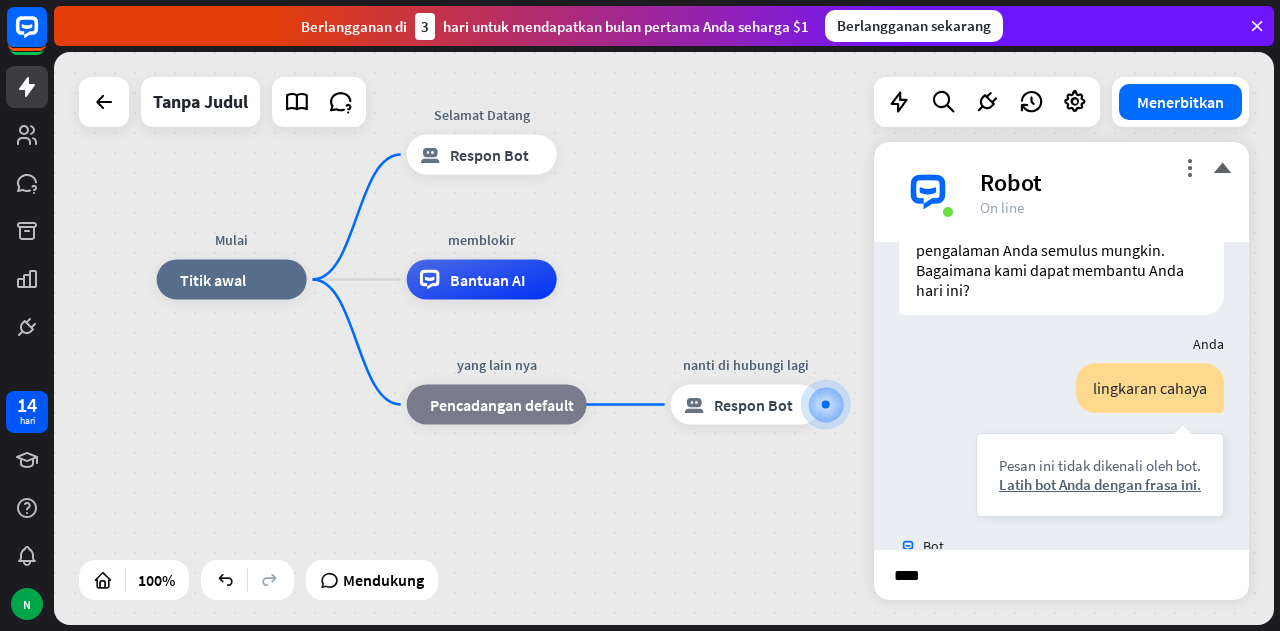 type on "*****" 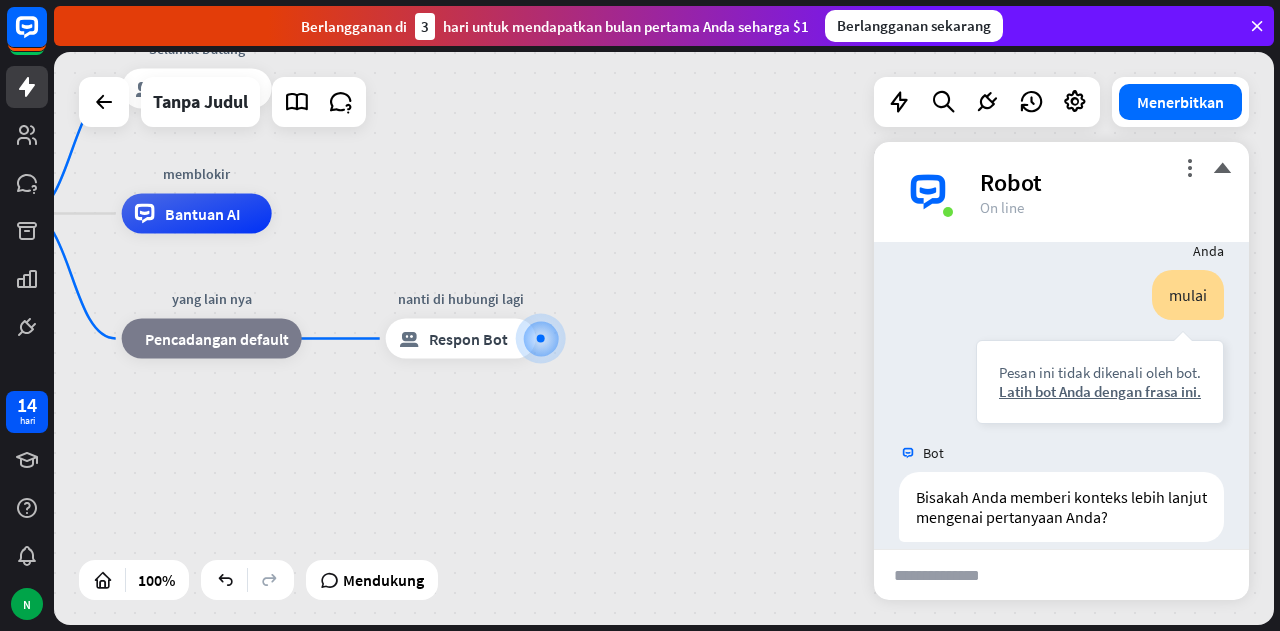 scroll, scrollTop: 868, scrollLeft: 0, axis: vertical 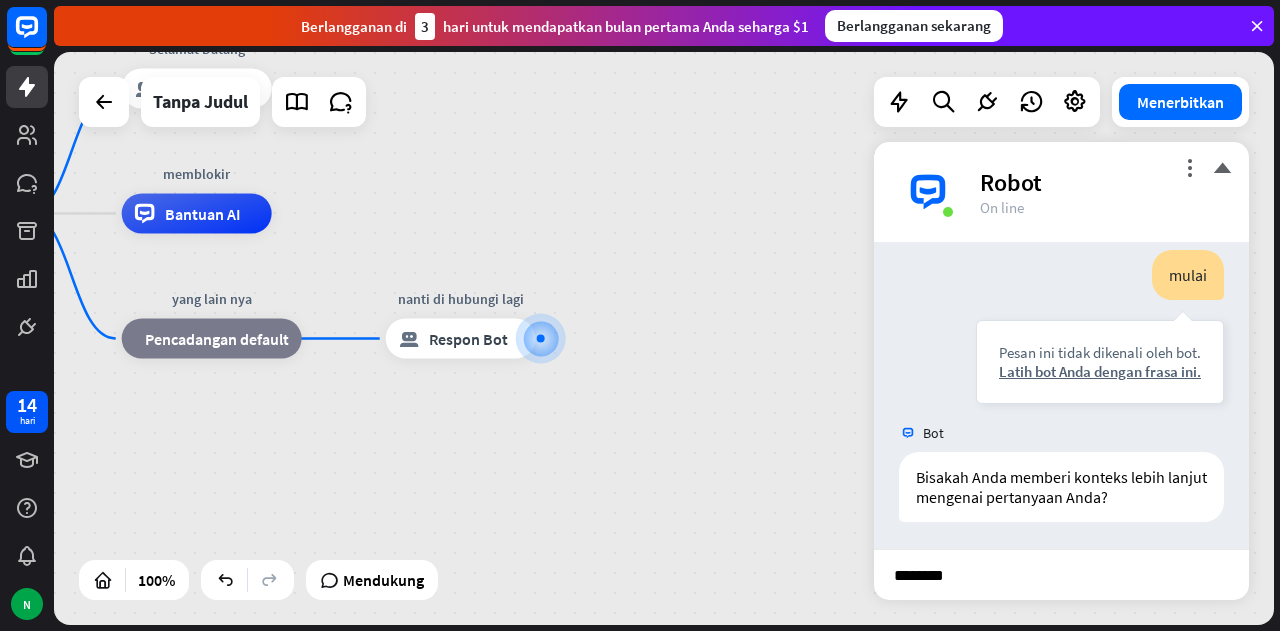 type on "*********" 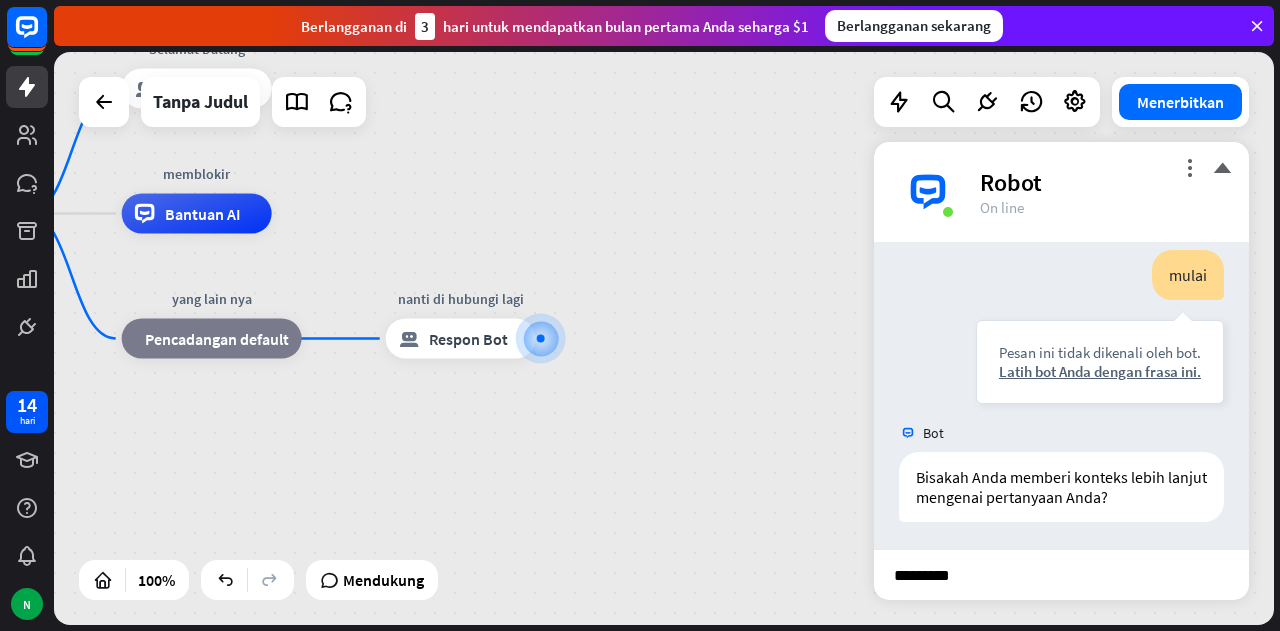 type 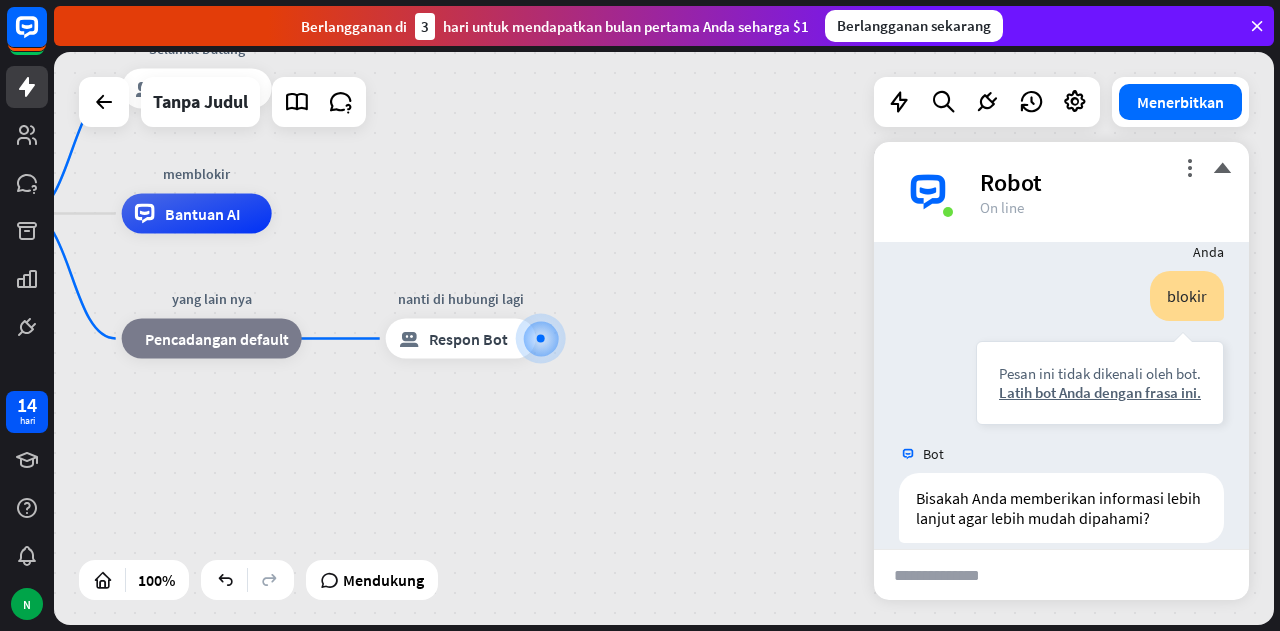 scroll, scrollTop: 1187, scrollLeft: 0, axis: vertical 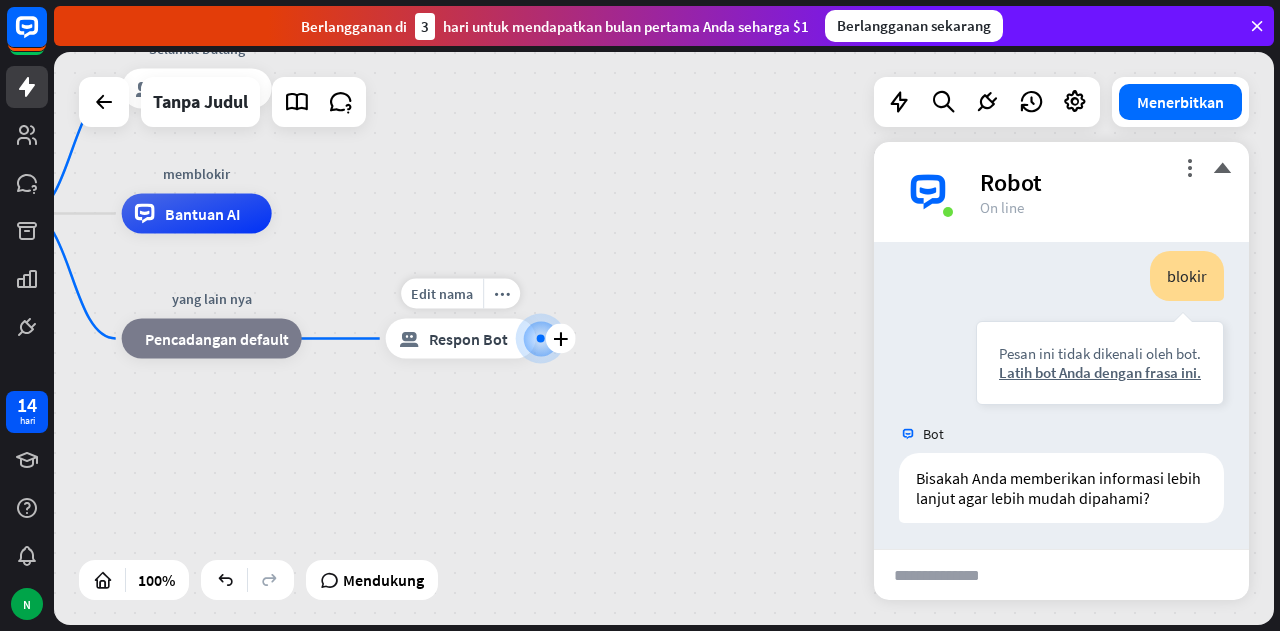 click on "Respon Bot" at bounding box center (468, 339) 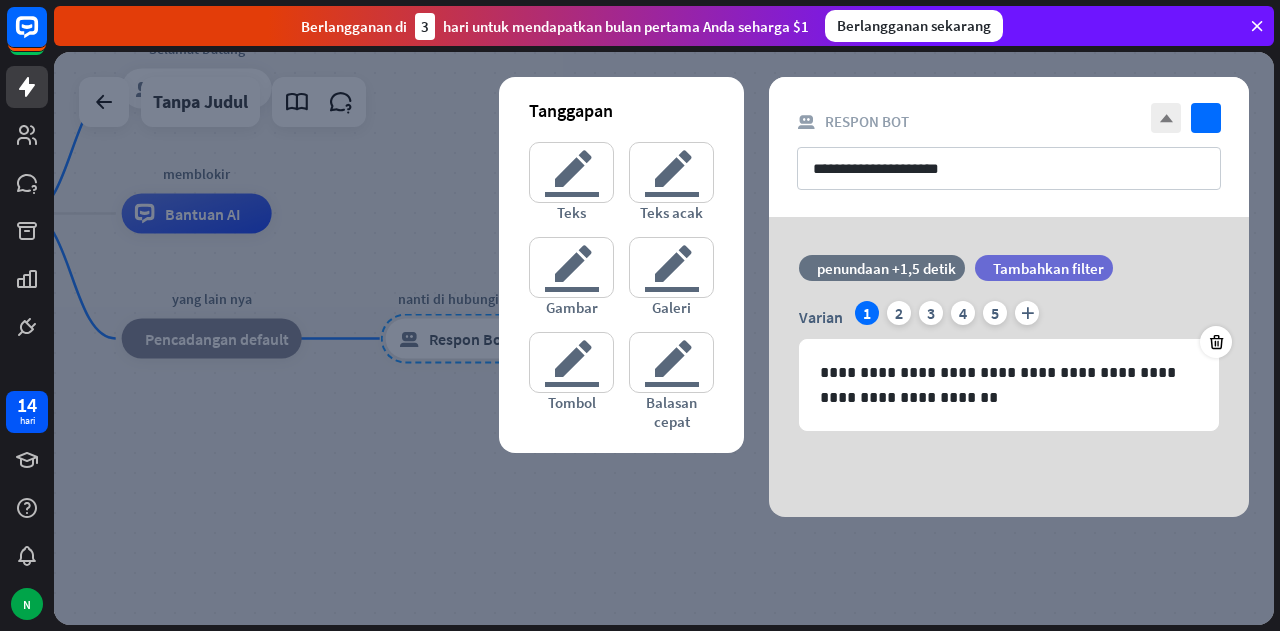 click at bounding box center (664, 338) 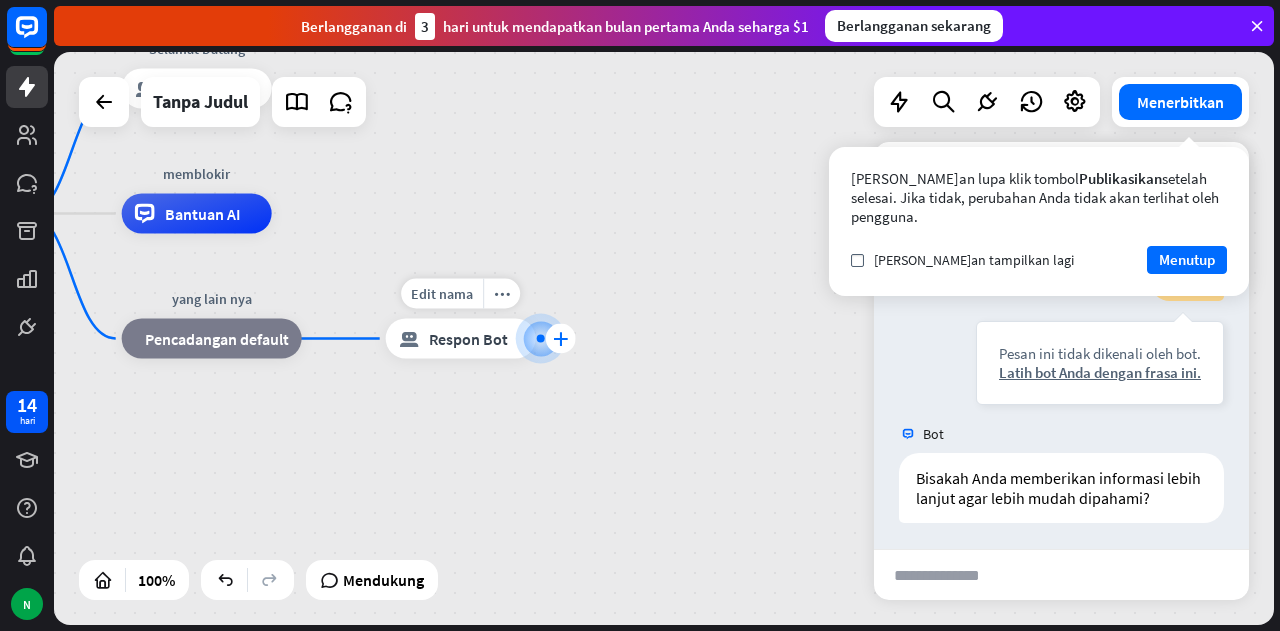 click on "plus" at bounding box center [560, 339] 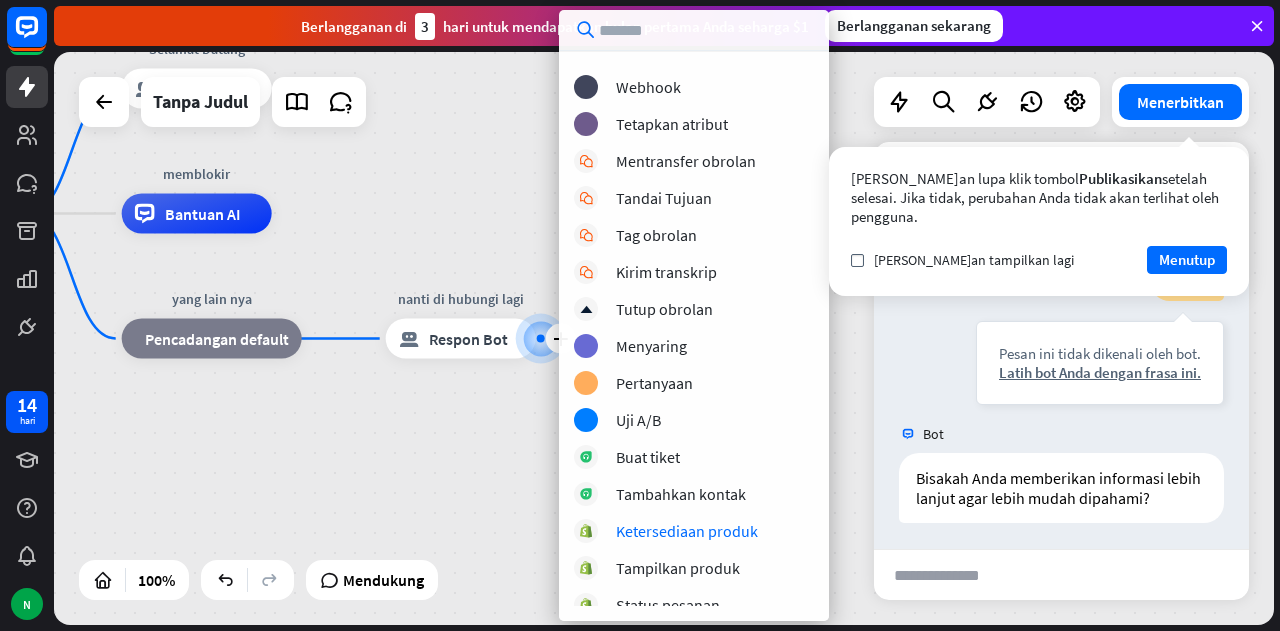 scroll, scrollTop: 0, scrollLeft: 0, axis: both 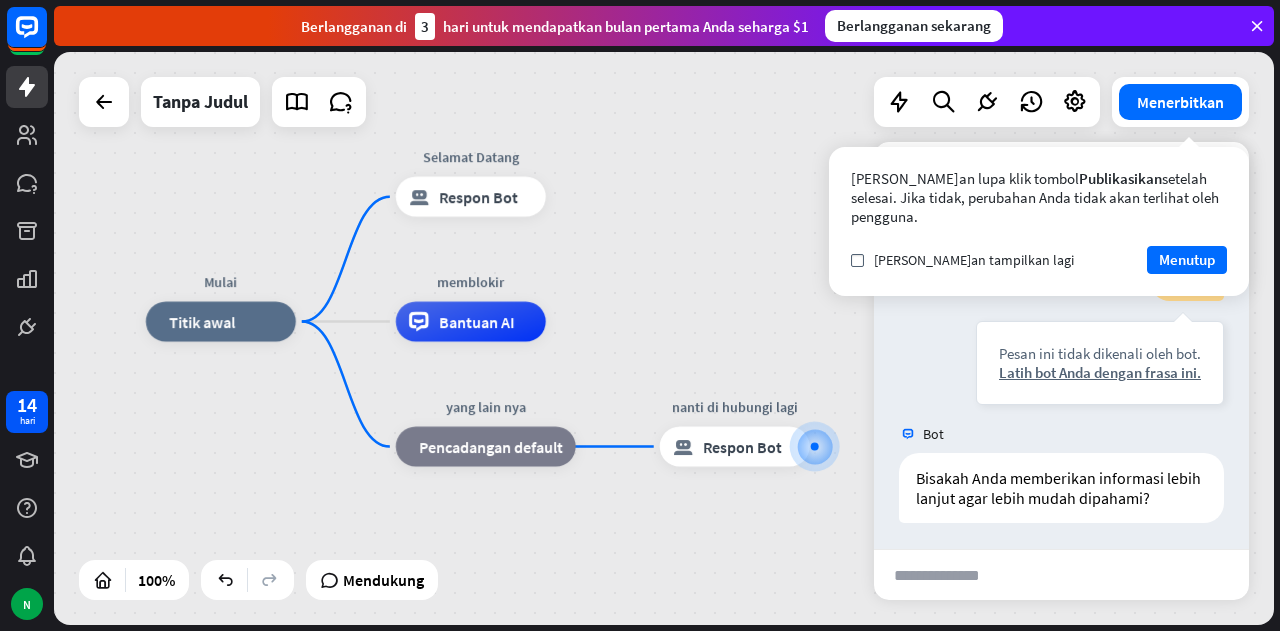 drag, startPoint x: 488, startPoint y: 447, endPoint x: 763, endPoint y: 565, distance: 299.24738 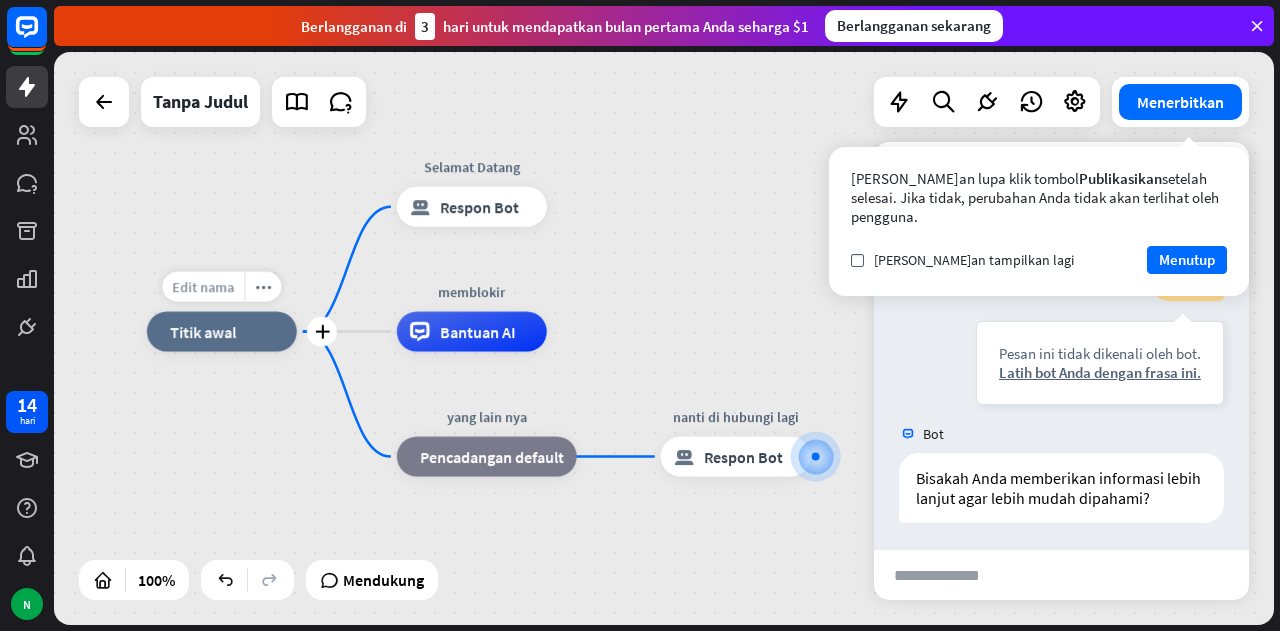 click on "Edit nama" at bounding box center [203, 287] 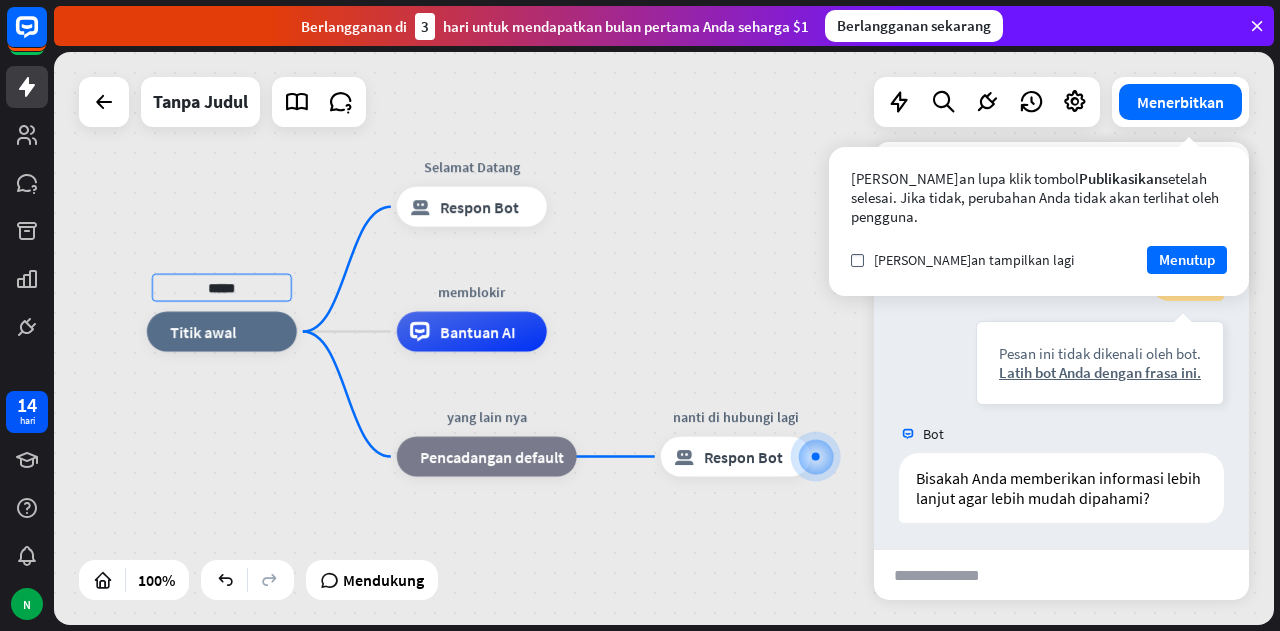 click on "*****           rumah_2   Titik awal                 Selamat Datang   blokir_bot_respons   Respon Bot                 memblokir     Bantuan AI                 yang lain nya   blok_fallback   Pencadangan default                 nanti di hubungi lagi   blokir_bot_respons   Respon Bot" at bounding box center [664, 338] 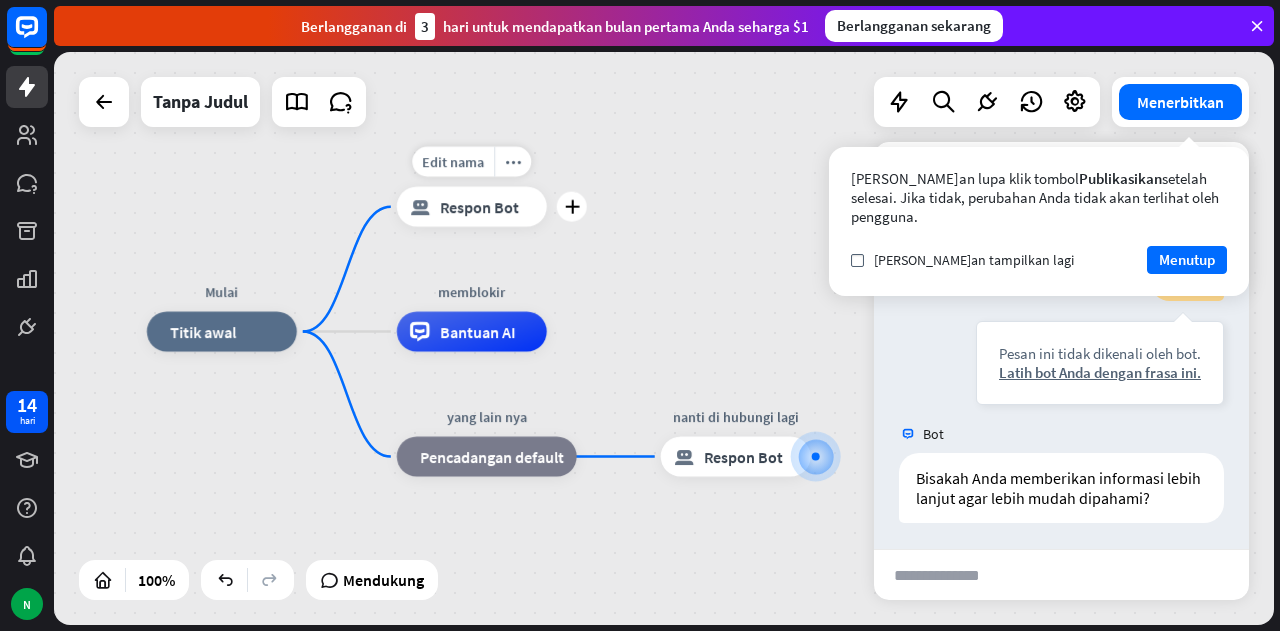 click on "Respon Bot" at bounding box center (479, 207) 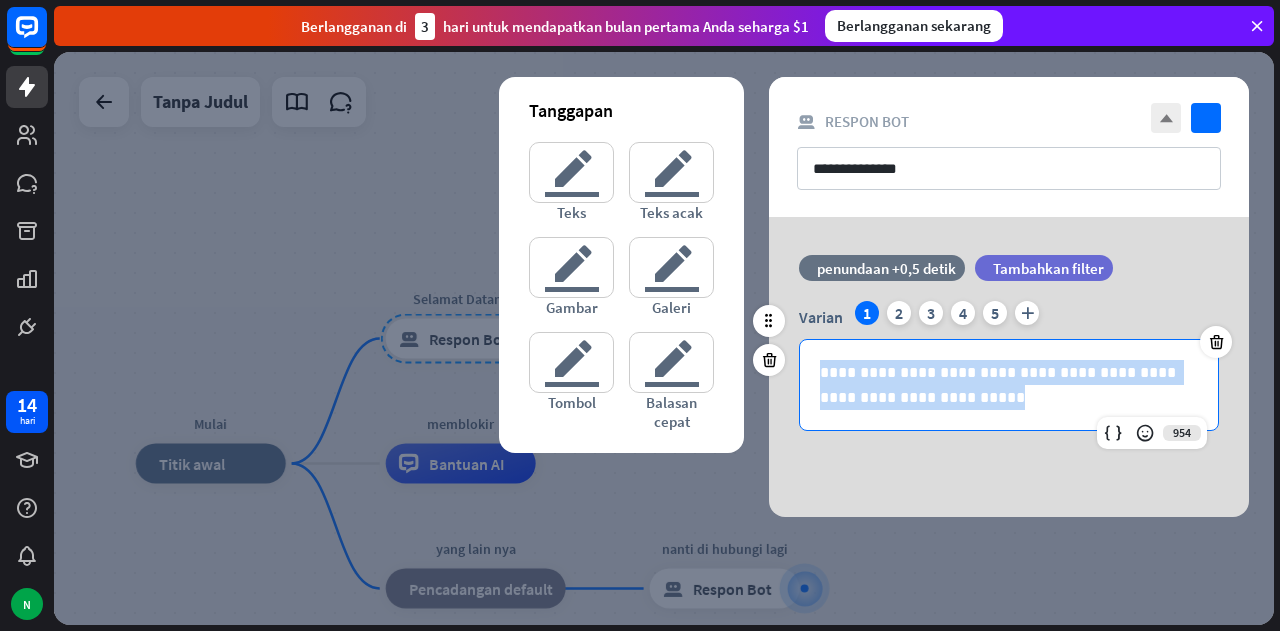 drag, startPoint x: 953, startPoint y: 399, endPoint x: 810, endPoint y: 353, distance: 150.2165 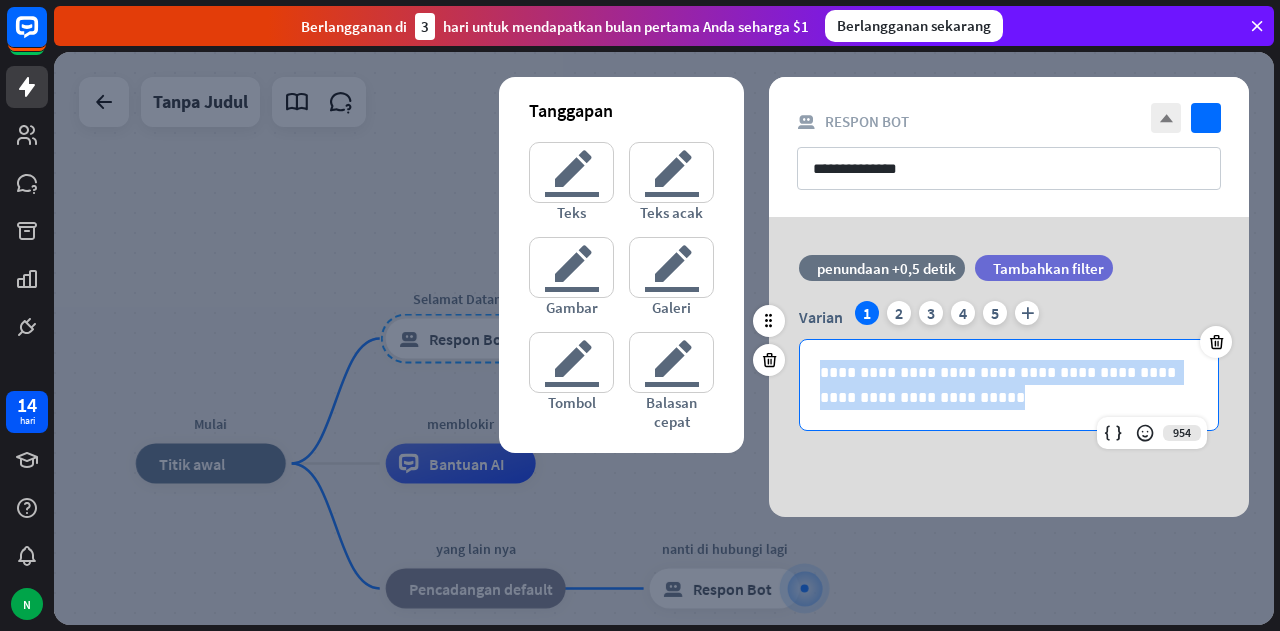 click on "**********" at bounding box center [1009, 385] 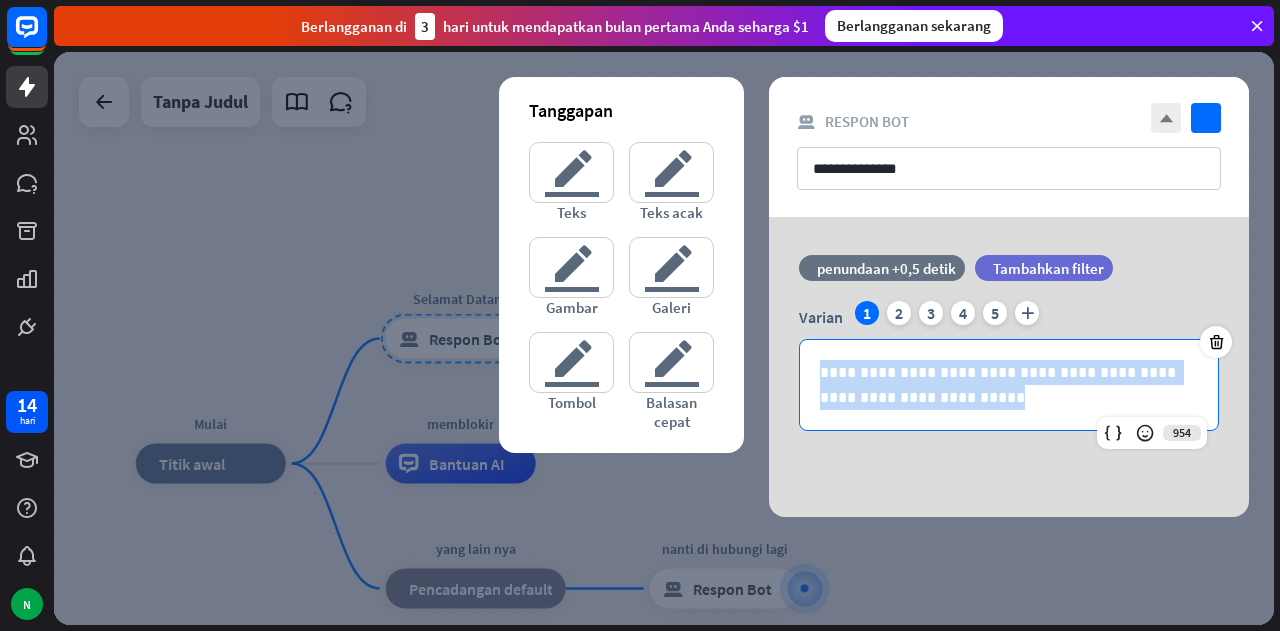 type 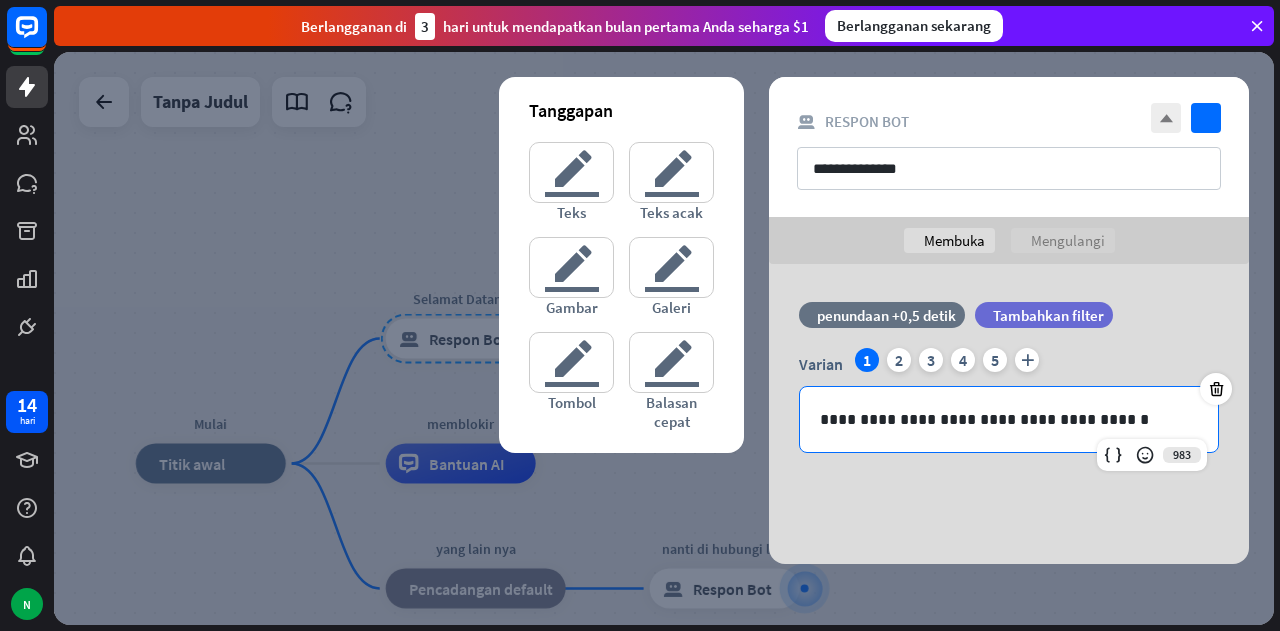 click at bounding box center (664, 338) 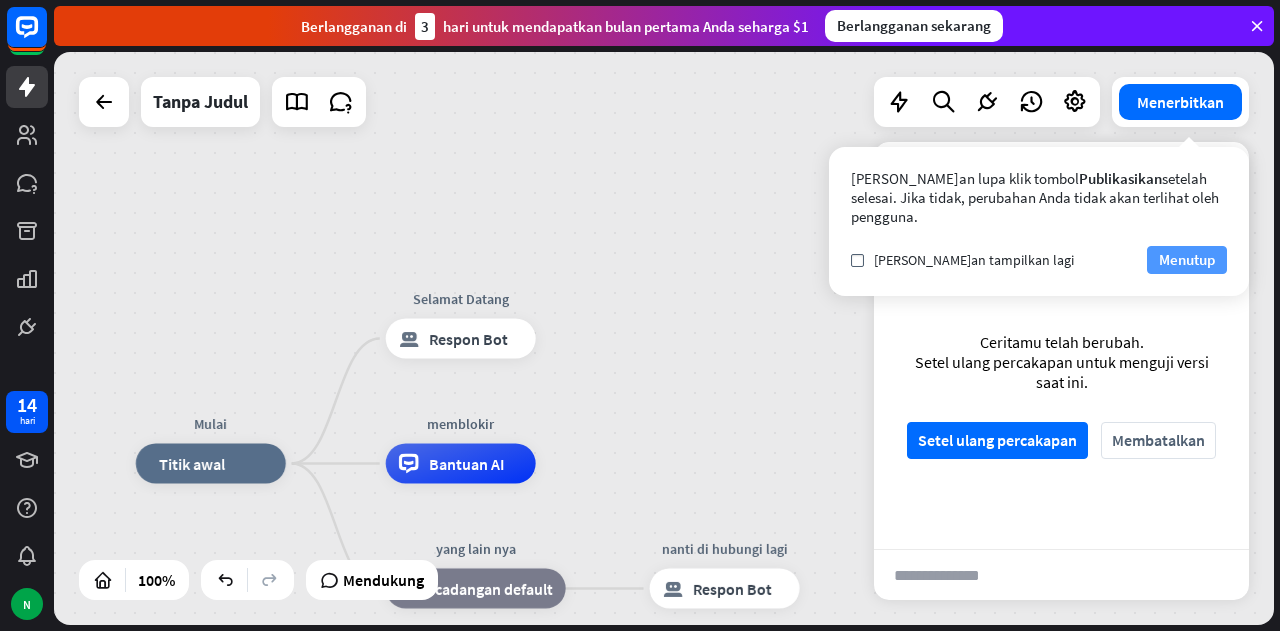 click on "Menutup" at bounding box center (1187, 259) 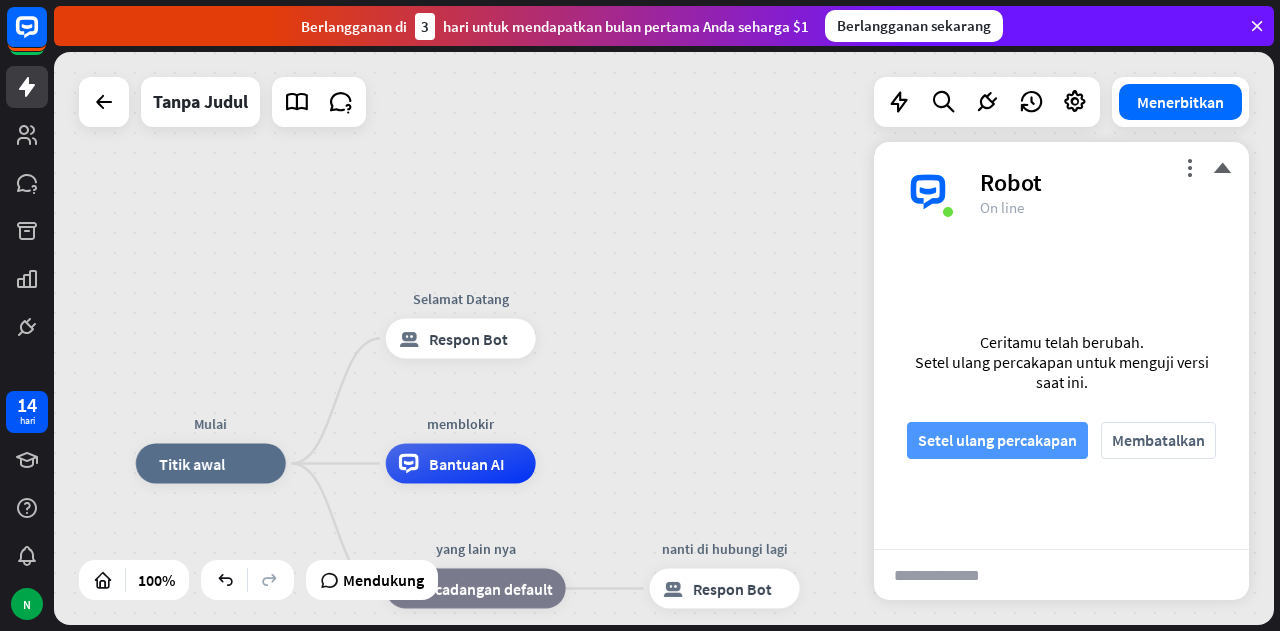 click on "Setel ulang percakapan" at bounding box center (997, 440) 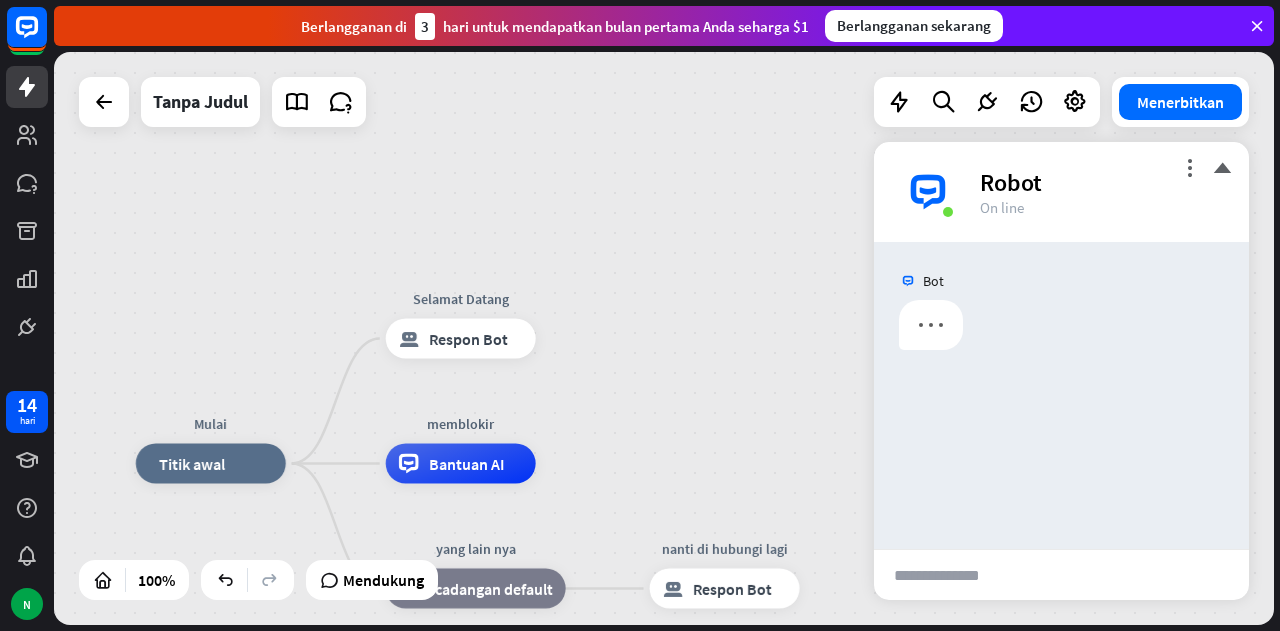 scroll, scrollTop: 0, scrollLeft: 0, axis: both 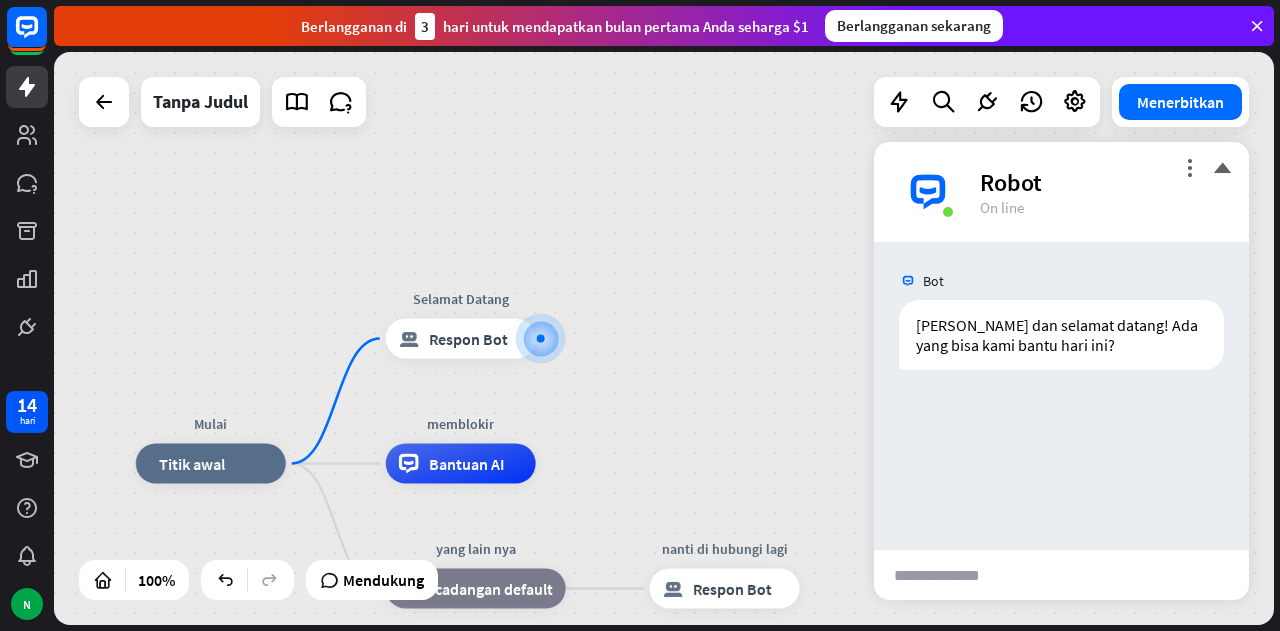 click at bounding box center [951, 575] 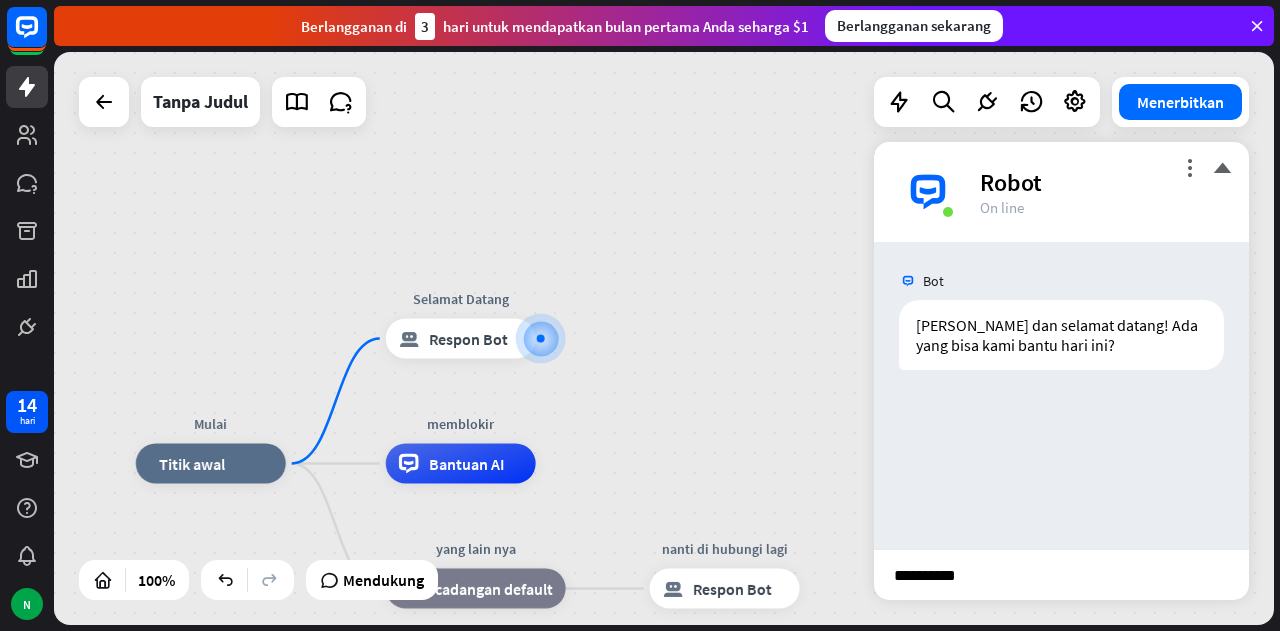 type on "**********" 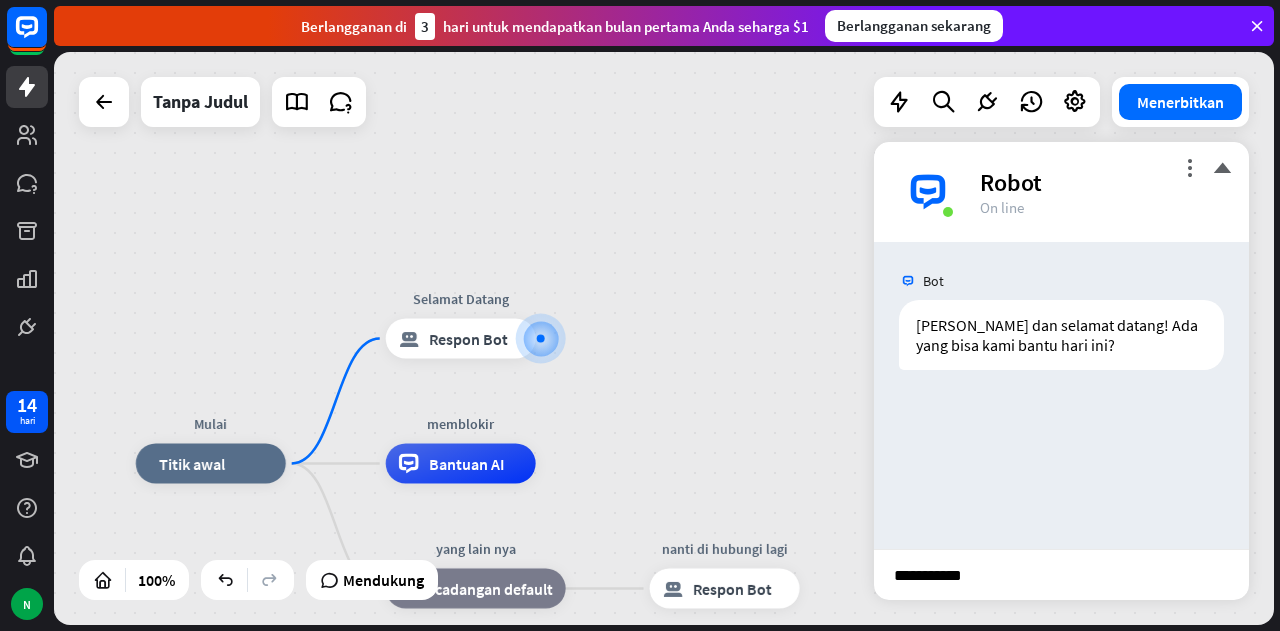 type 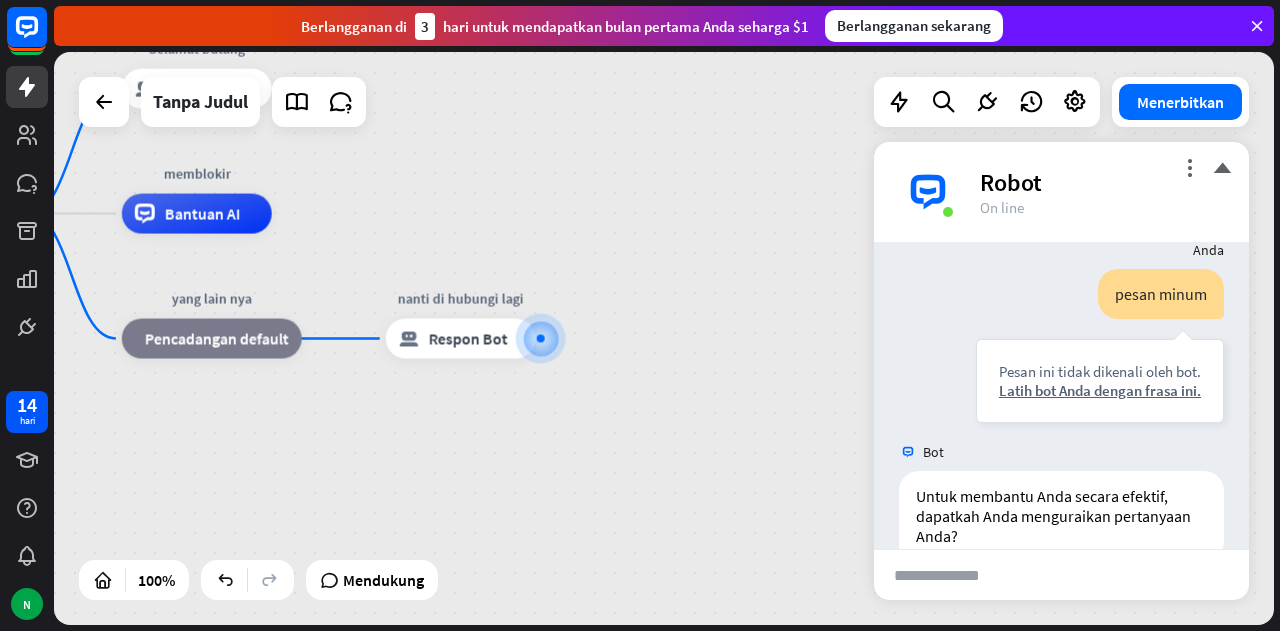 scroll, scrollTop: 189, scrollLeft: 0, axis: vertical 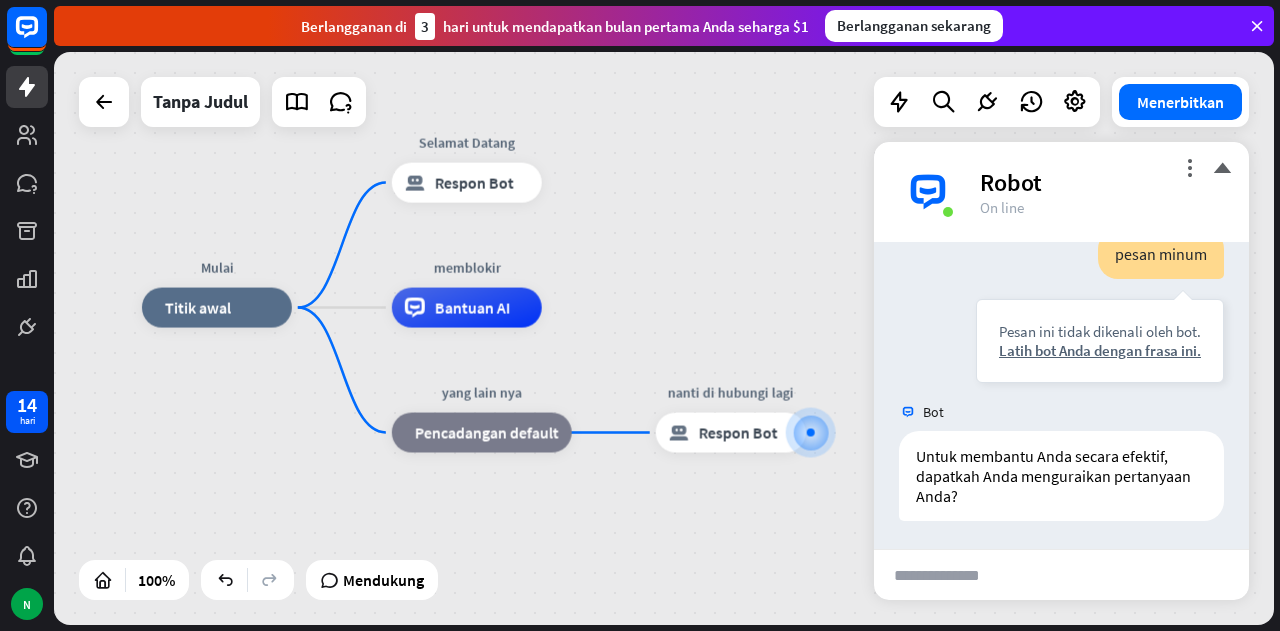 drag, startPoint x: 413, startPoint y: 489, endPoint x: 665, endPoint y: 586, distance: 270.02408 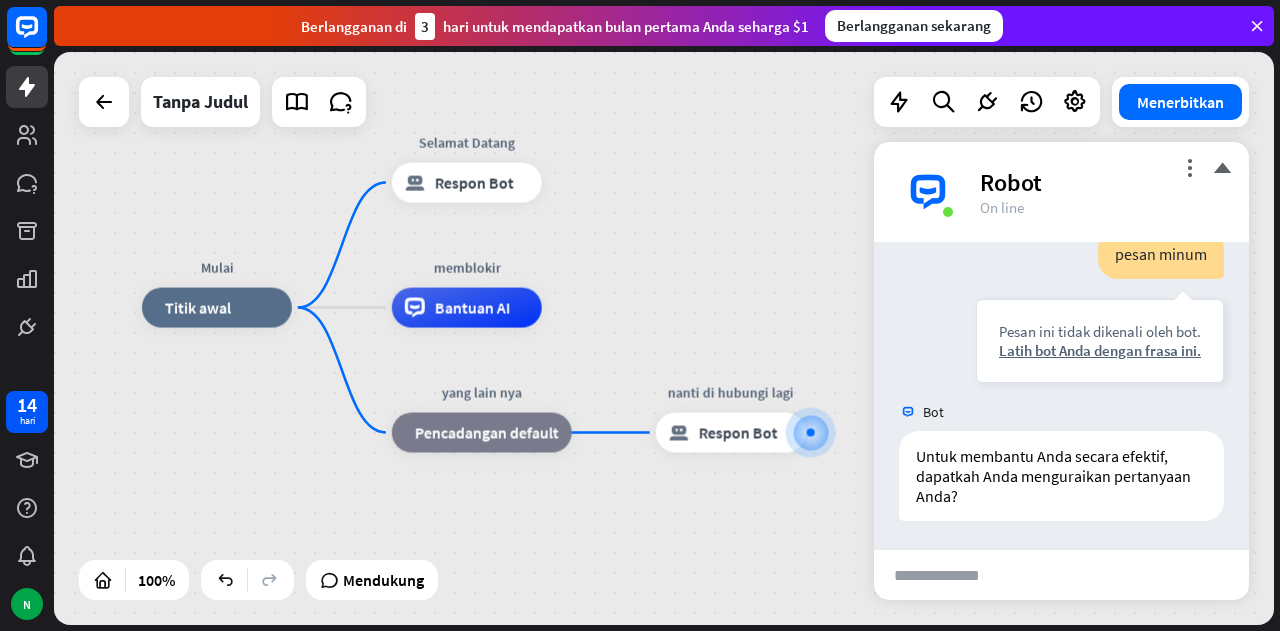 click on "Mulai   rumah_2   Titik awal                 Selamat Datang   blokir_bot_respons   Respon Bot                 memblokir     Bantuan AI                 yang lain nya   blok_fallback   Pencadangan default                 nanti di hubungi lagi   blokir_bot_respons   Respon Bot" at bounding box center [751, 594] 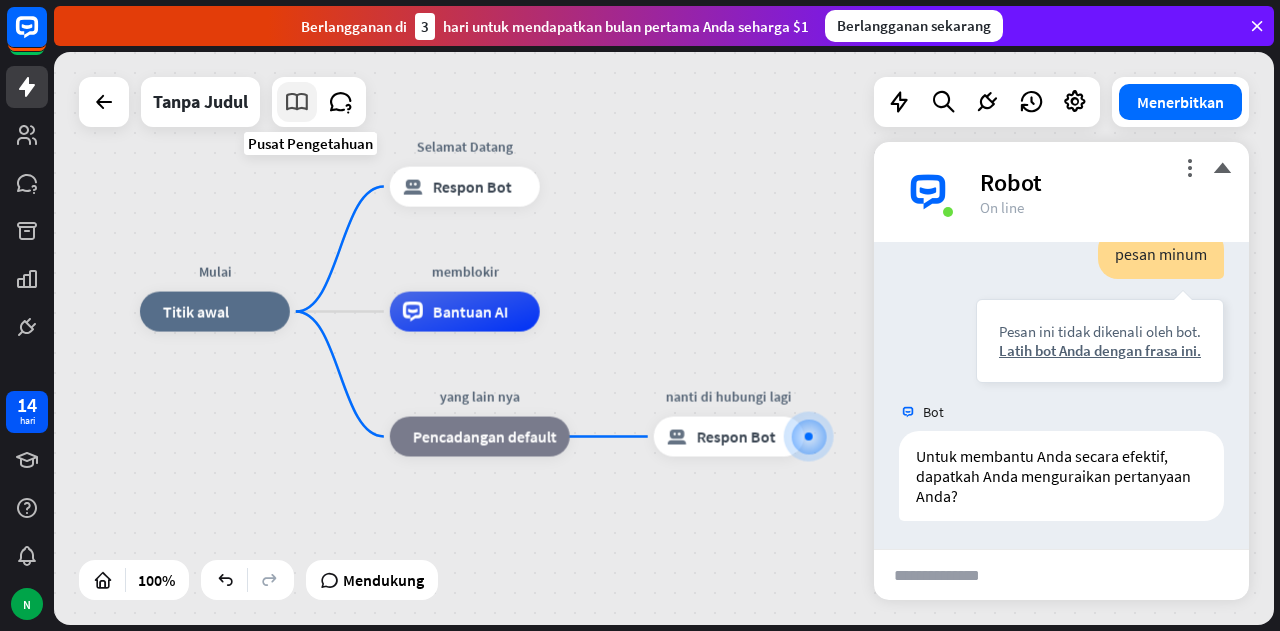 click at bounding box center (297, 102) 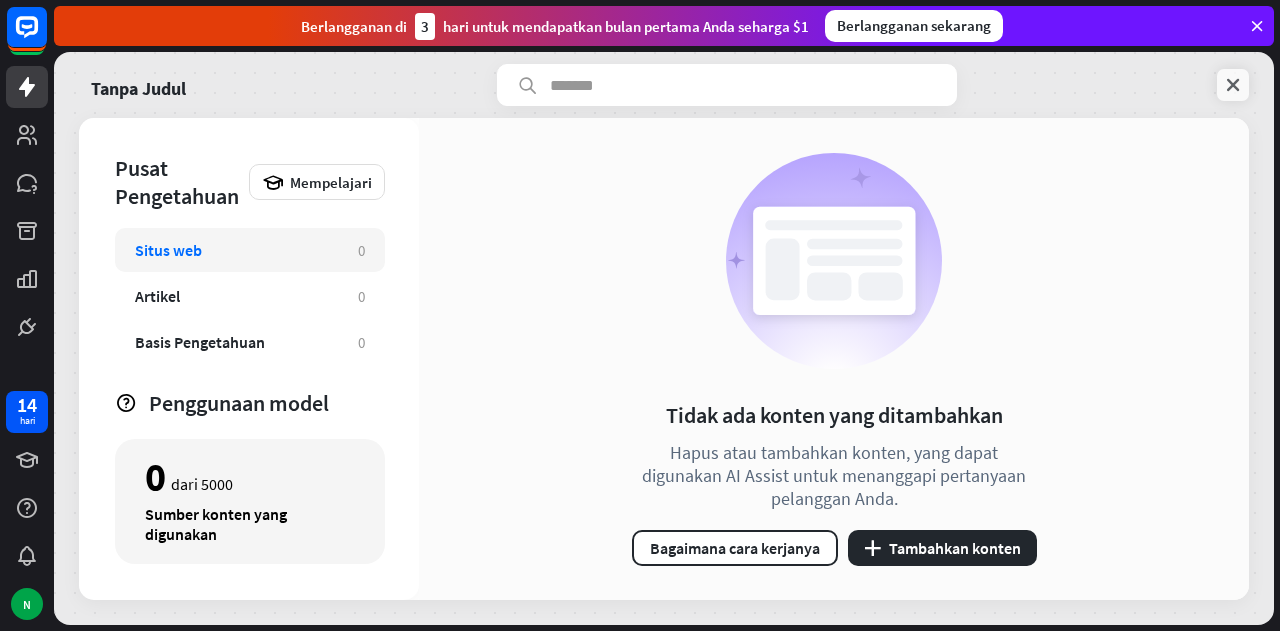 click at bounding box center (1233, 85) 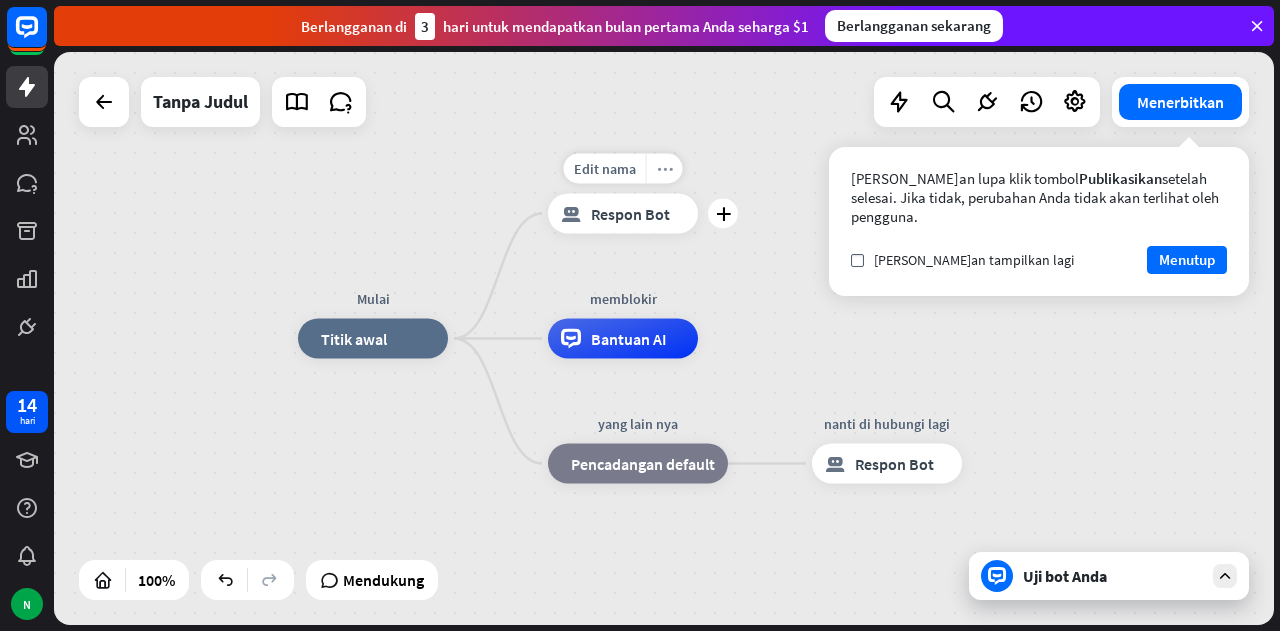 click on "more_horiz" at bounding box center [665, 168] 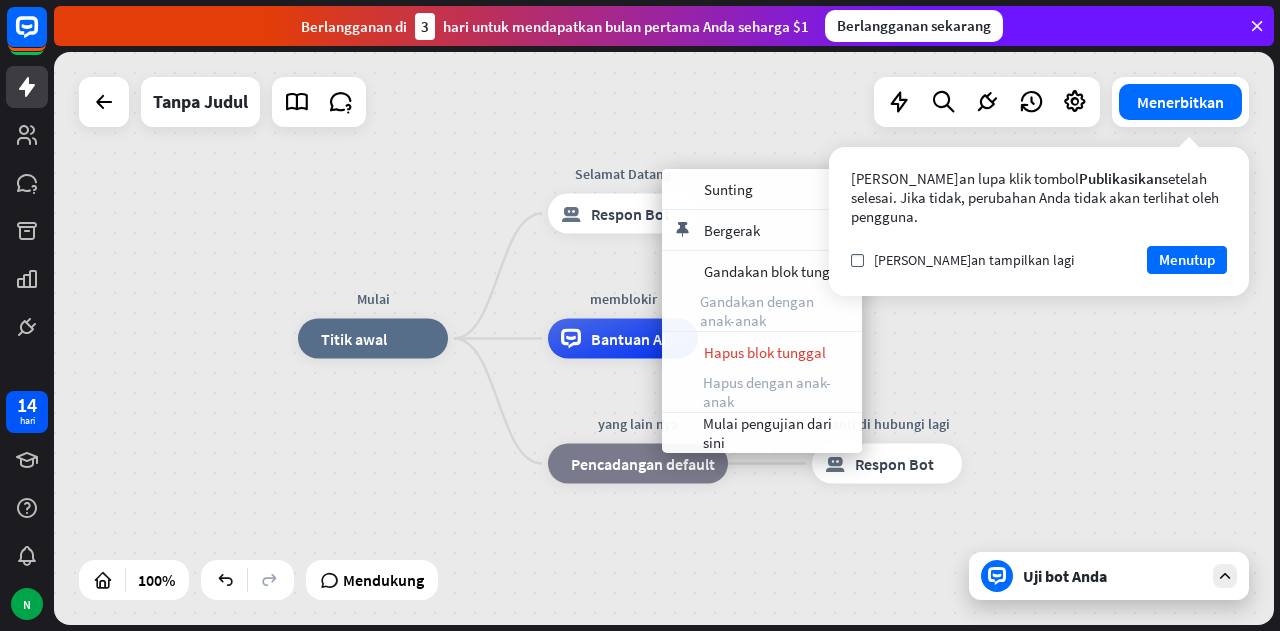 click on "Mulai   rumah_2   Titik awal                 Selamat Datang   blokir_bot_respons   Respon Bot                 memblokir     Bantuan AI                 yang lain nya   blok_fallback   Pencadangan default                 nanti di hubungi lagi   blokir_bot_respons   Respon Bot" at bounding box center (908, 625) 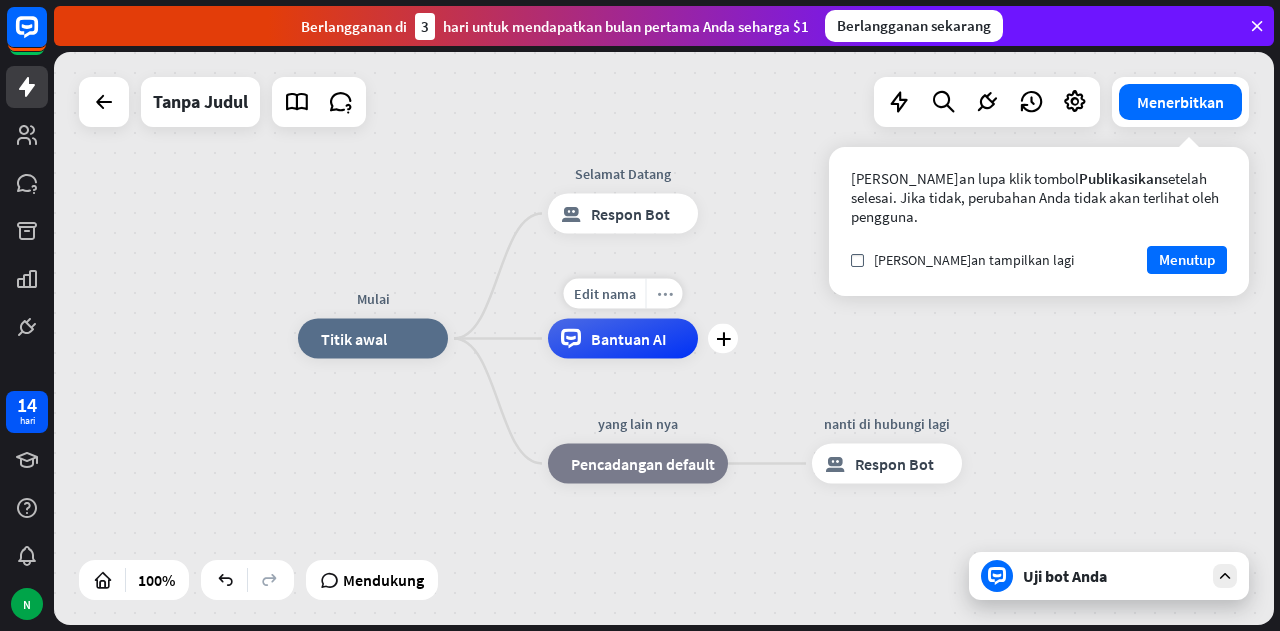 click on "more_horiz" at bounding box center (665, 293) 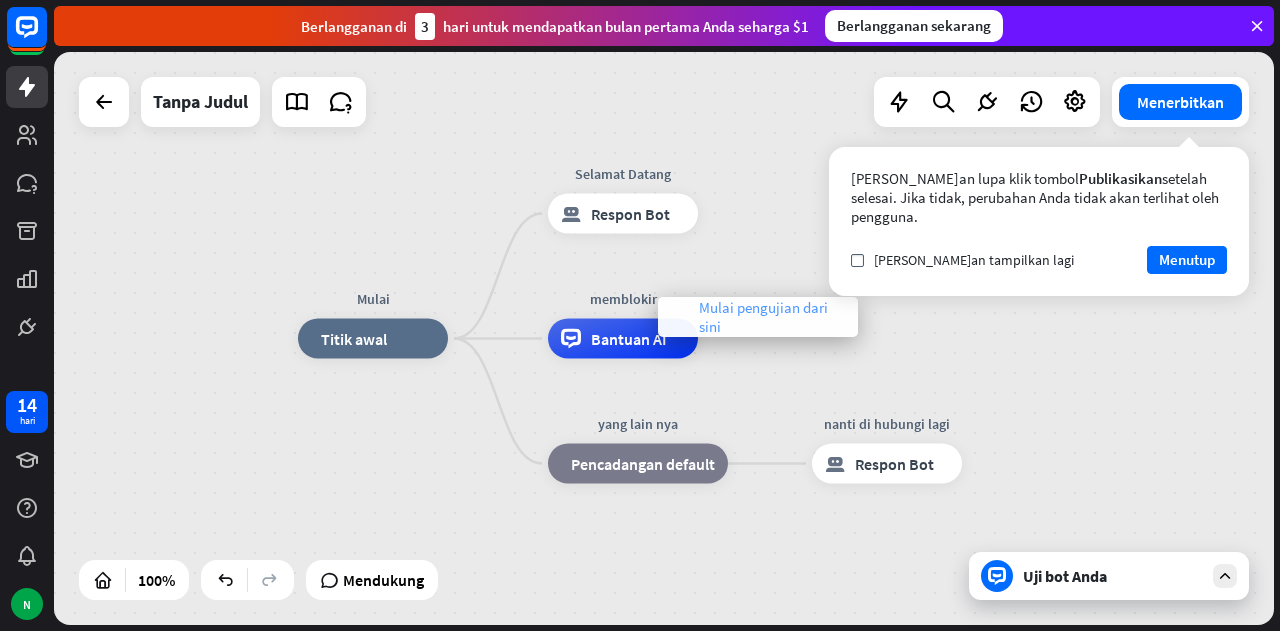 click on "Mulai pengujian dari sini" at bounding box center (763, 317) 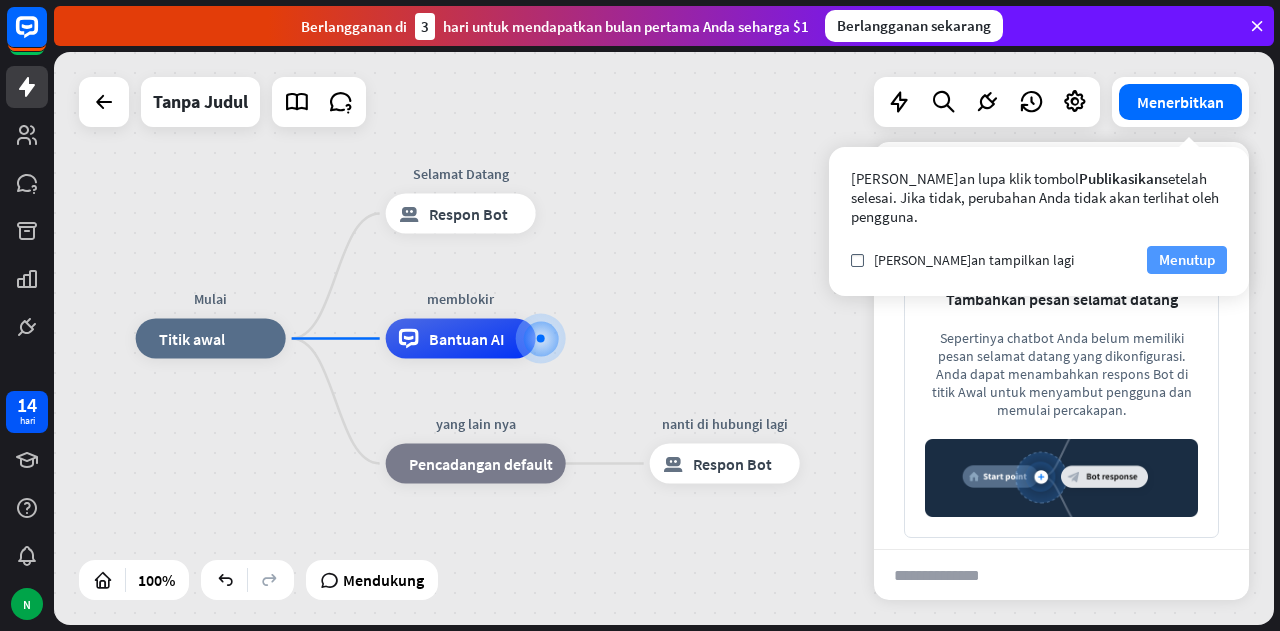 click on "Menutup" at bounding box center (1187, 259) 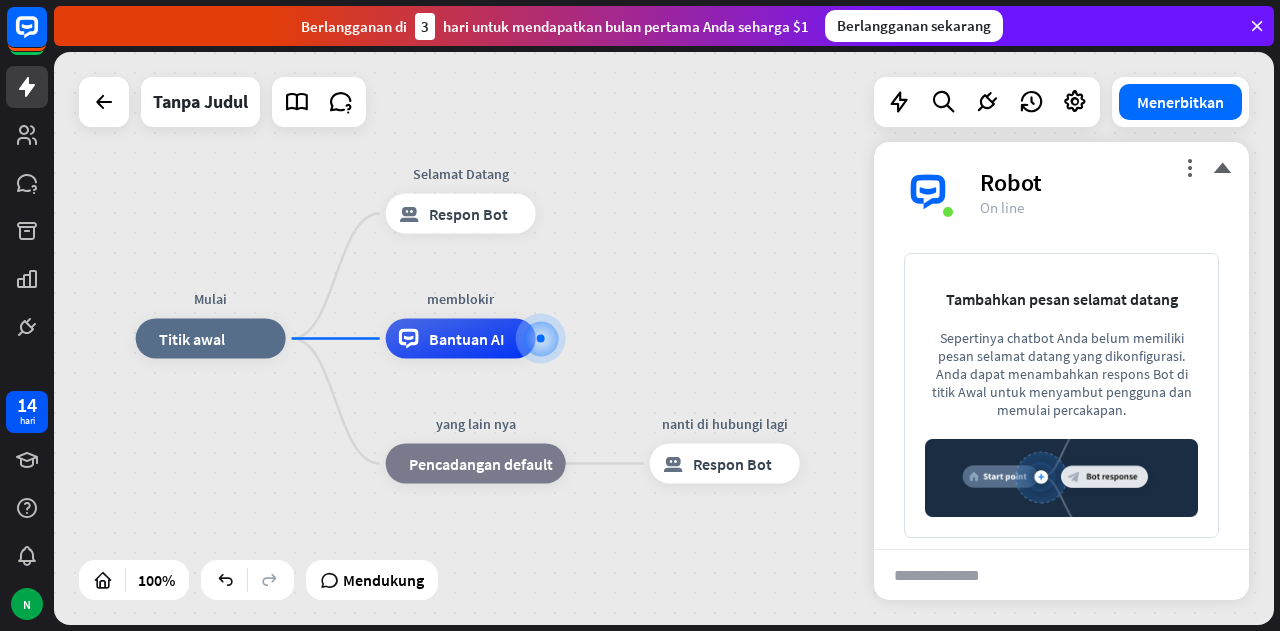 click on "Sepertinya chatbot Anda belum memiliki pesan selamat datang yang dikonfigurasi. Anda dapat menambahkan respons Bot di titik Awal untuk menyambut pengguna dan memulai percakapan." at bounding box center [1062, 374] 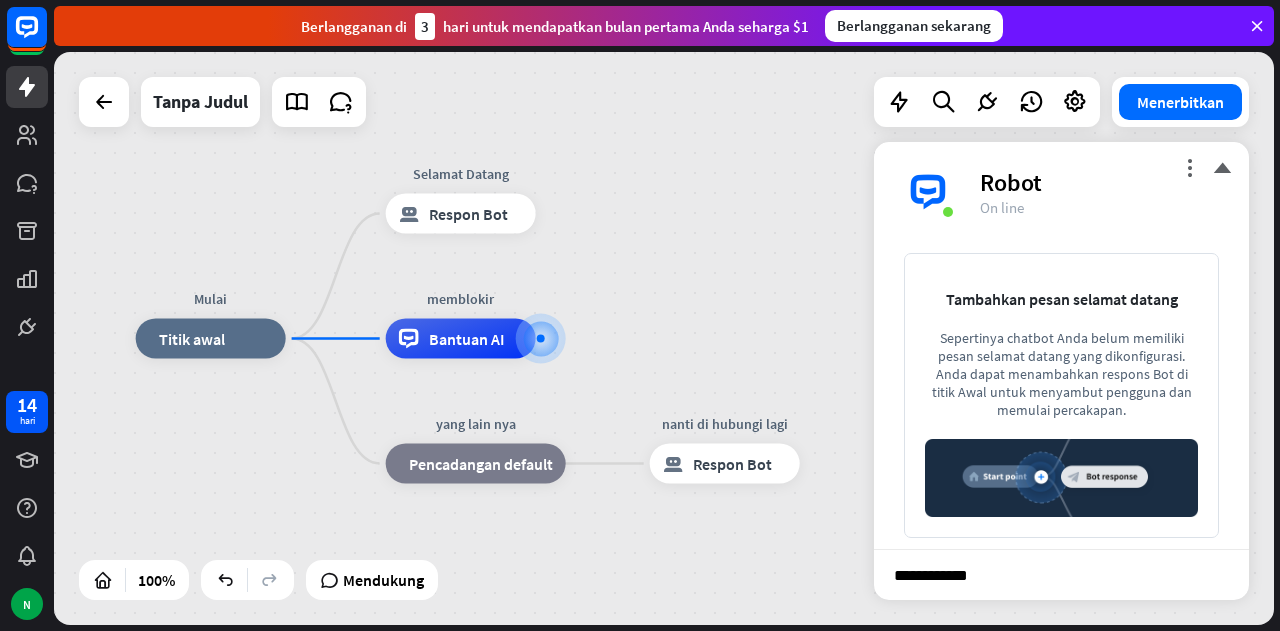 type on "**********" 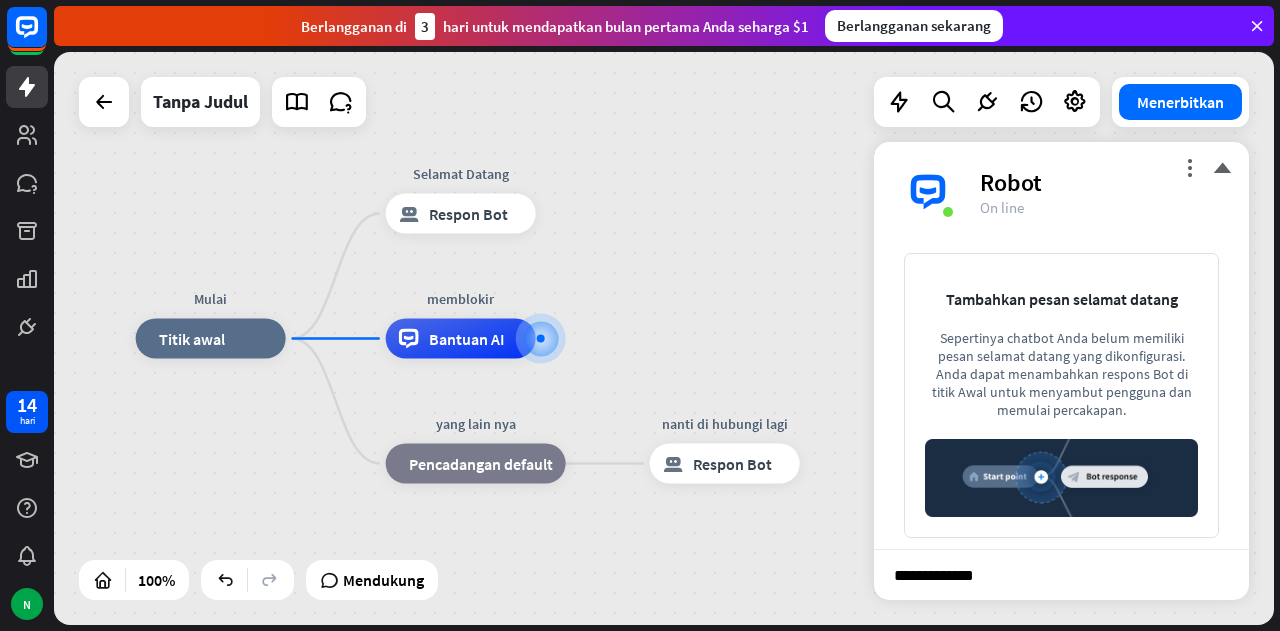 type 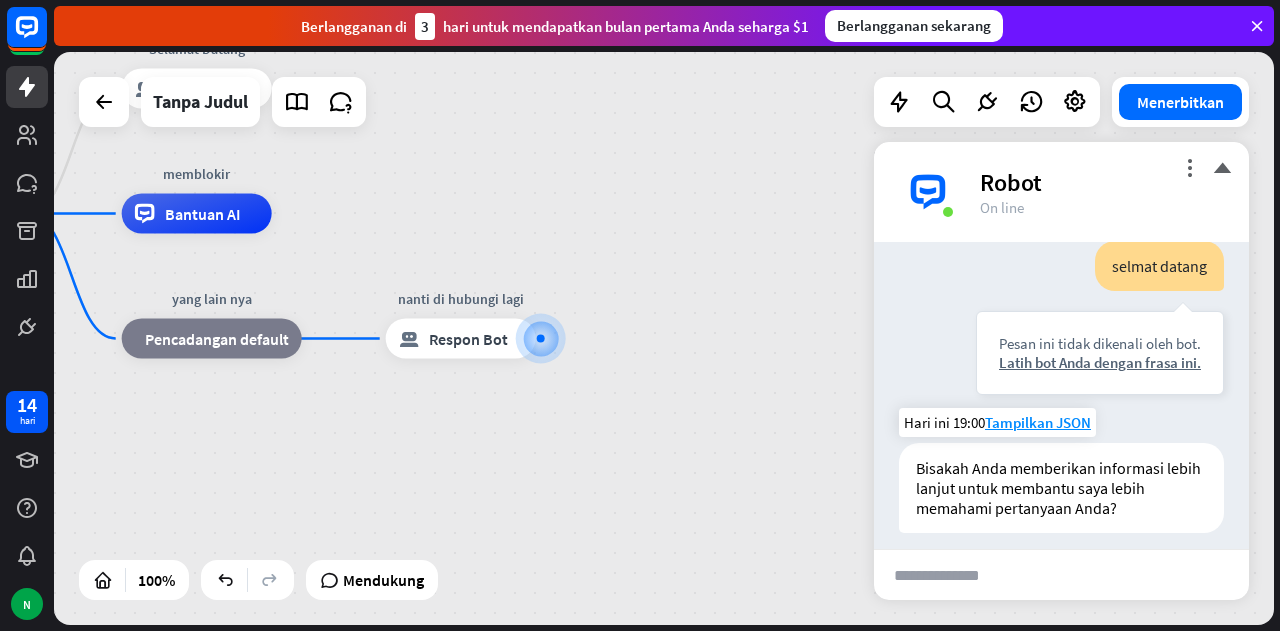 scroll, scrollTop: 71, scrollLeft: 0, axis: vertical 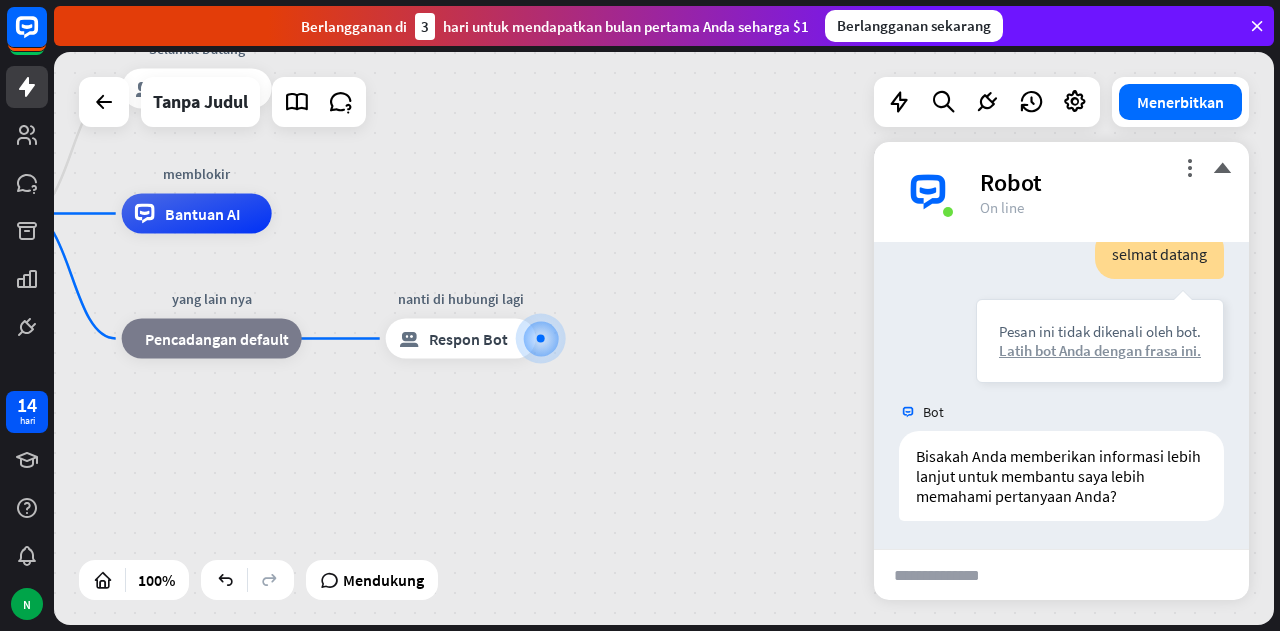 click on "Latih bot Anda dengan frasa ini." at bounding box center [1100, 350] 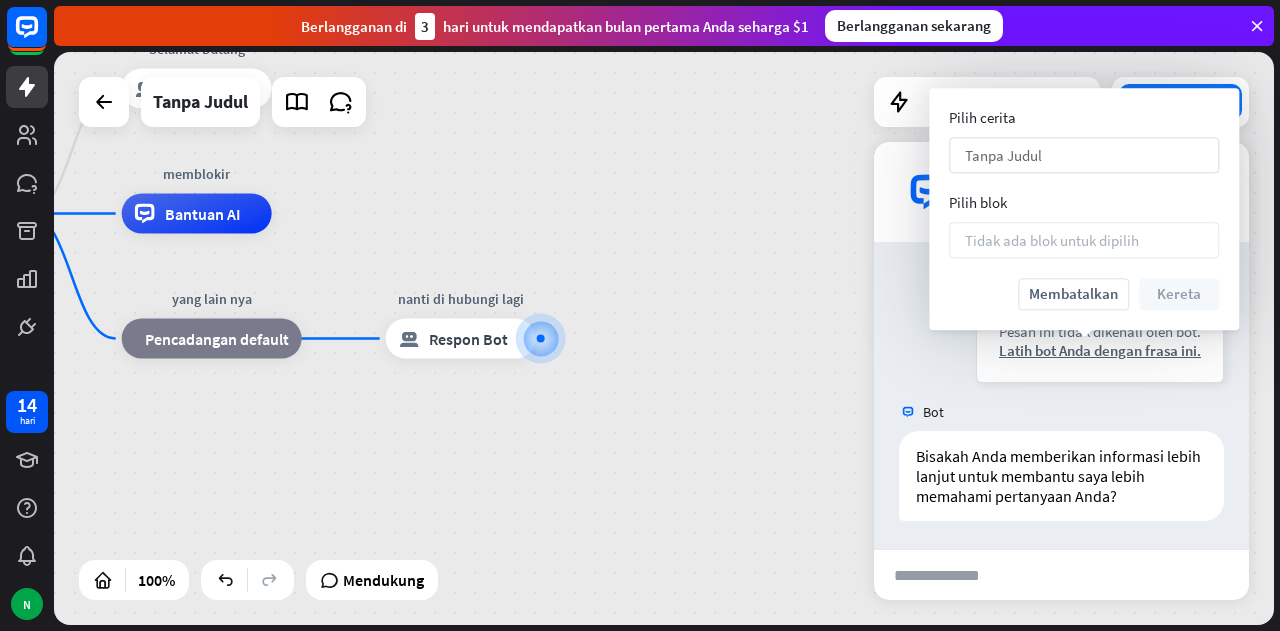 click on "Tanpa Judul
panah_bawah" at bounding box center (1084, 155) 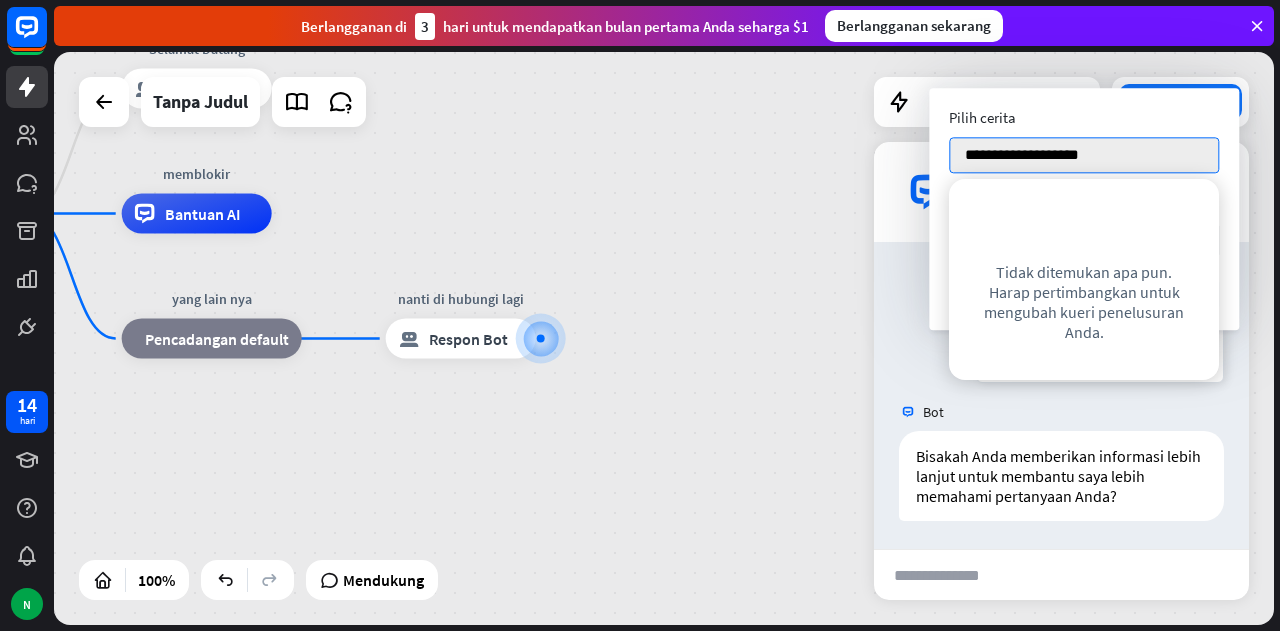 type on "**********" 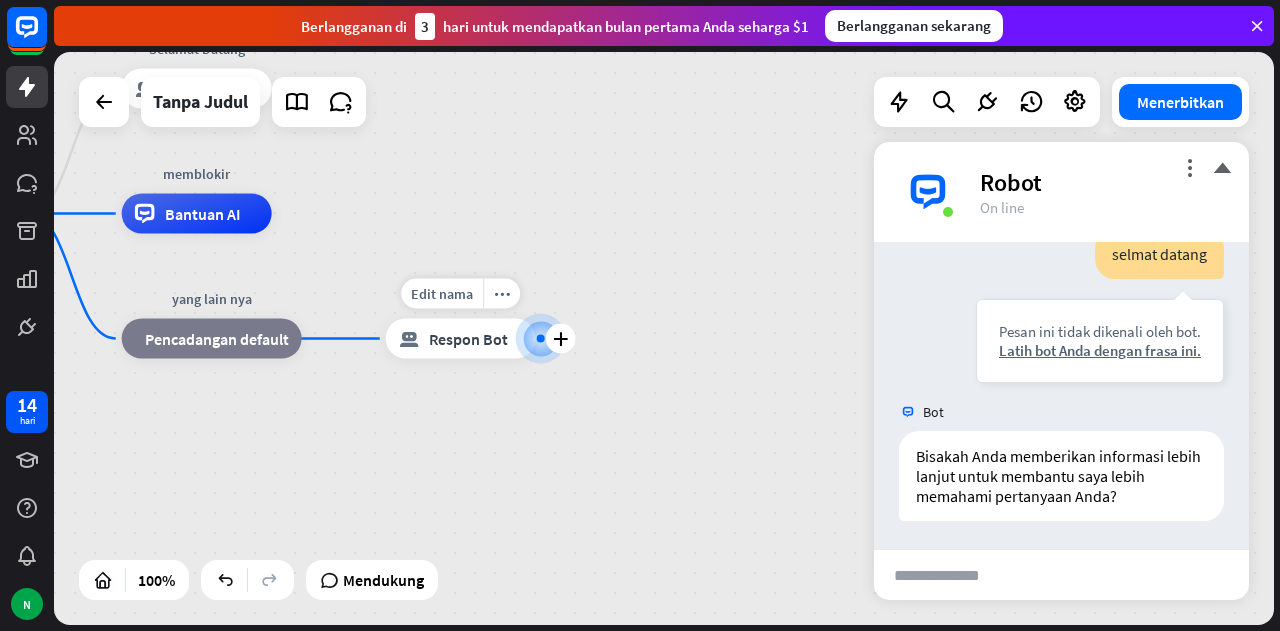 click on "Respon Bot" at bounding box center (468, 339) 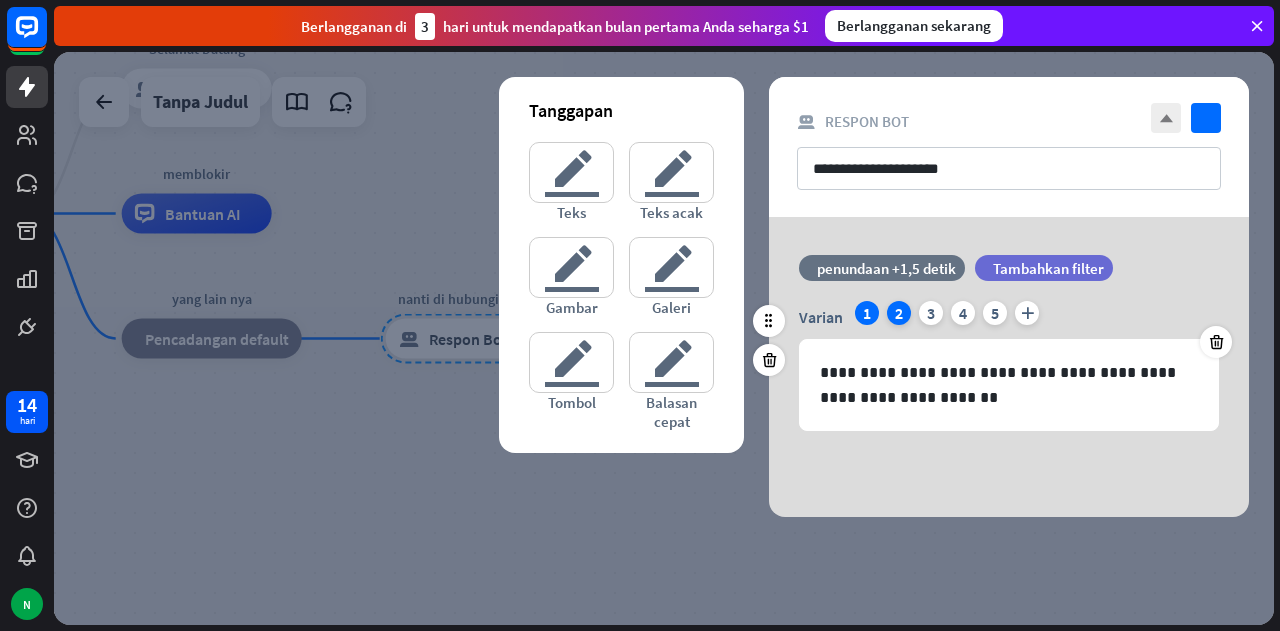click on "2" at bounding box center (899, 313) 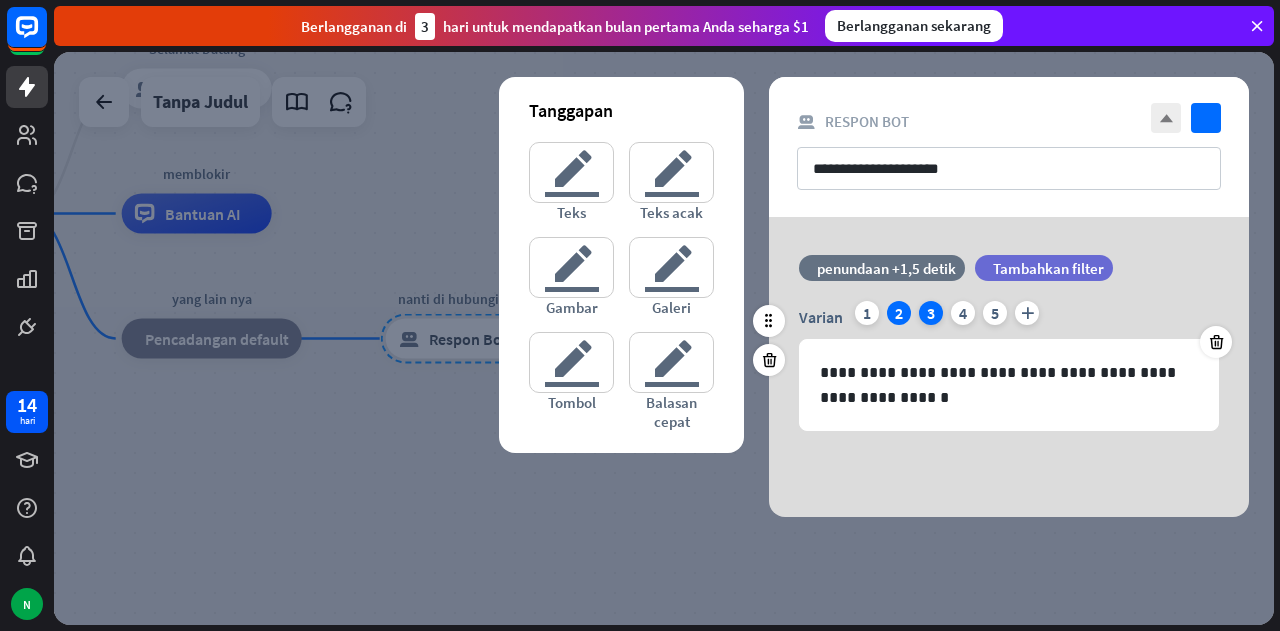 click on "3" at bounding box center (931, 313) 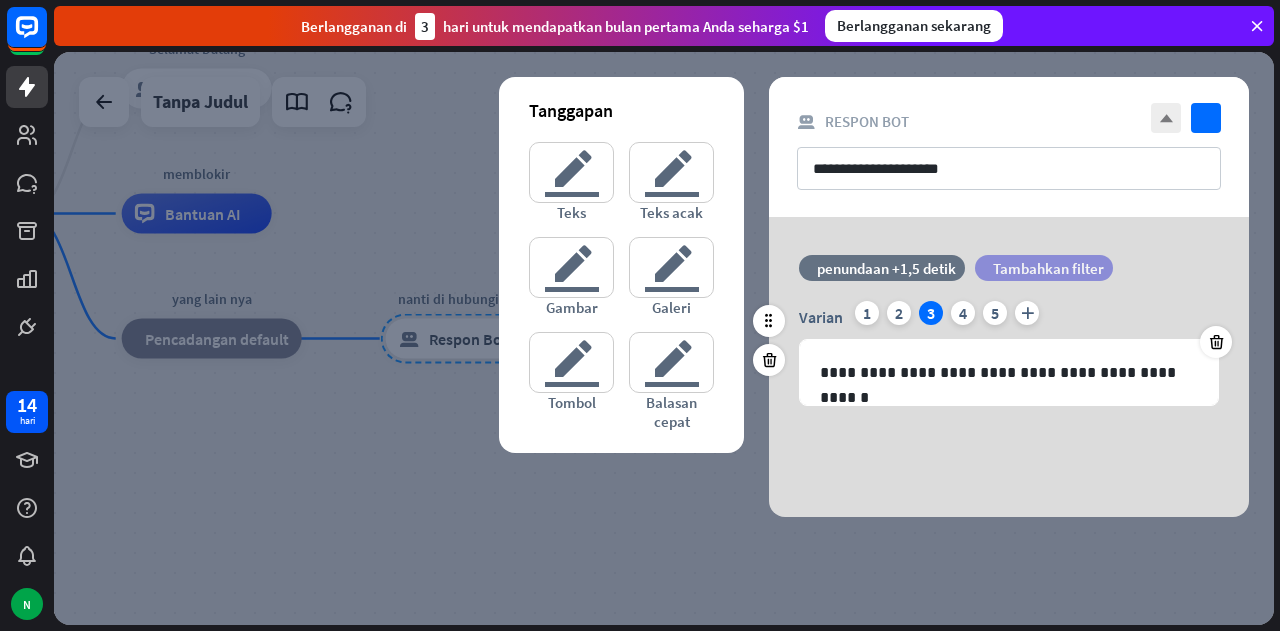 click on "Tambahkan filter" at bounding box center (1048, 268) 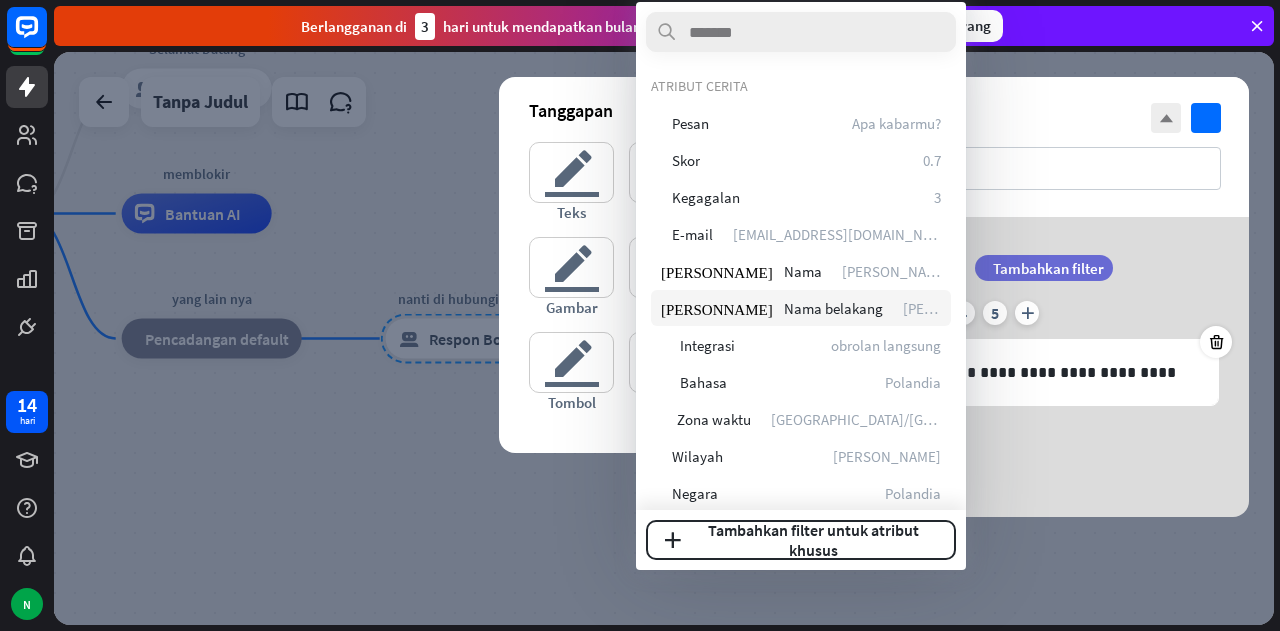 click on "pengguna
Nama belakang
[PERSON_NAME]" at bounding box center (801, 308) 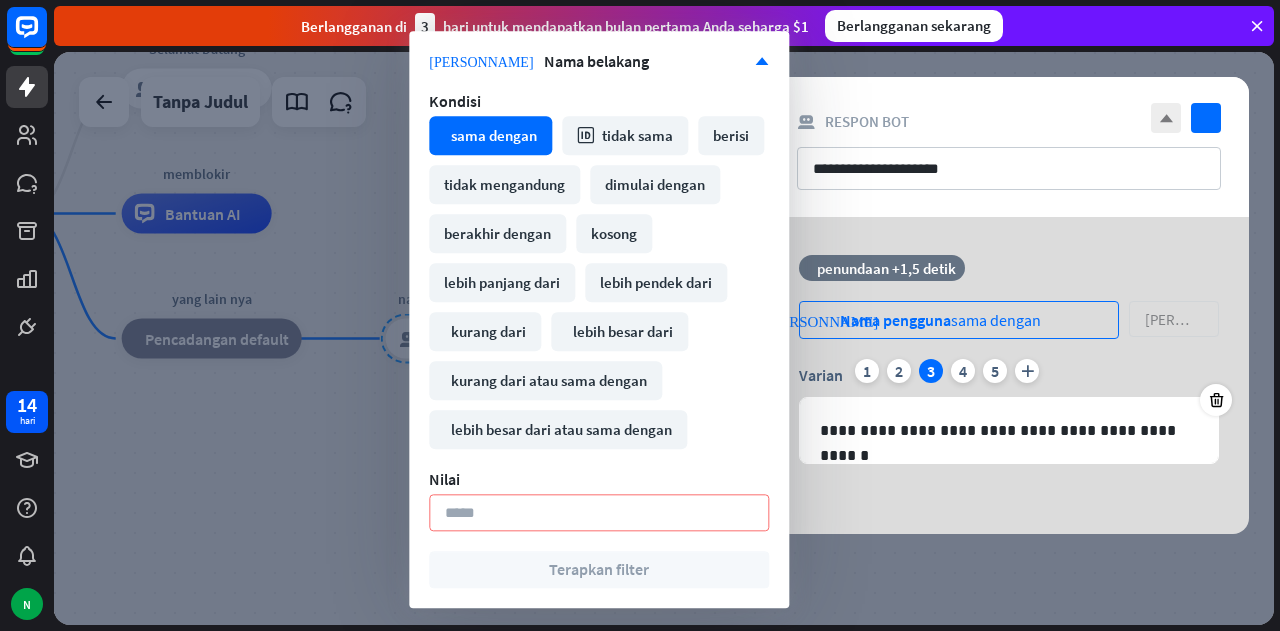 click on "sama dengan" at bounding box center (996, 320) 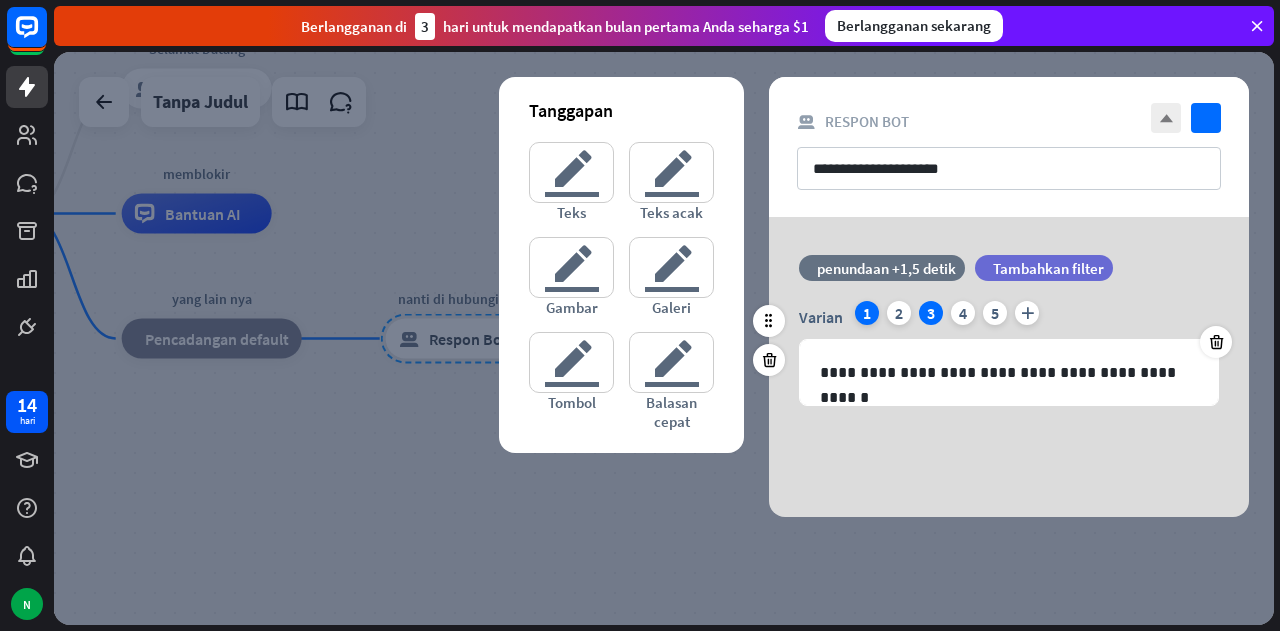 click on "1" at bounding box center [867, 313] 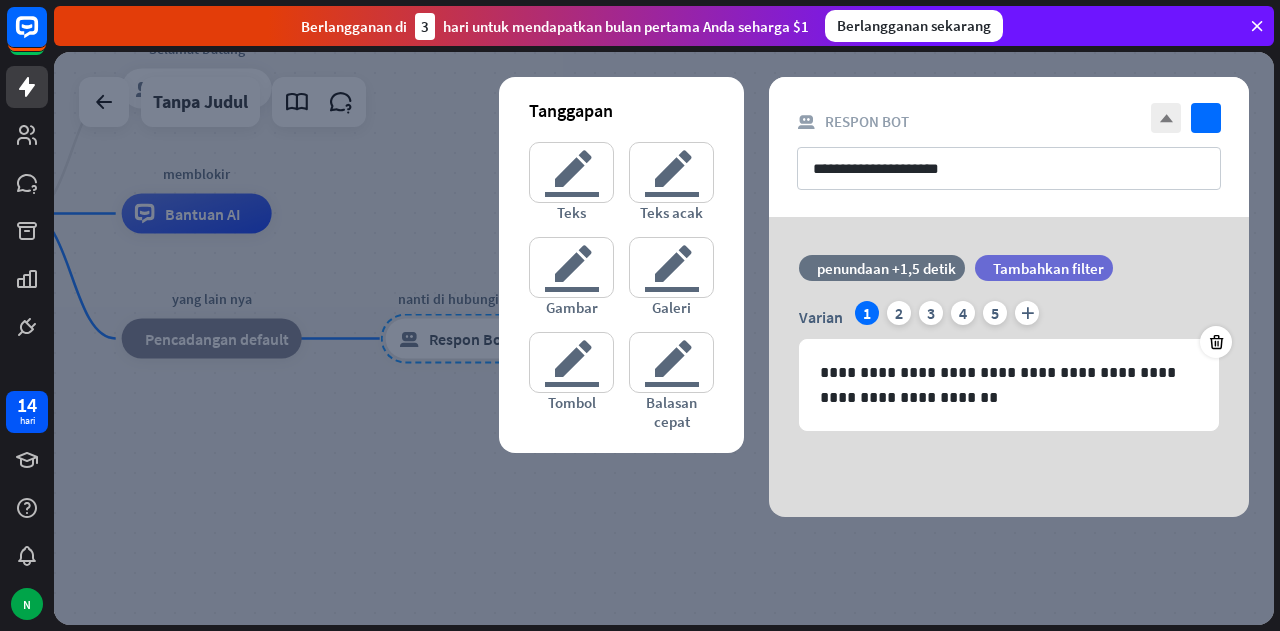 click on "waktu   penundaan +1,5 detik" at bounding box center [882, 278] 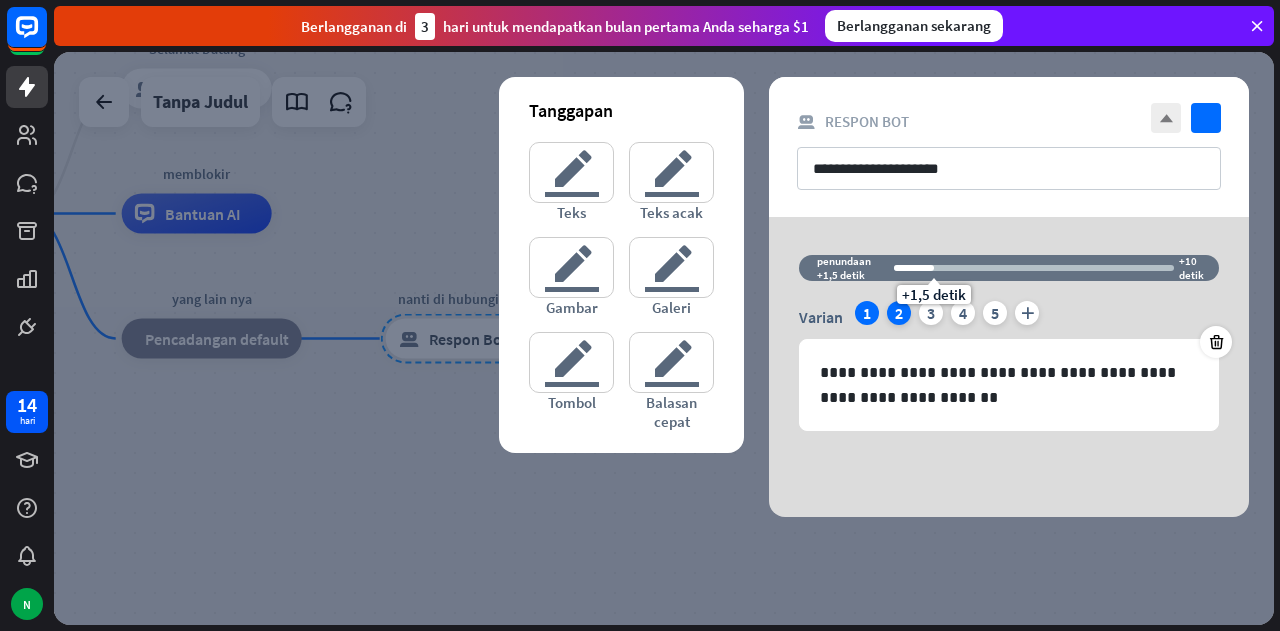 click on "2" at bounding box center [899, 313] 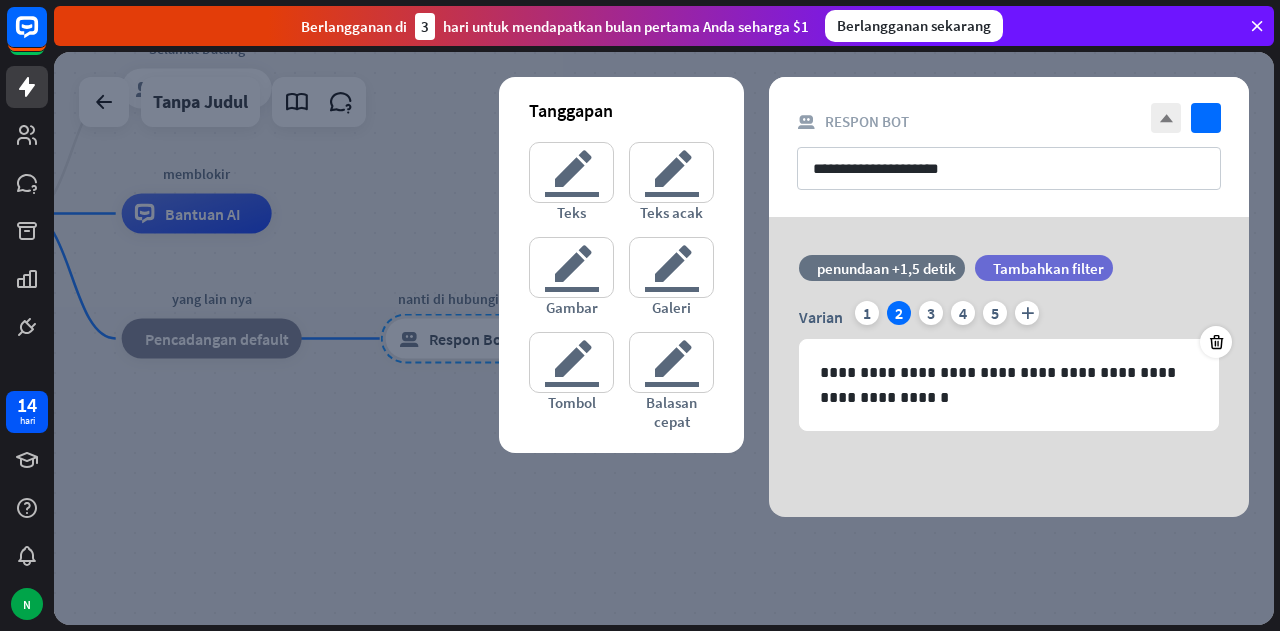 click at bounding box center (664, 338) 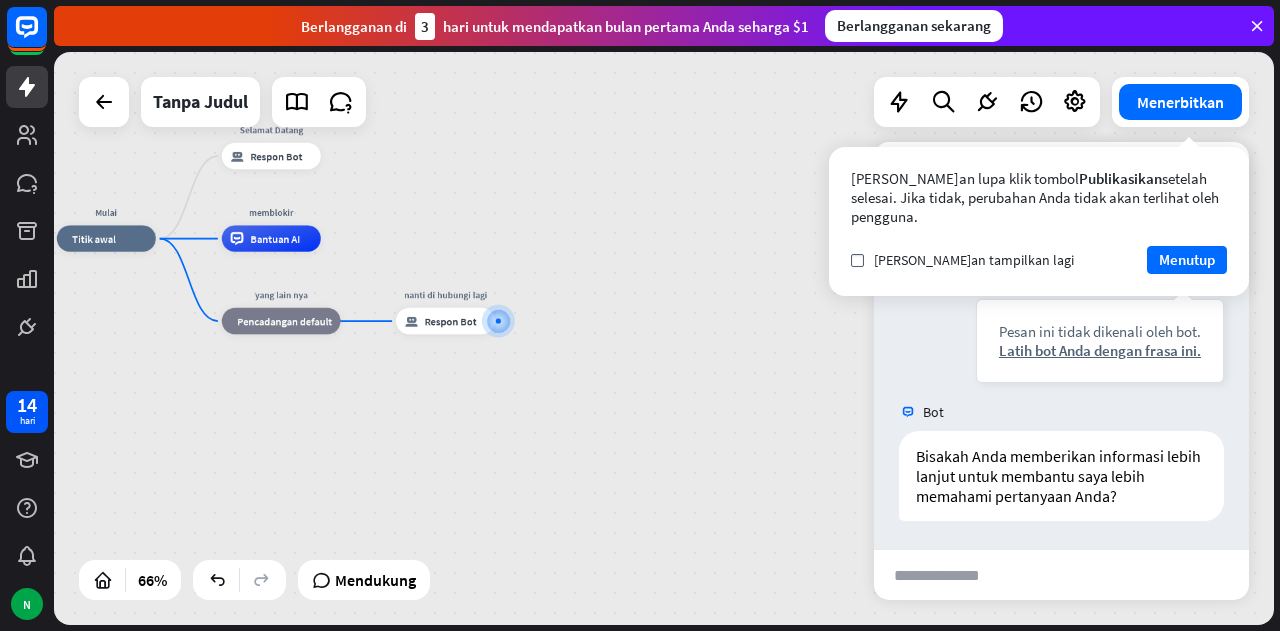 click on "Mulai   rumah_2   Titik awal                 Selamat Datang   blokir_bot_respons   Respon Bot                 memblokir     Bantuan AI                 yang lain nya   blok_fallback   Pencadangan default                 nanti di hubungi lagi   blokir_bot_respons   Respon Bot" at bounding box center (459, 428) 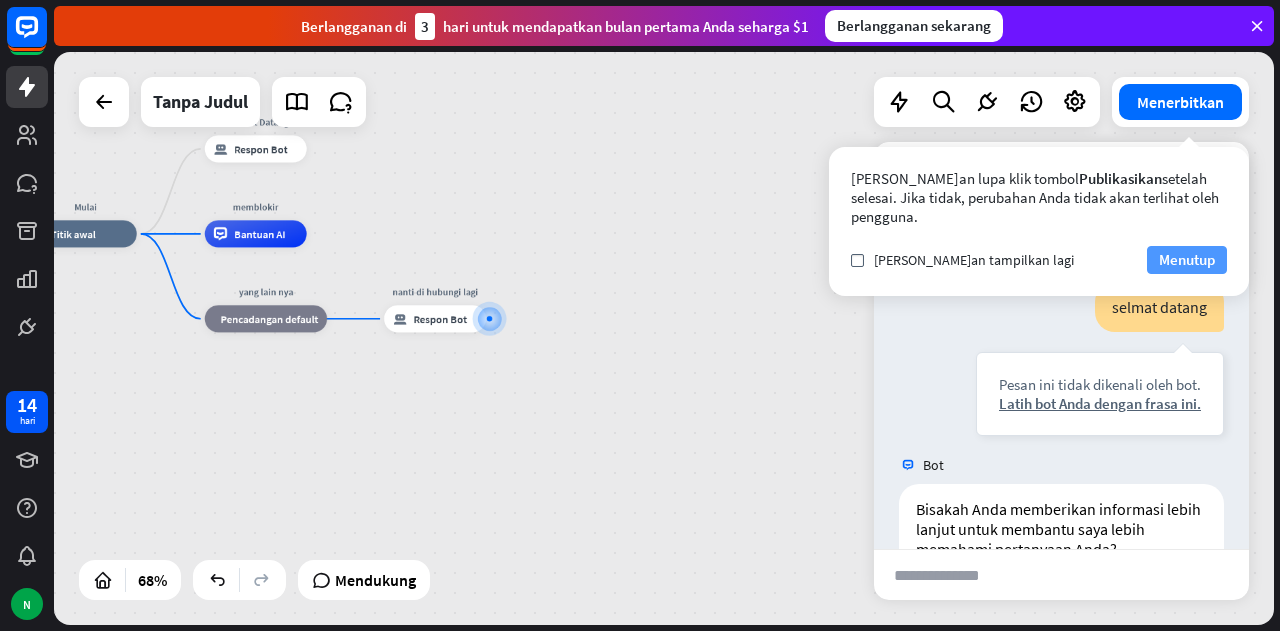 click on "Menutup" at bounding box center (1187, 259) 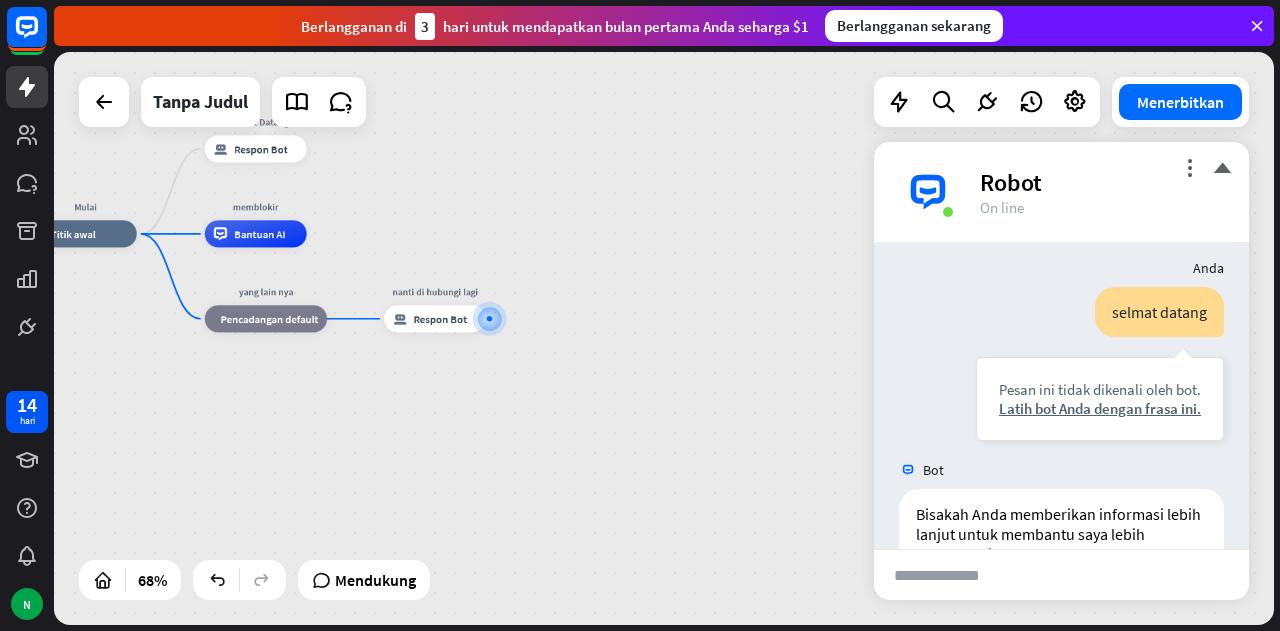 scroll, scrollTop: 12, scrollLeft: 0, axis: vertical 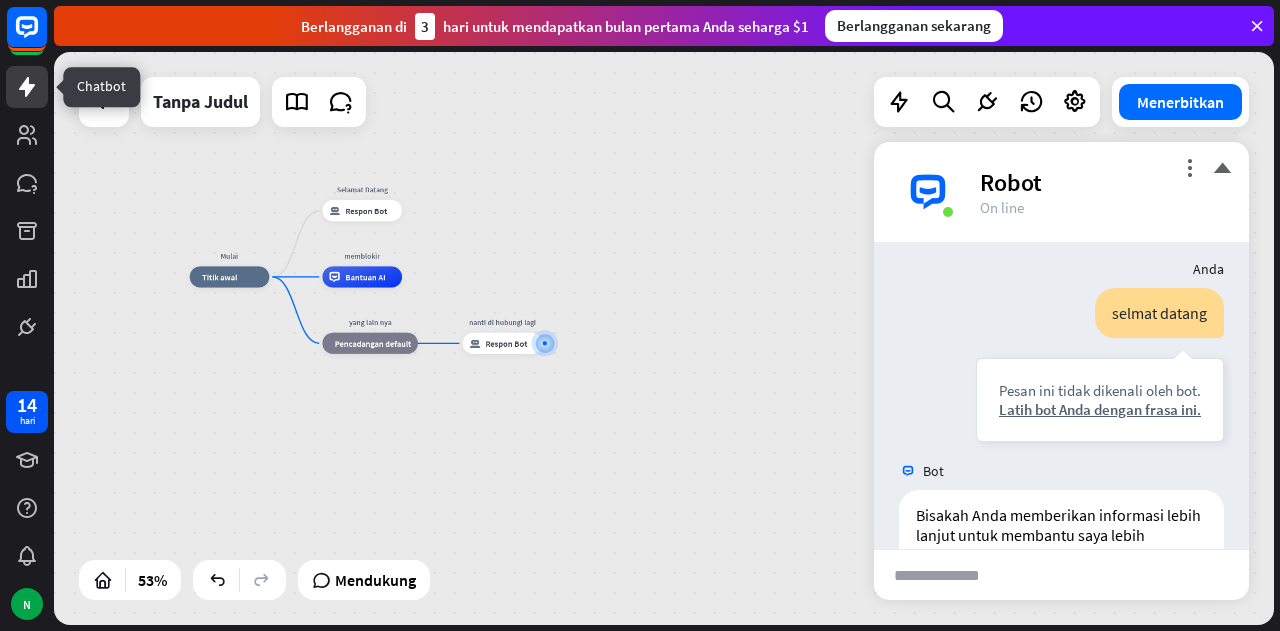 click 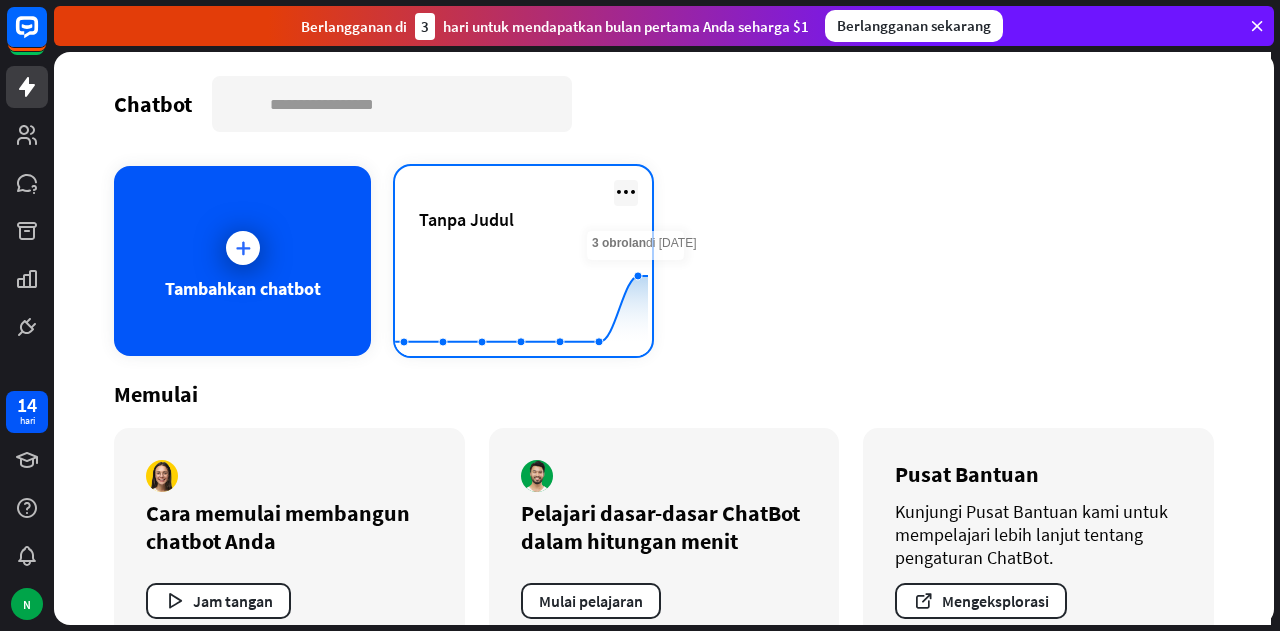 click at bounding box center [626, 192] 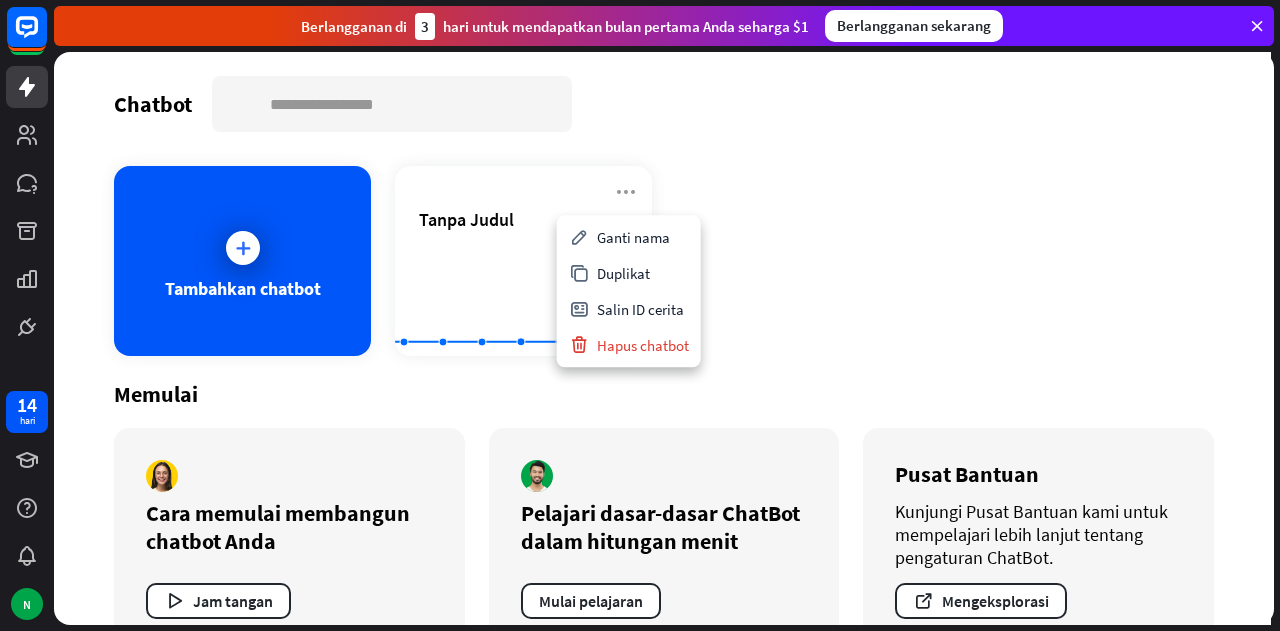 click on "Tambahkan chatbot
Tanpa Judul
Created with Highcharts 10.1.0 0 2 4" at bounding box center (664, 261) 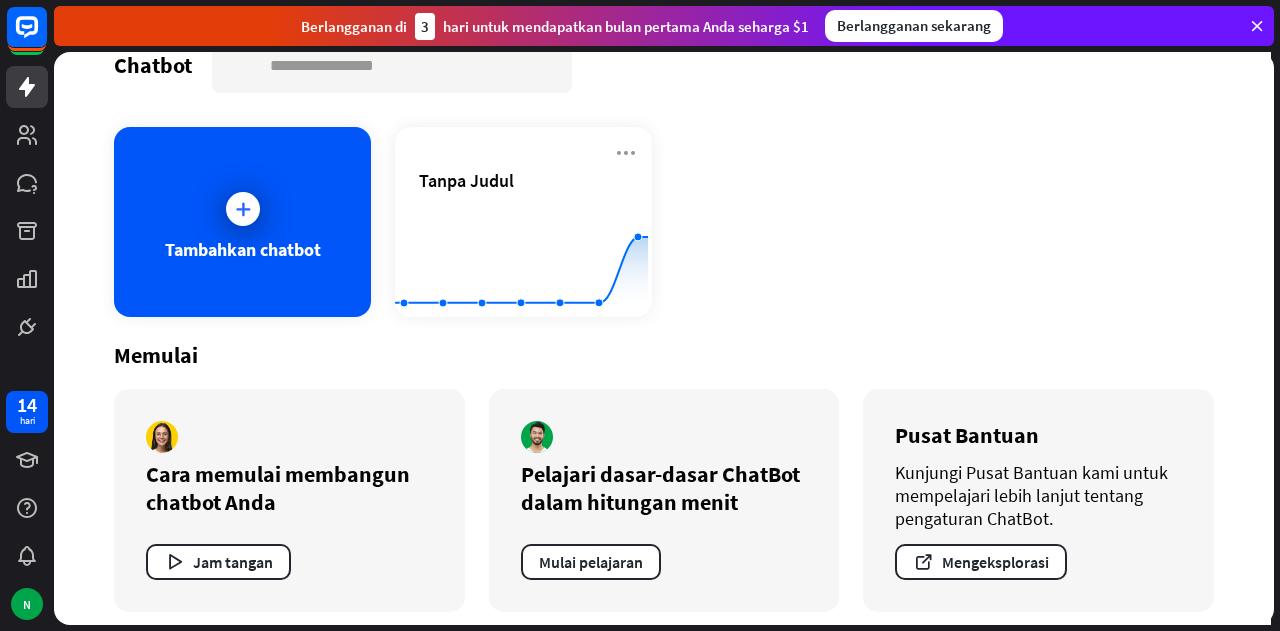 scroll, scrollTop: 50, scrollLeft: 0, axis: vertical 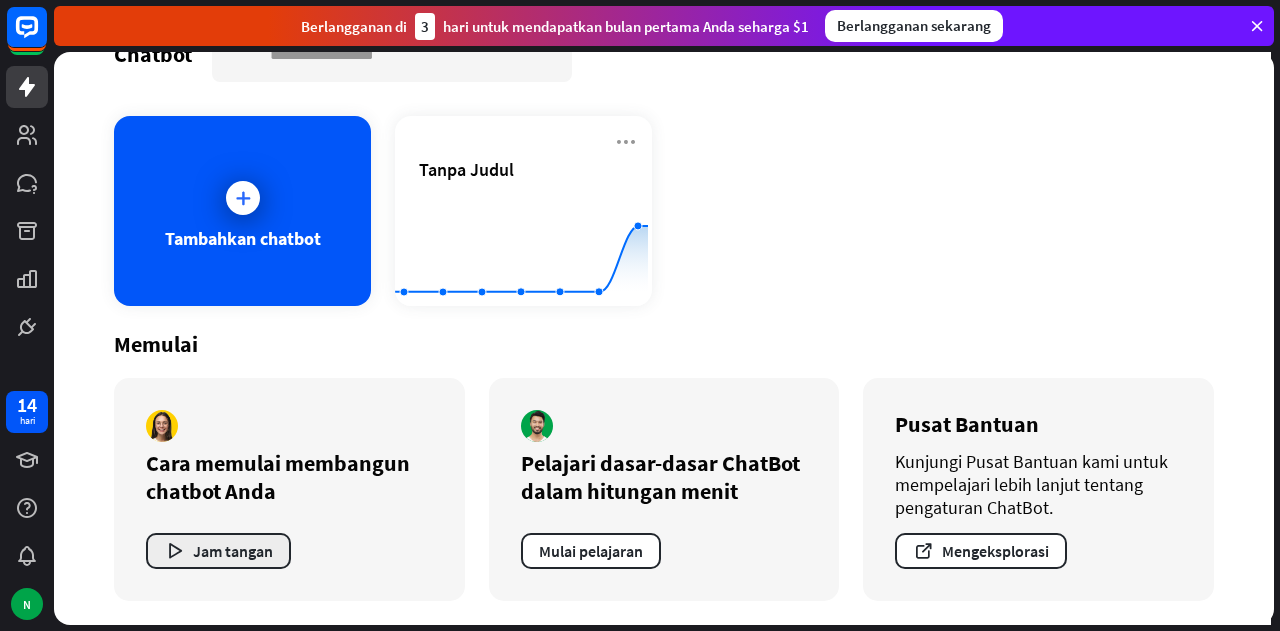 click on "Jam tangan" at bounding box center (233, 551) 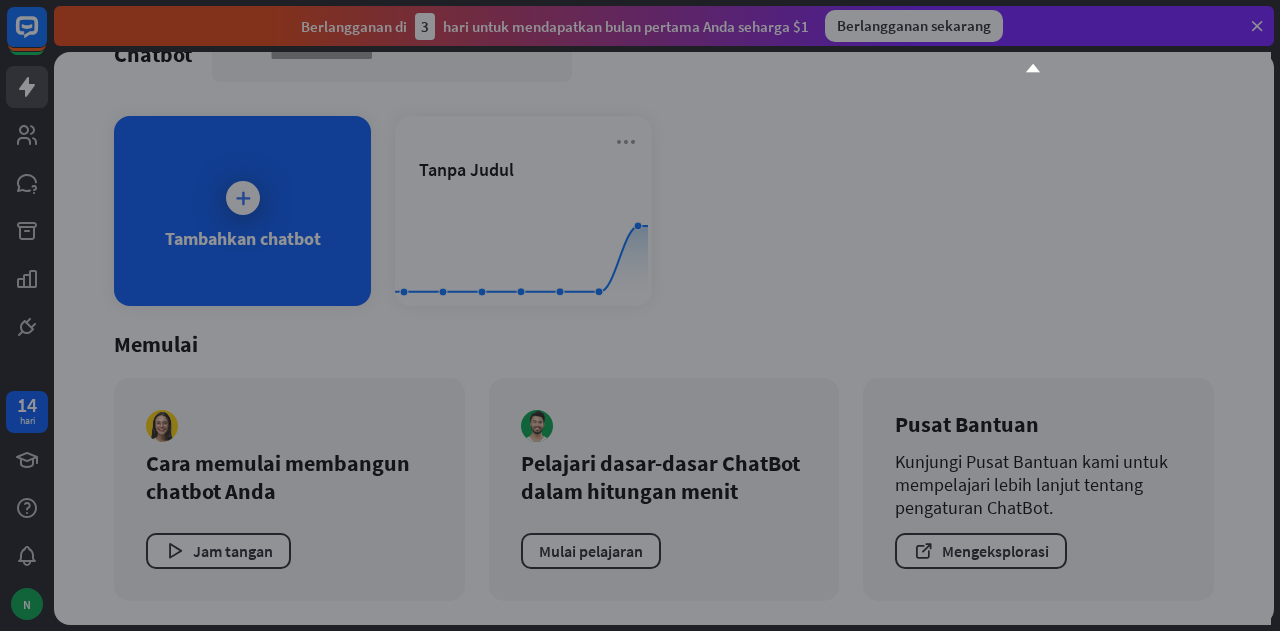 click on "menutup" at bounding box center (640, 315) 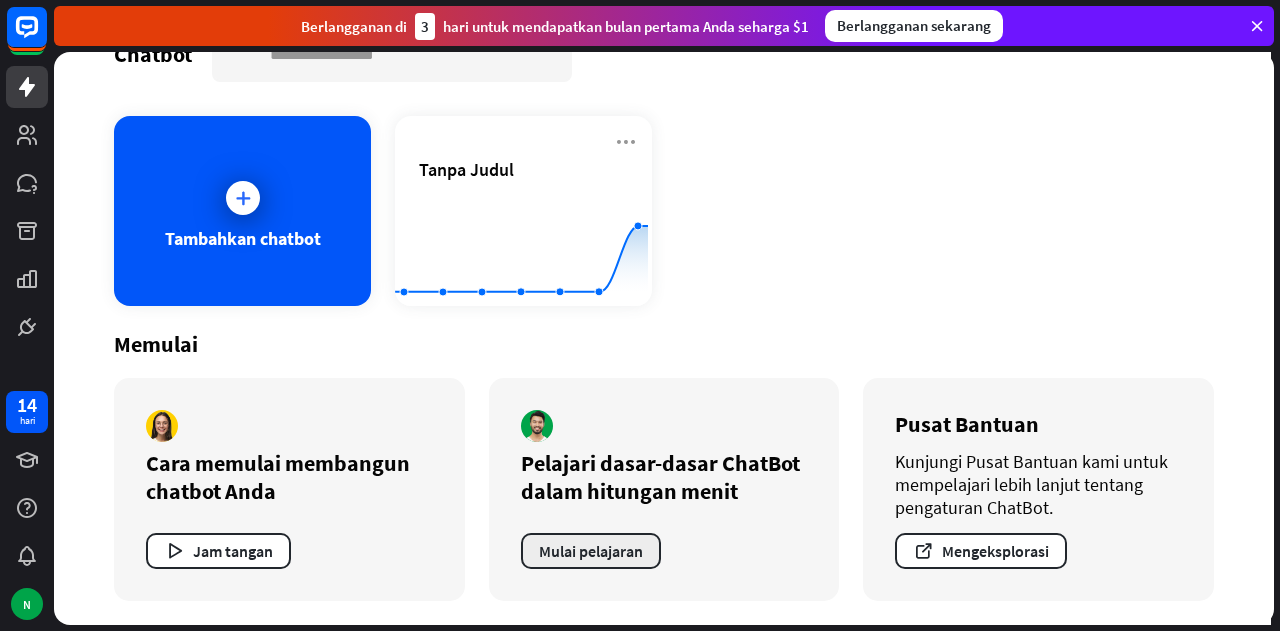 click on "Mulai pelajaran" at bounding box center (591, 551) 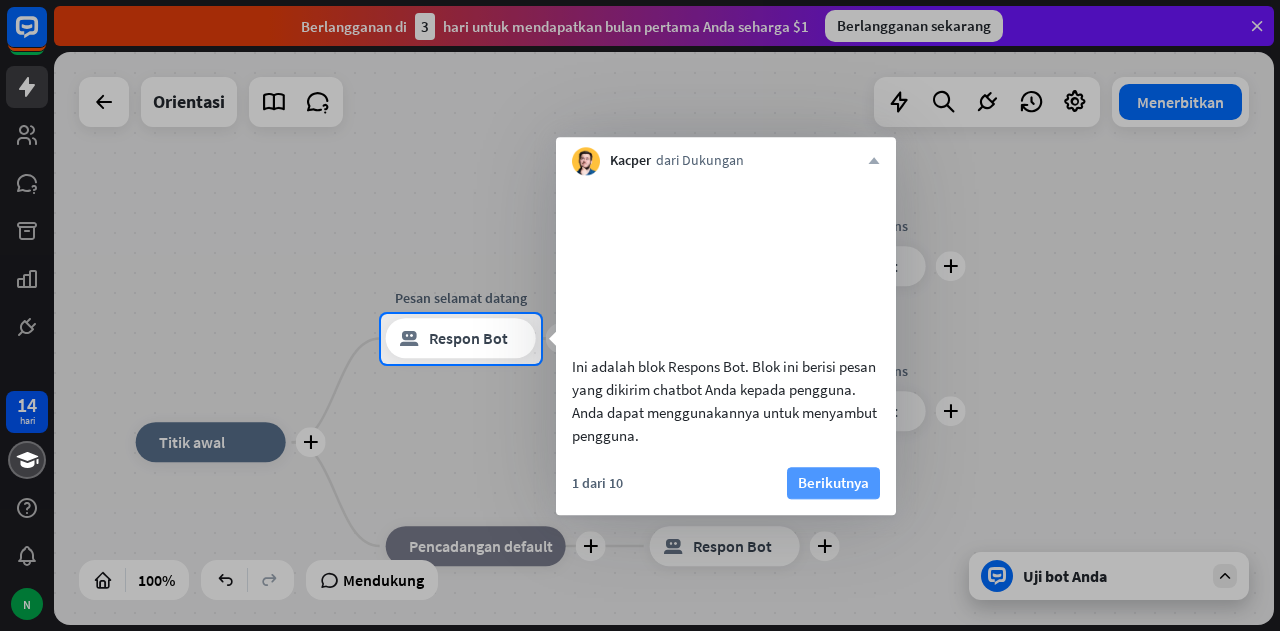 click on "Berikutnya" at bounding box center (833, 482) 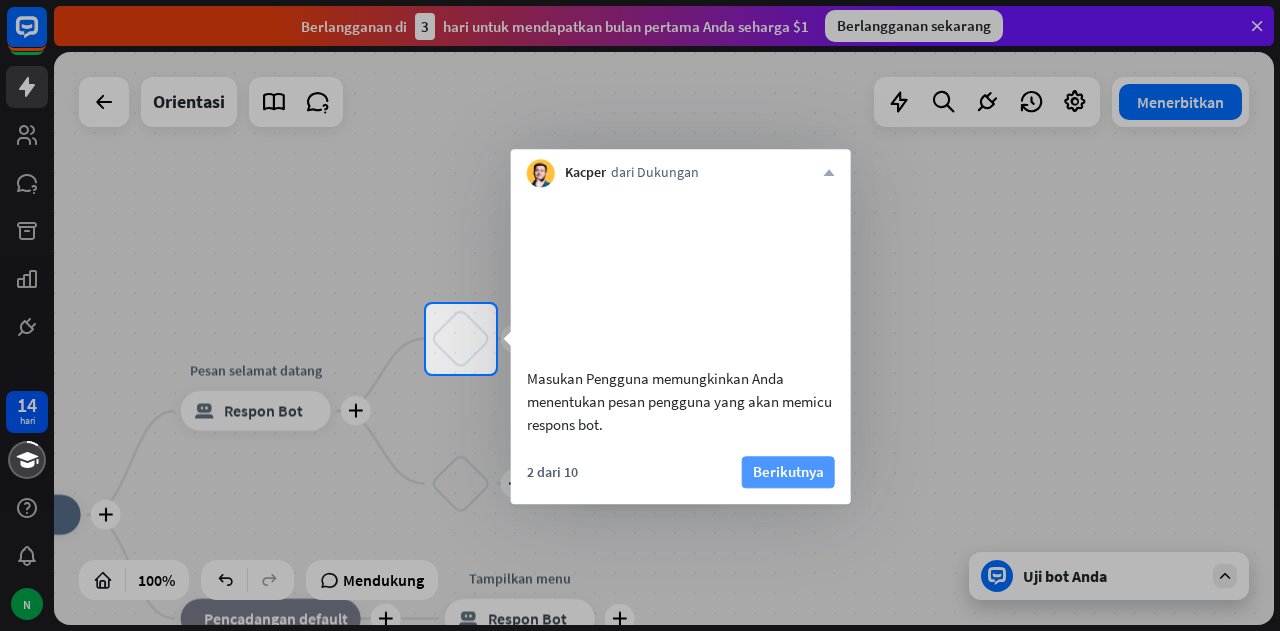 click on "Berikutnya" at bounding box center (788, 471) 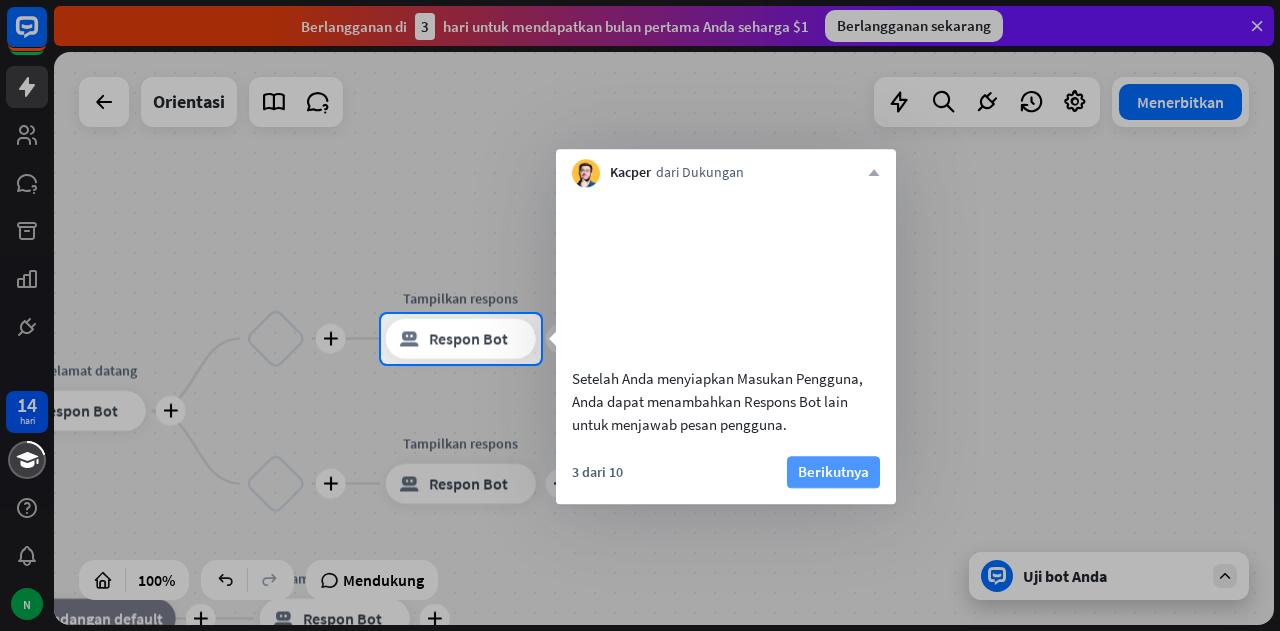 click on "Berikutnya" at bounding box center (833, 471) 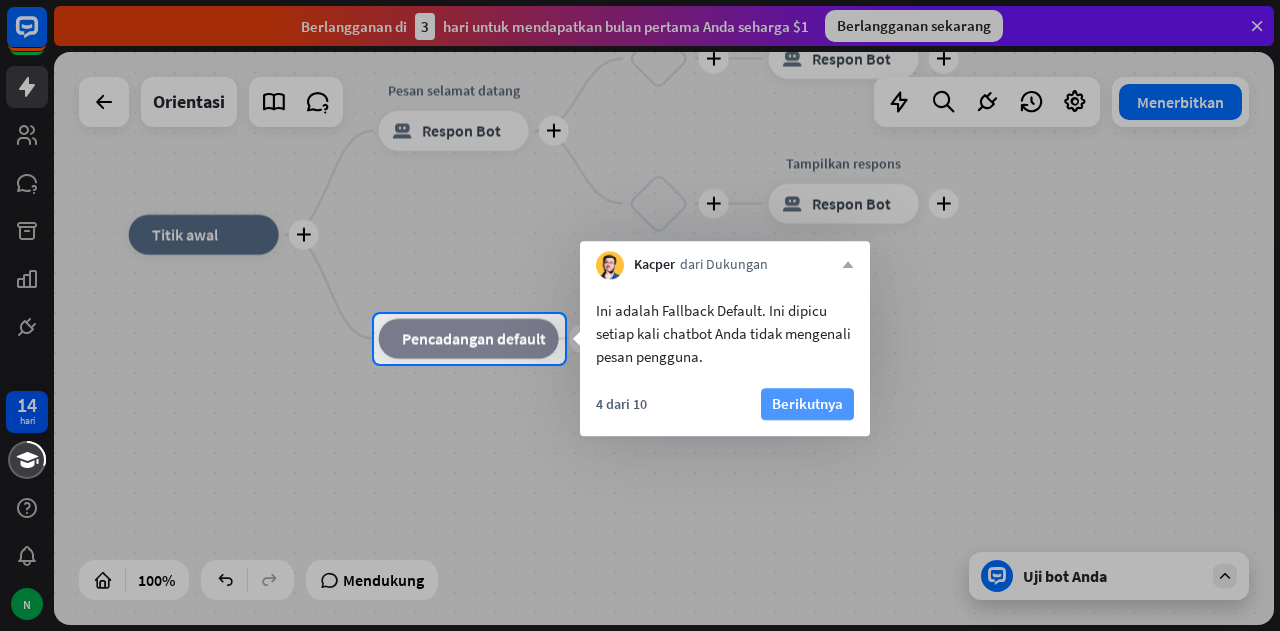 click on "Berikutnya" at bounding box center [807, 403] 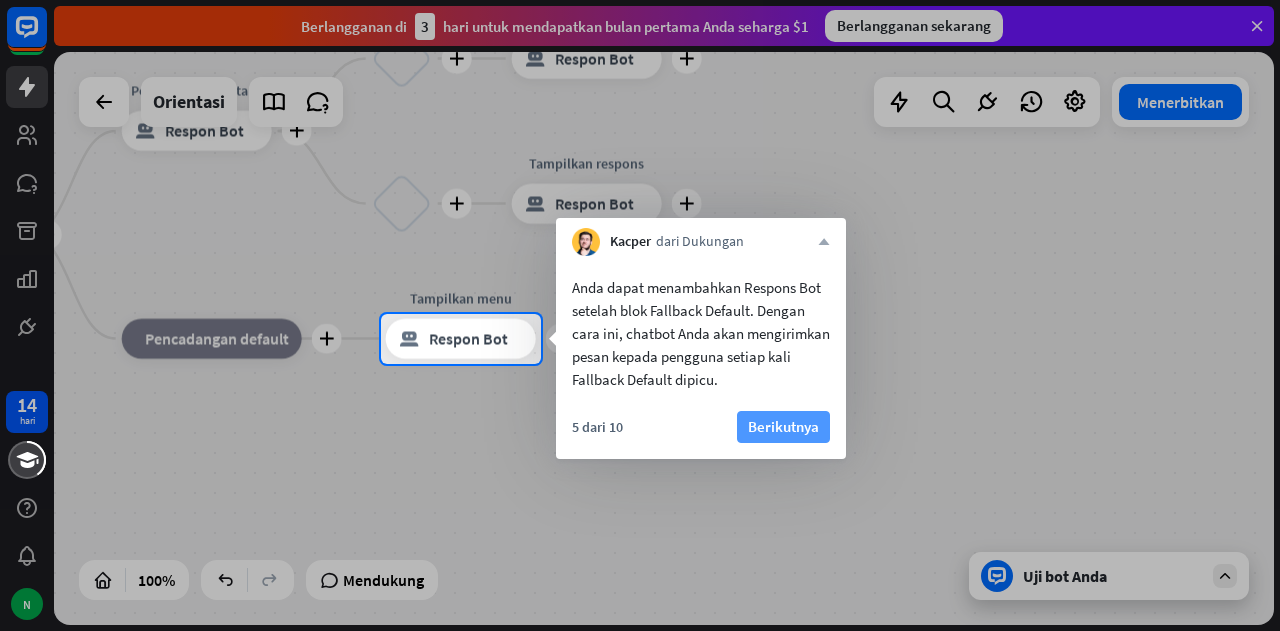 click on "Berikutnya" at bounding box center (783, 426) 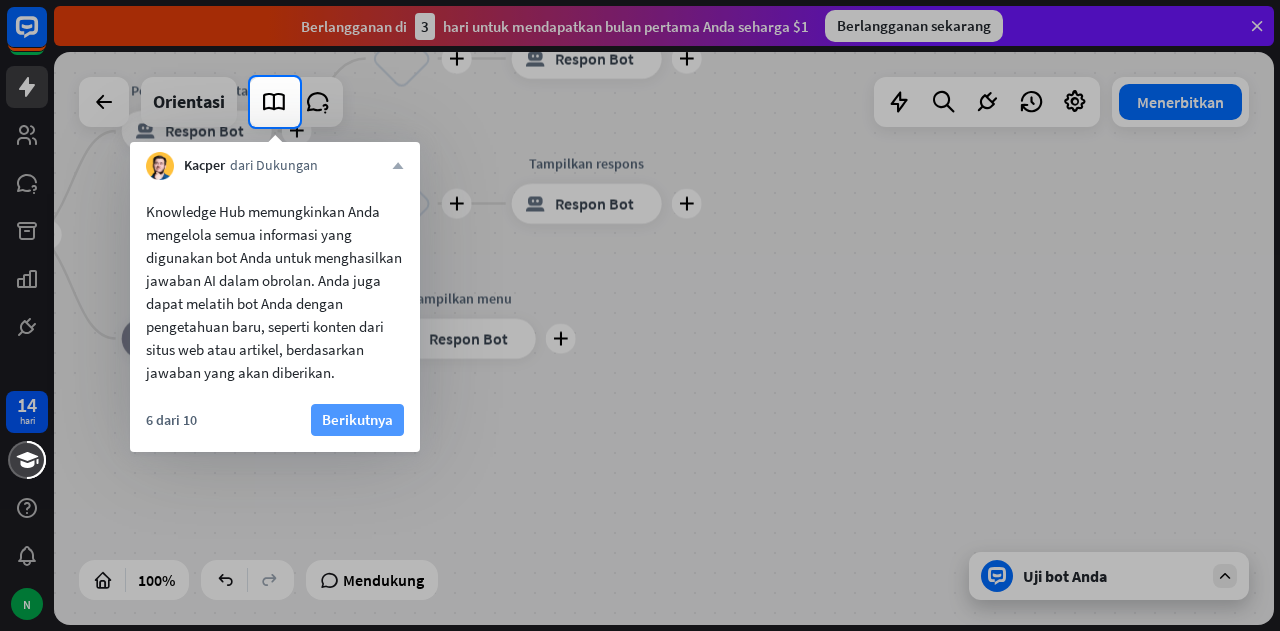 click on "Berikutnya" at bounding box center [357, 419] 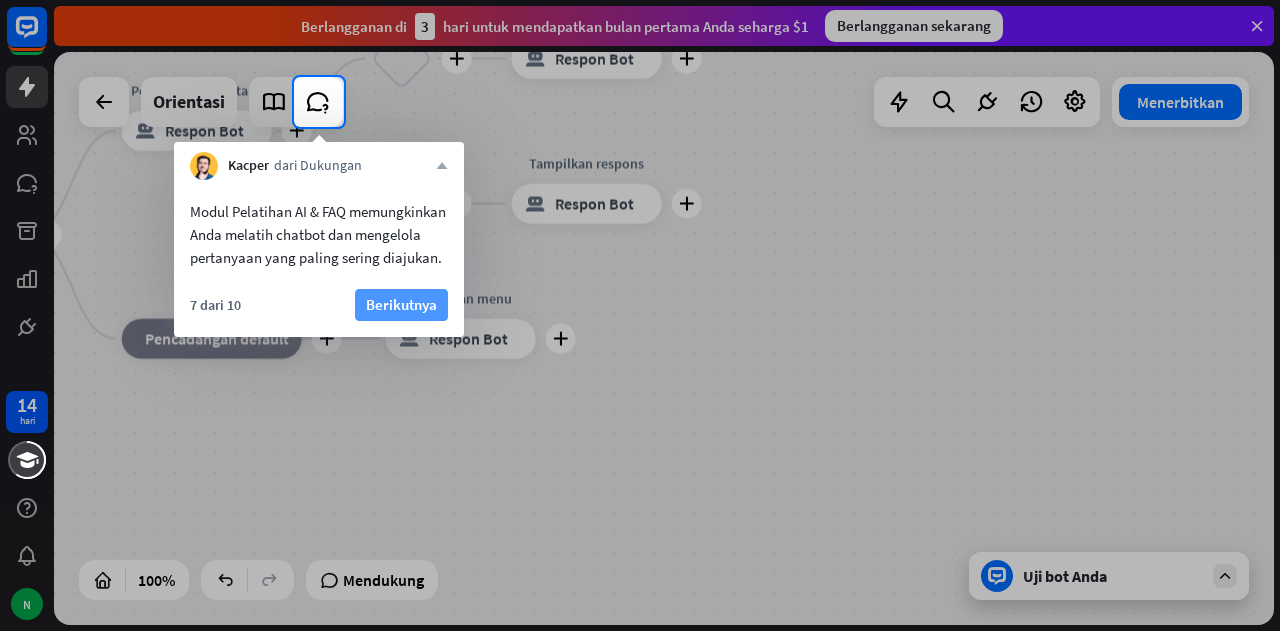 click on "Berikutnya" at bounding box center (401, 304) 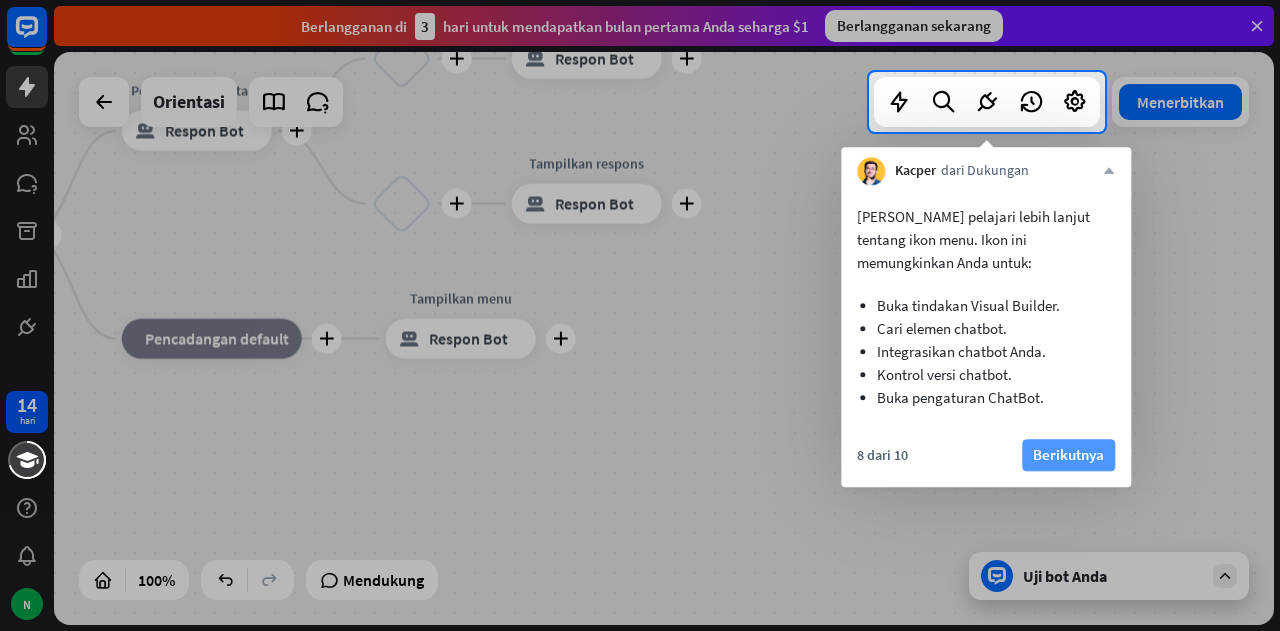 click on "Berikutnya" at bounding box center (1068, 454) 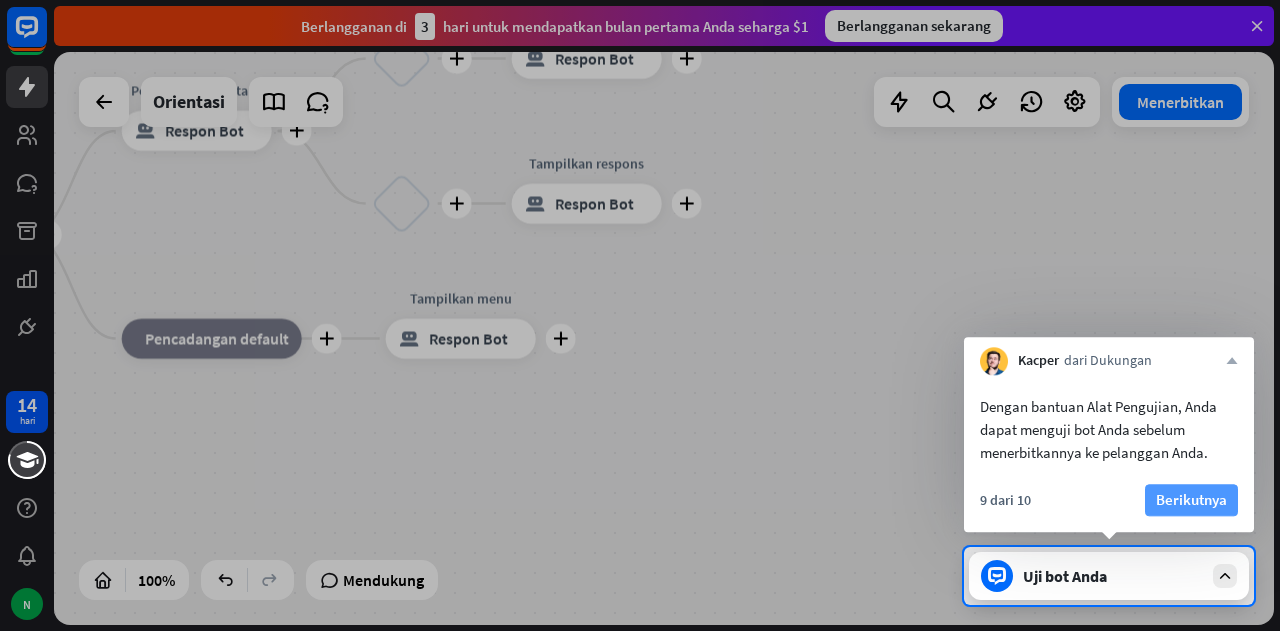 click on "Berikutnya" at bounding box center [1191, 499] 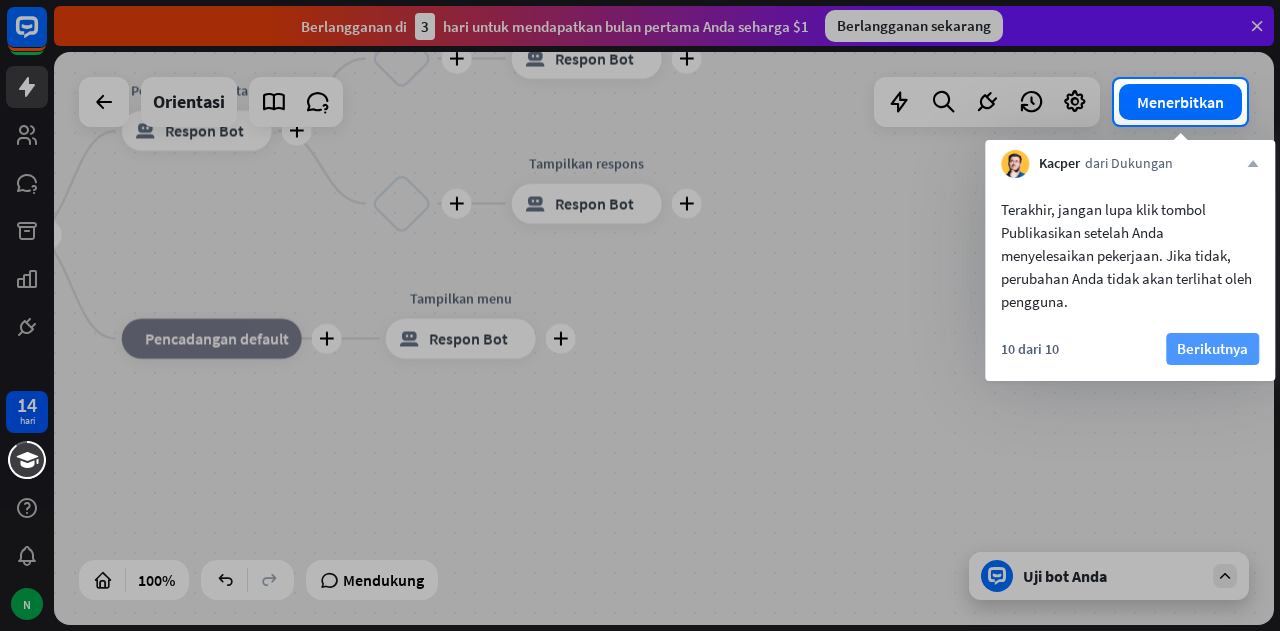 click on "Berikutnya" at bounding box center (1212, 348) 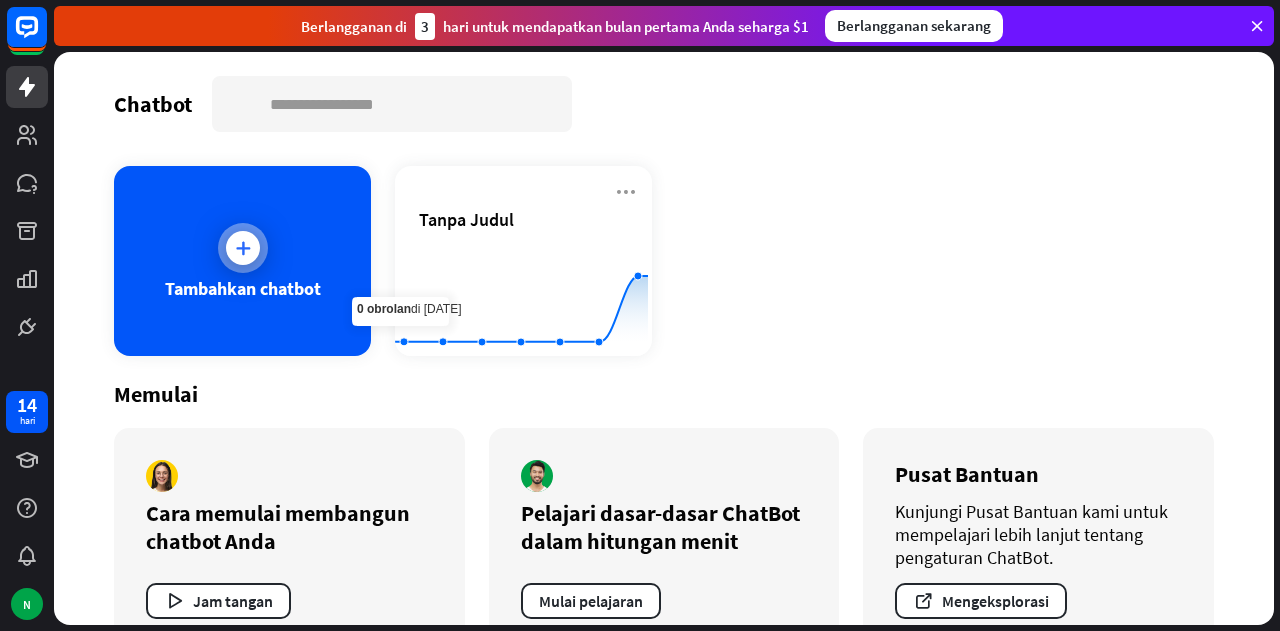 click at bounding box center [243, 248] 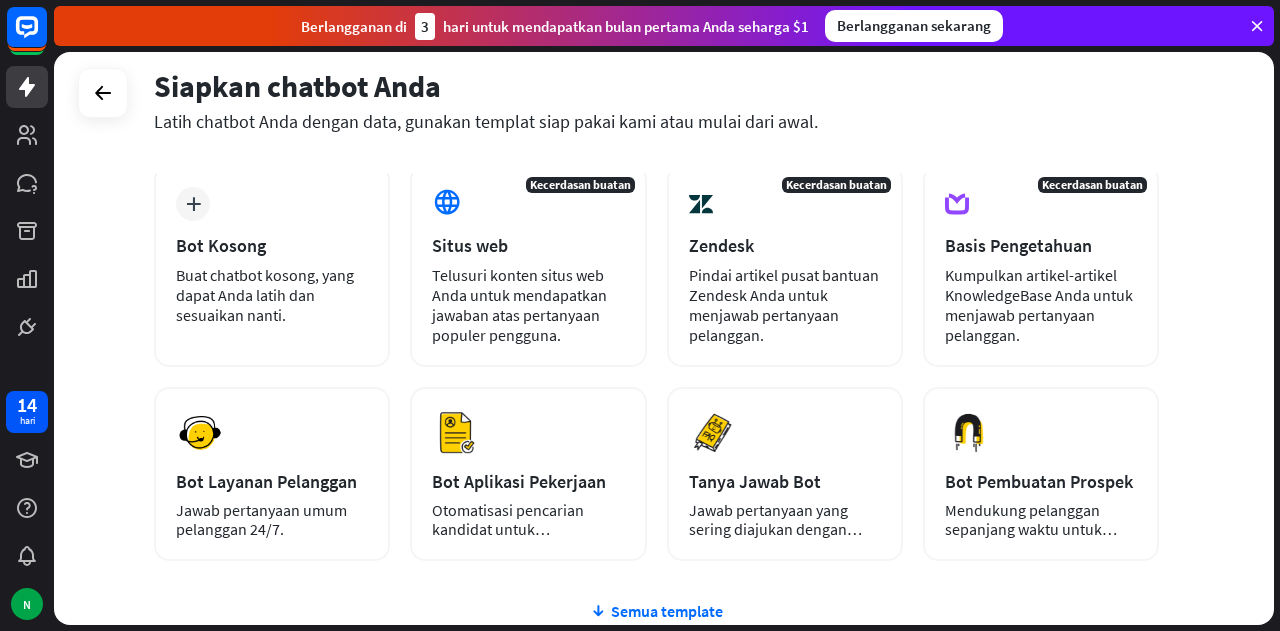 scroll, scrollTop: 99, scrollLeft: 0, axis: vertical 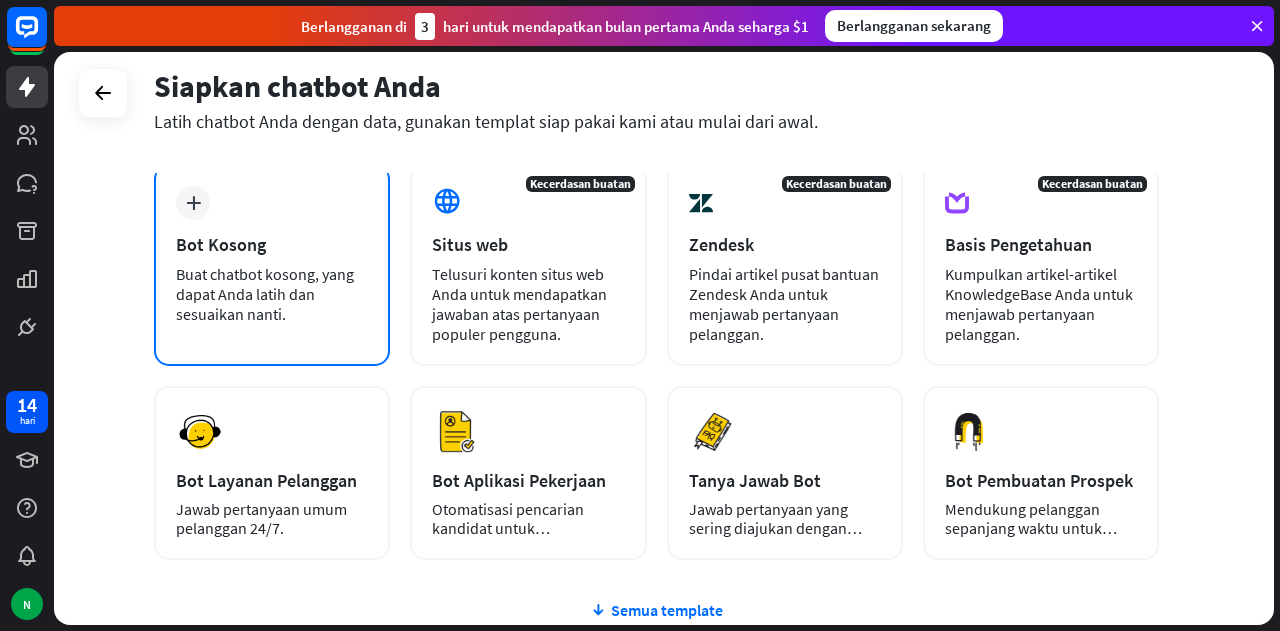 click on "Bot Kosong" at bounding box center [221, 244] 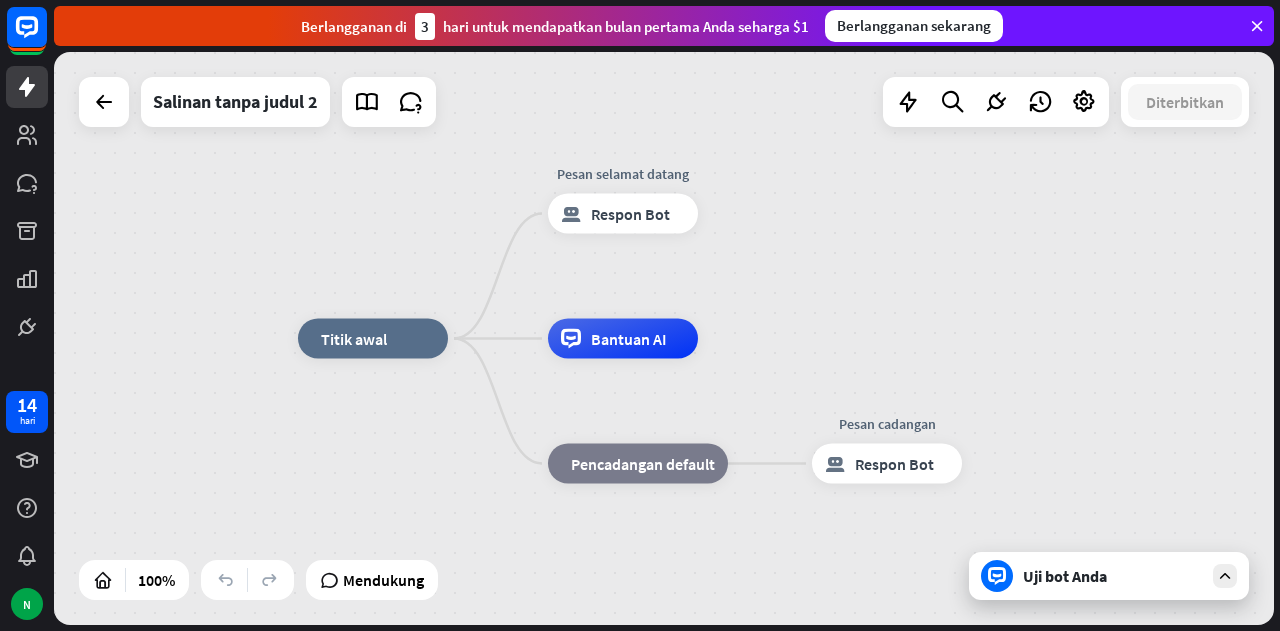 click on "Uji bot Anda" at bounding box center (1109, 576) 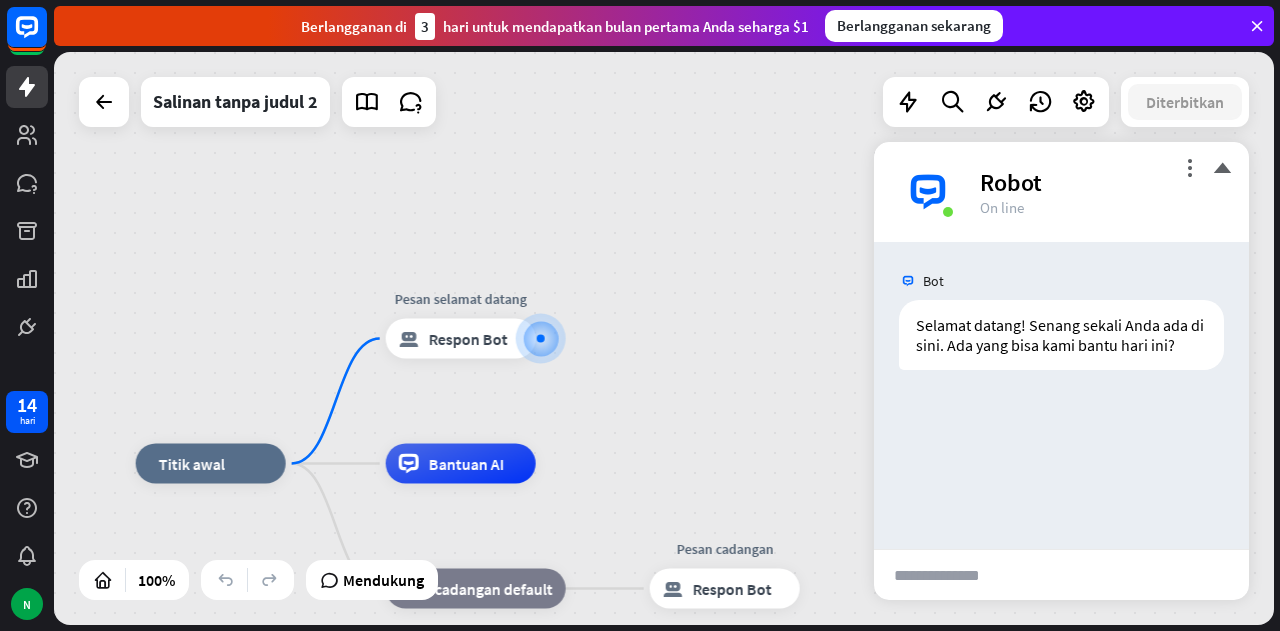click at bounding box center (951, 575) 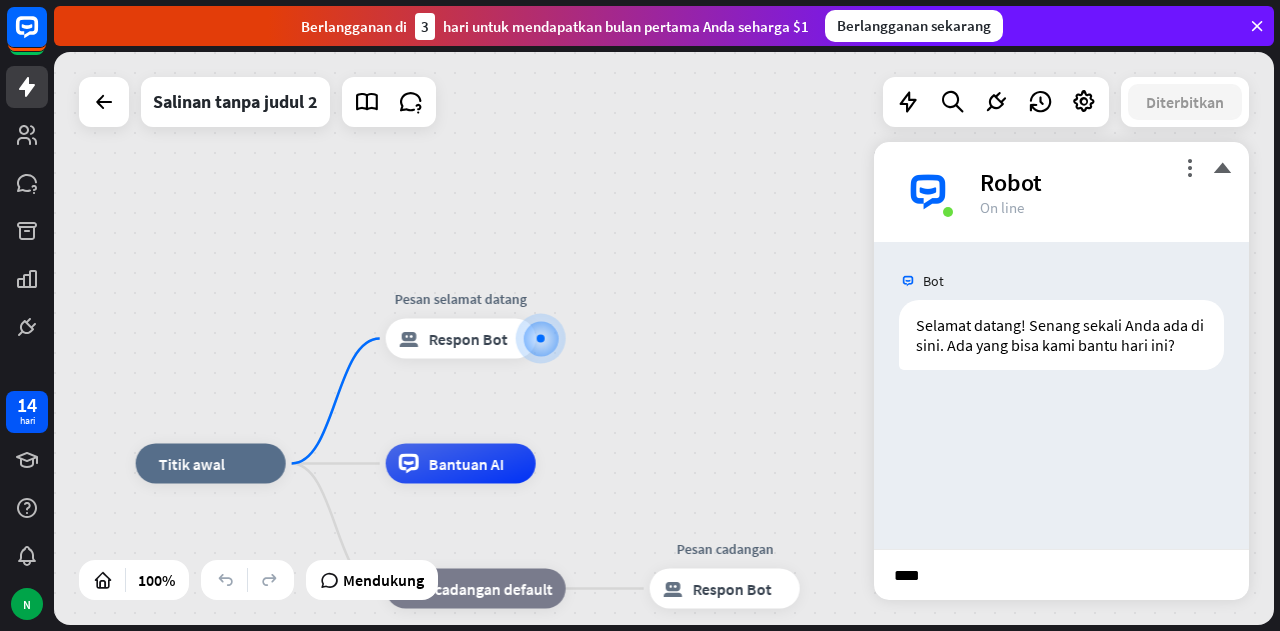 type on "*****" 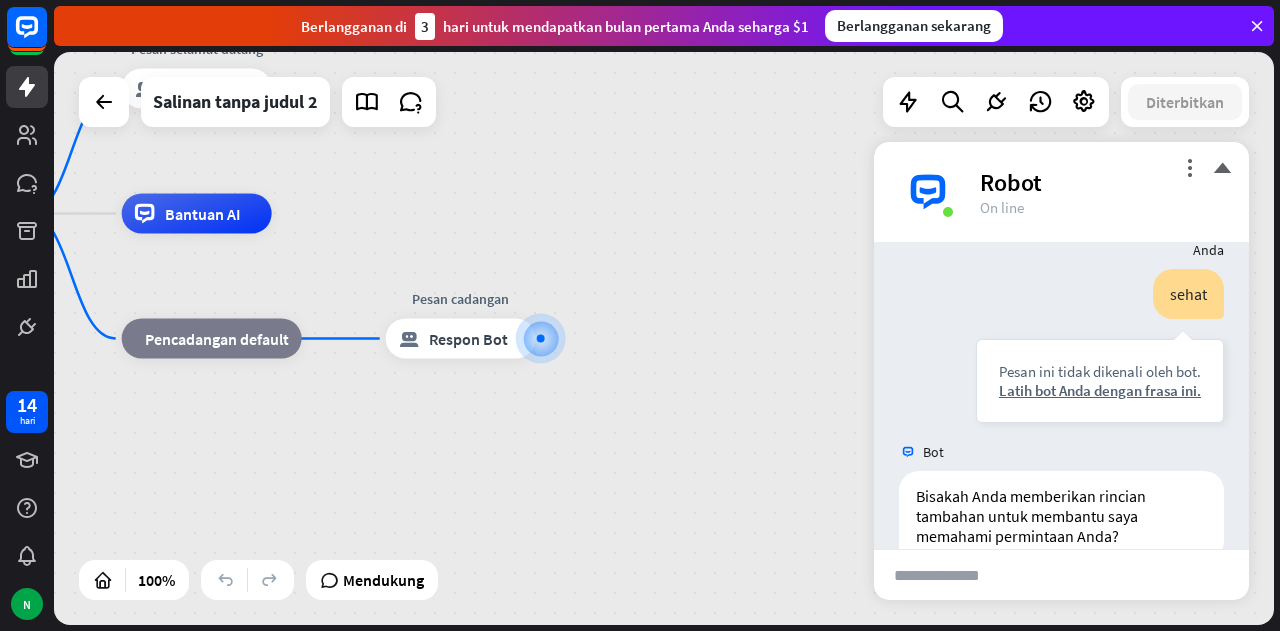 scroll, scrollTop: 189, scrollLeft: 0, axis: vertical 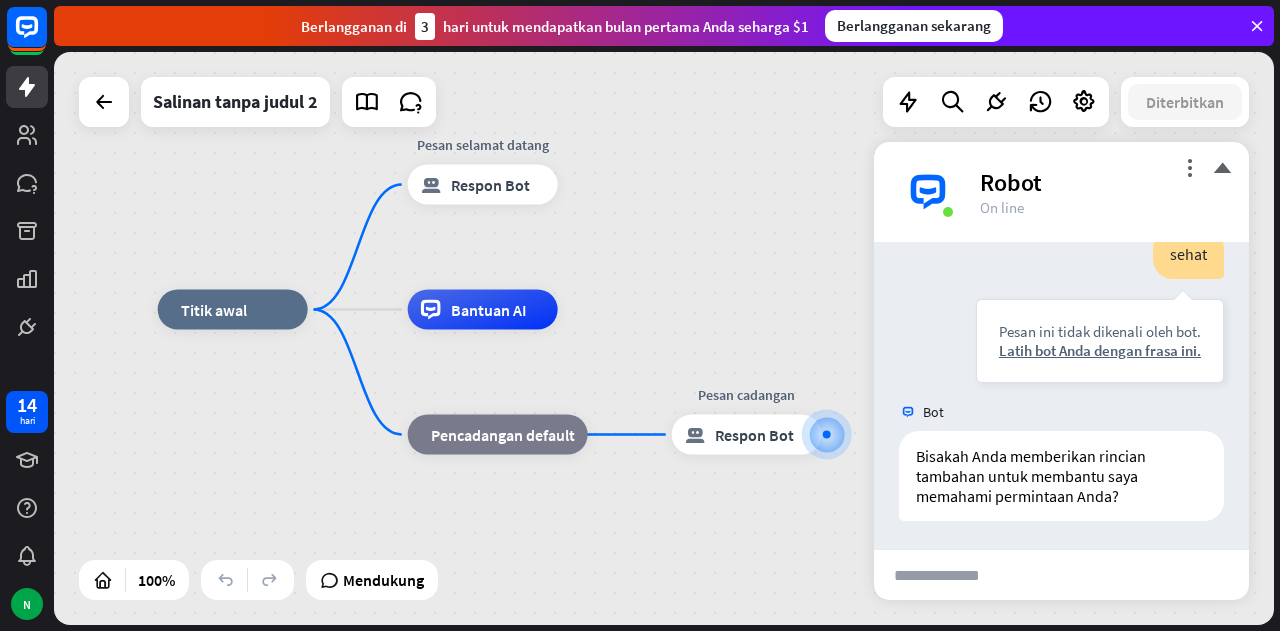 drag, startPoint x: 353, startPoint y: 427, endPoint x: 594, endPoint y: 471, distance: 244.98367 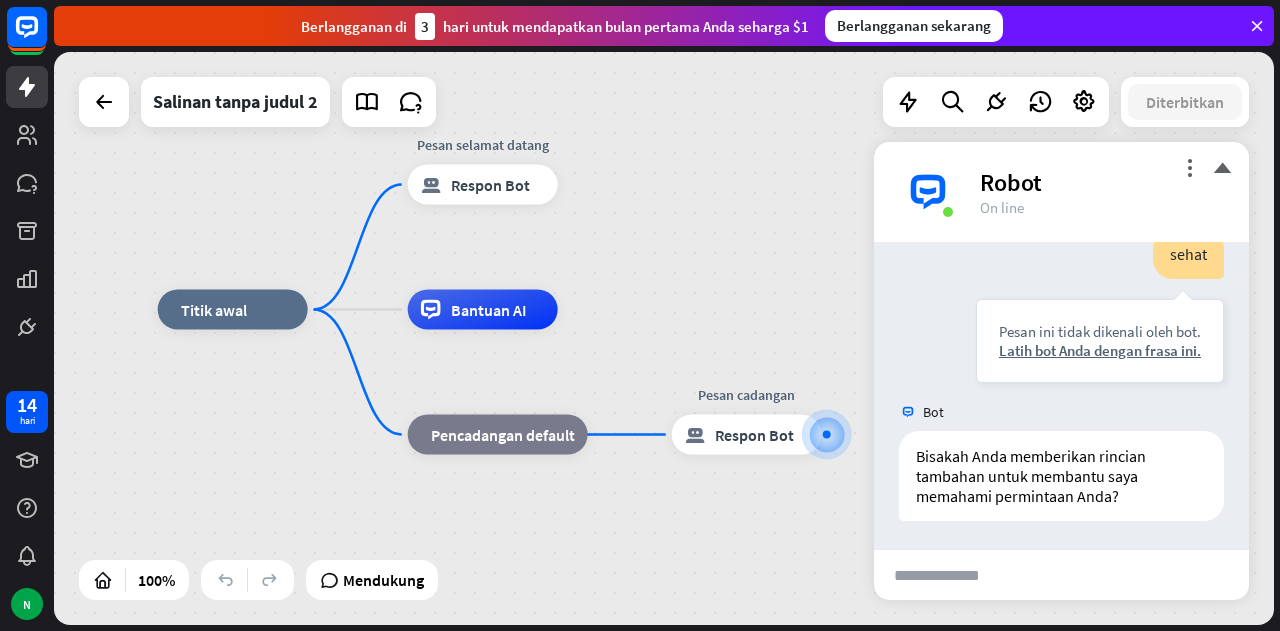 click on "rumah_2   Titik awal                 Pesan selamat datang   blokir_bot_respons   Respon Bot                     Bantuan AI                   blok_fallback   Pencadangan default                 Pesan cadangan   blokir_bot_respons   Respon Bot" at bounding box center [768, 596] 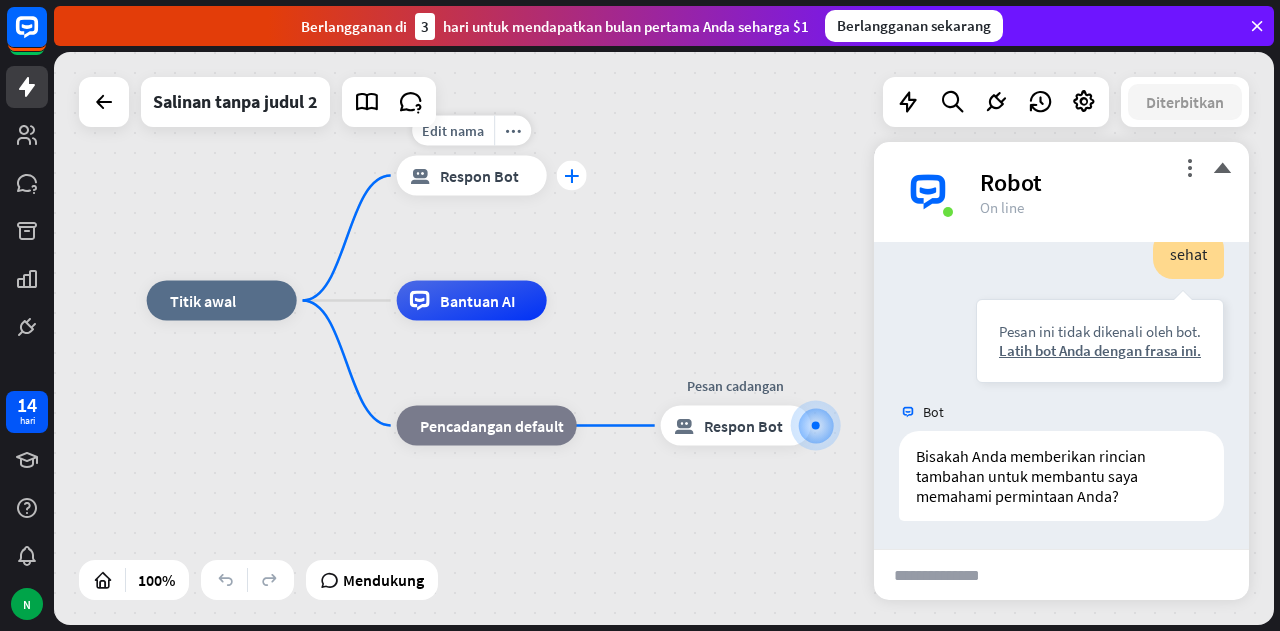 click on "plus" at bounding box center (572, 176) 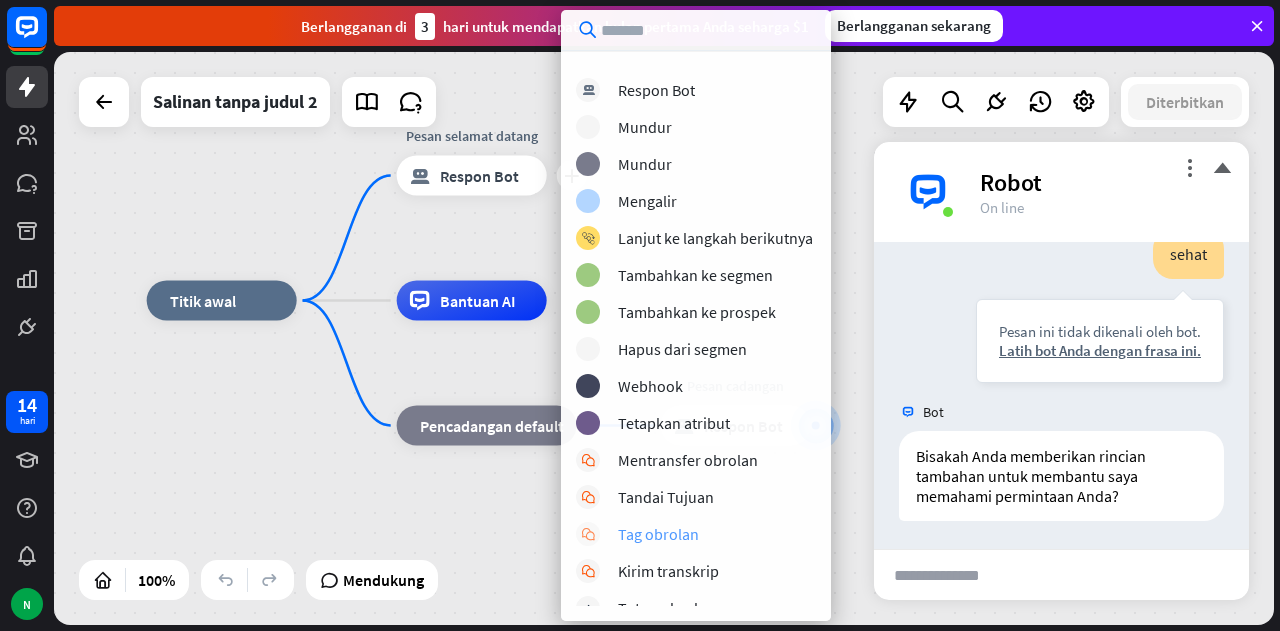 scroll, scrollTop: 100, scrollLeft: 0, axis: vertical 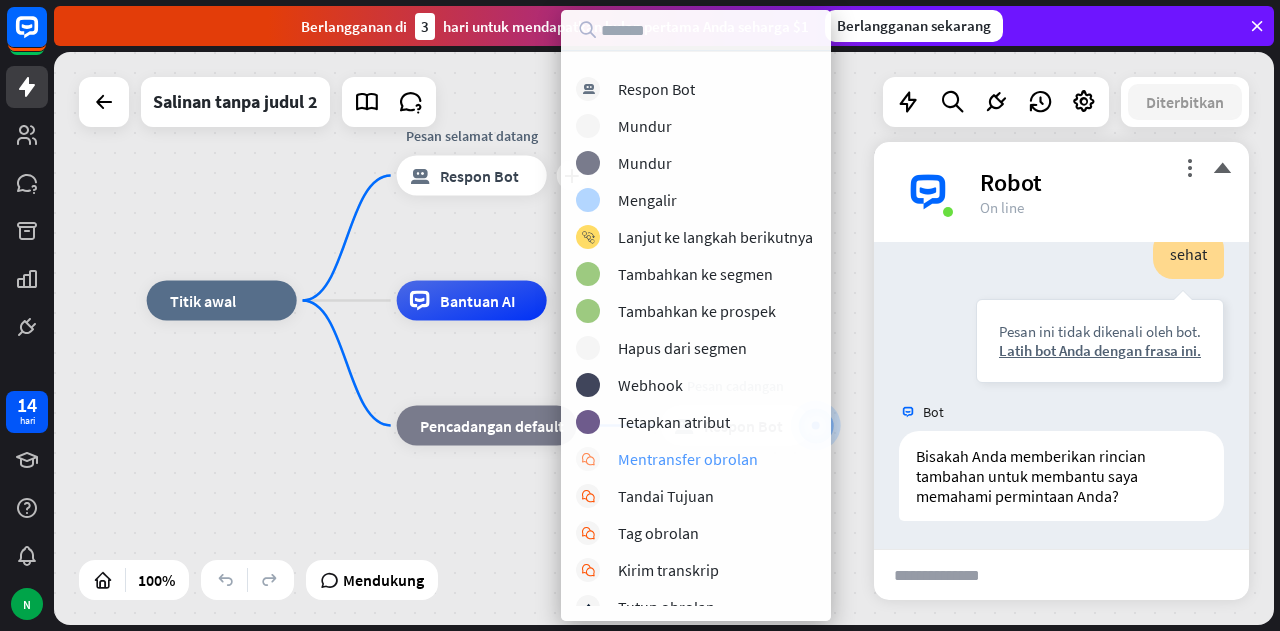 click on "Mentransfer obrolan" at bounding box center (688, 459) 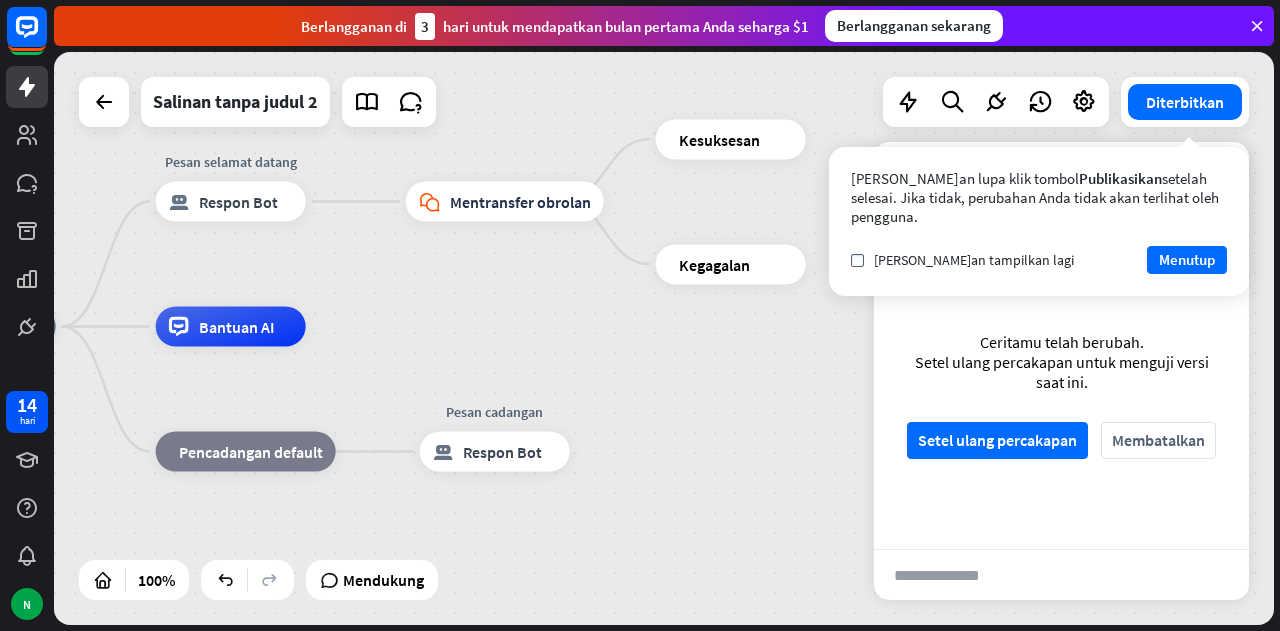 drag, startPoint x: 766, startPoint y: 299, endPoint x: 525, endPoint y: 325, distance: 242.39844 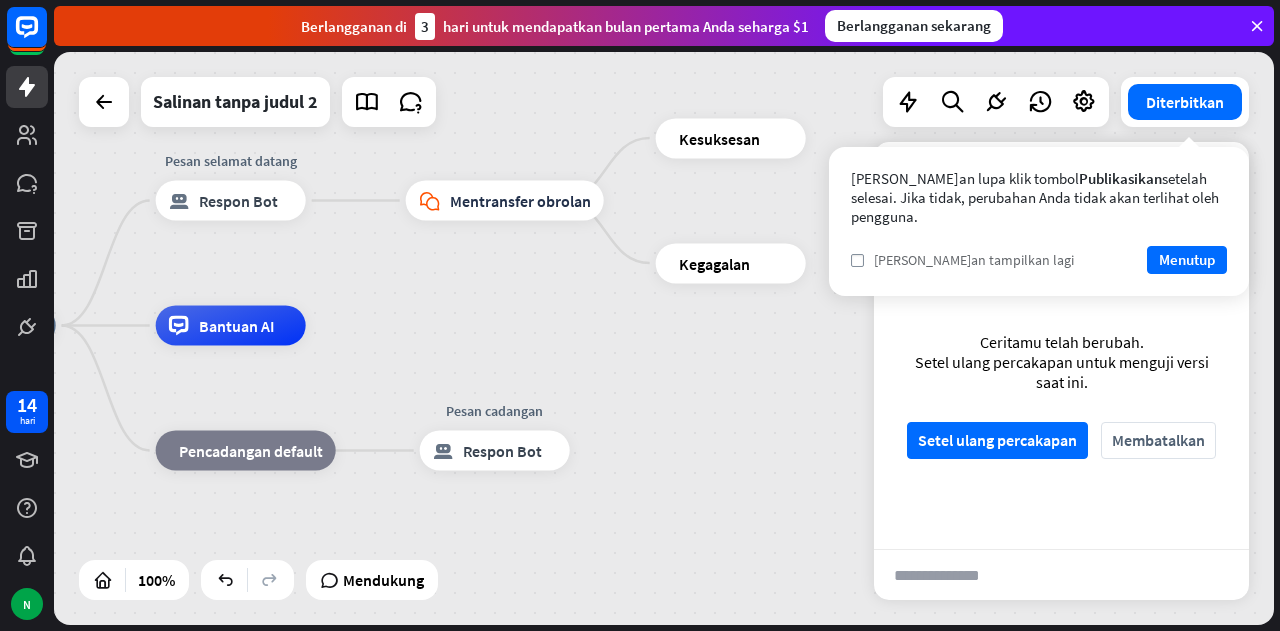 click on "[PERSON_NAME]an tampilkan lagi" at bounding box center (974, 260) 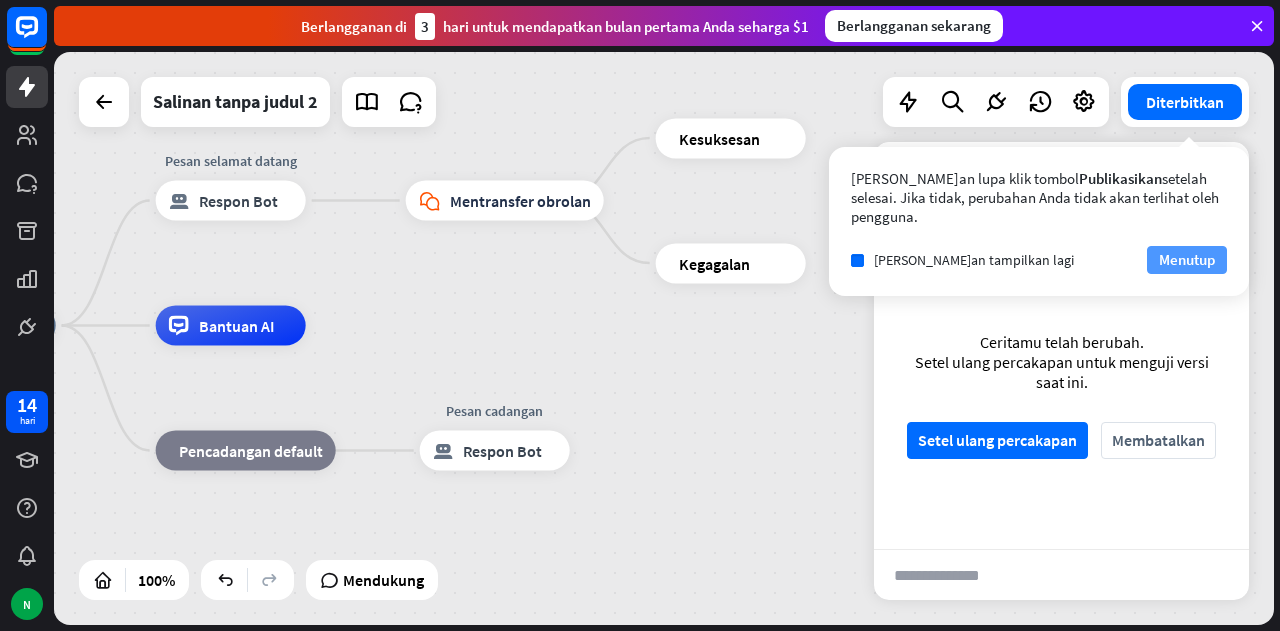 click on "Menutup" at bounding box center (1187, 260) 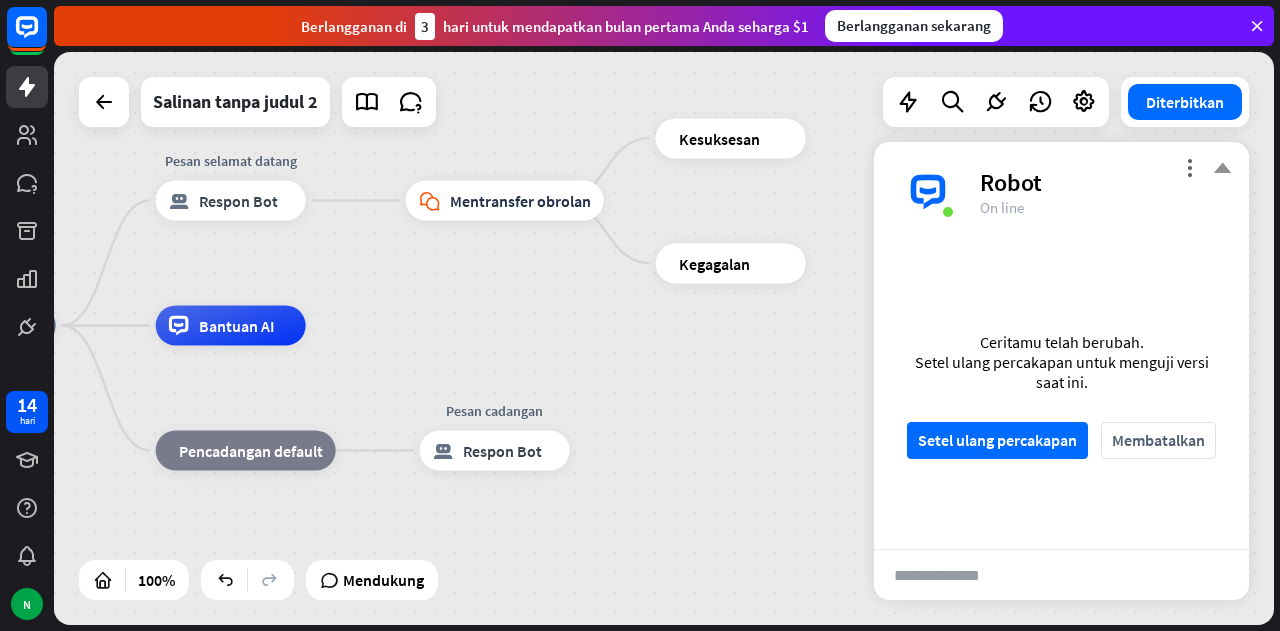 click on "menutup" at bounding box center [1222, 167] 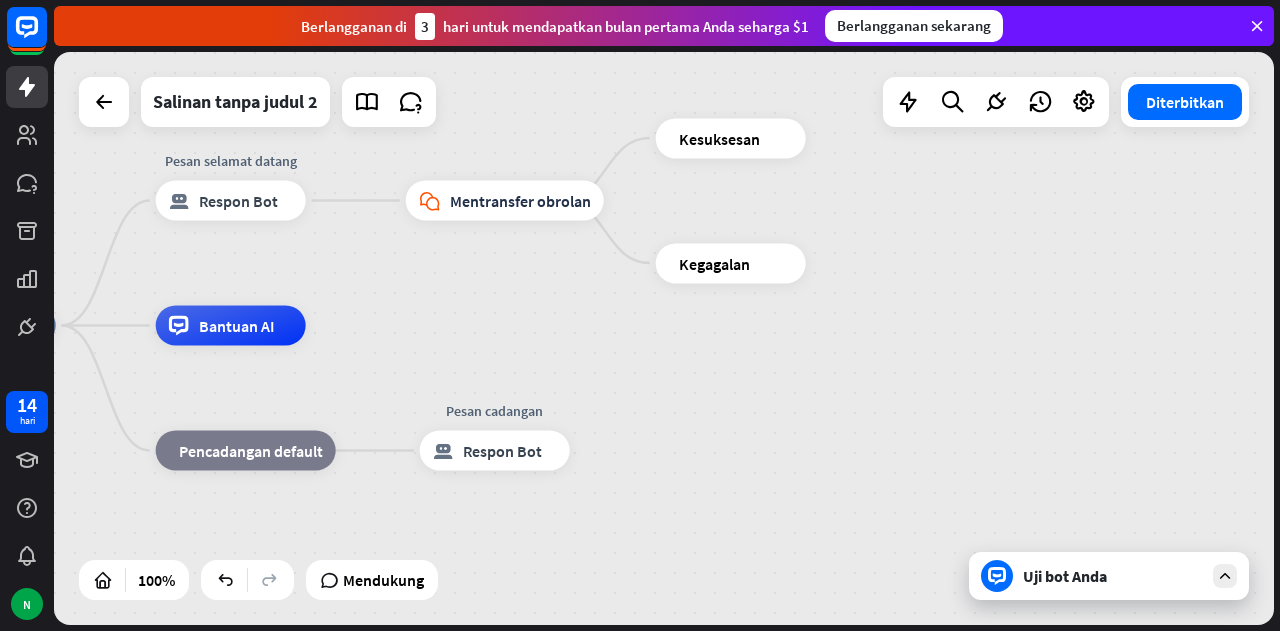 click on "Uji bot Anda" at bounding box center [1109, 576] 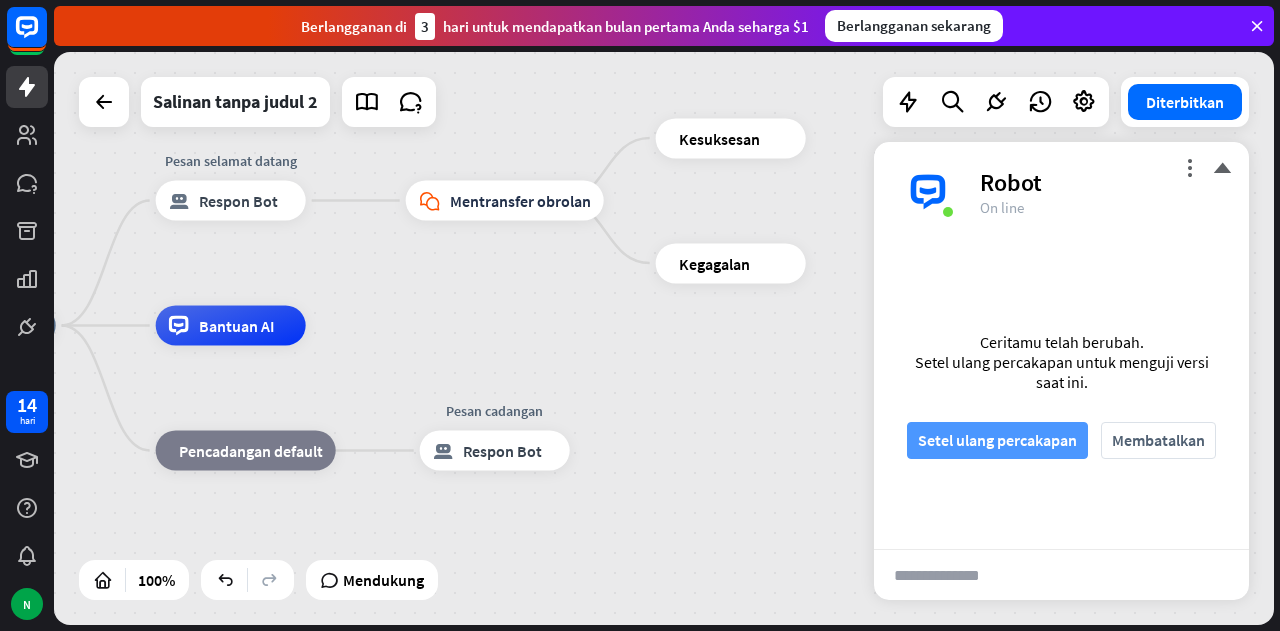 click on "Setel ulang percakapan" at bounding box center (997, 440) 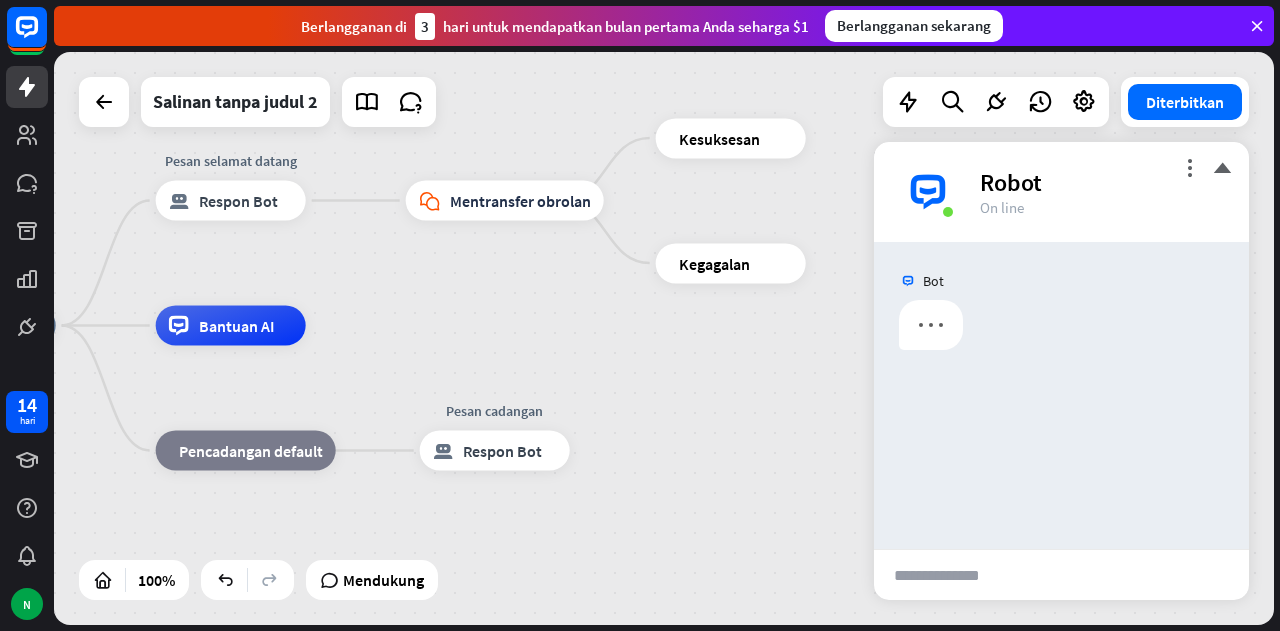 scroll, scrollTop: 0, scrollLeft: 0, axis: both 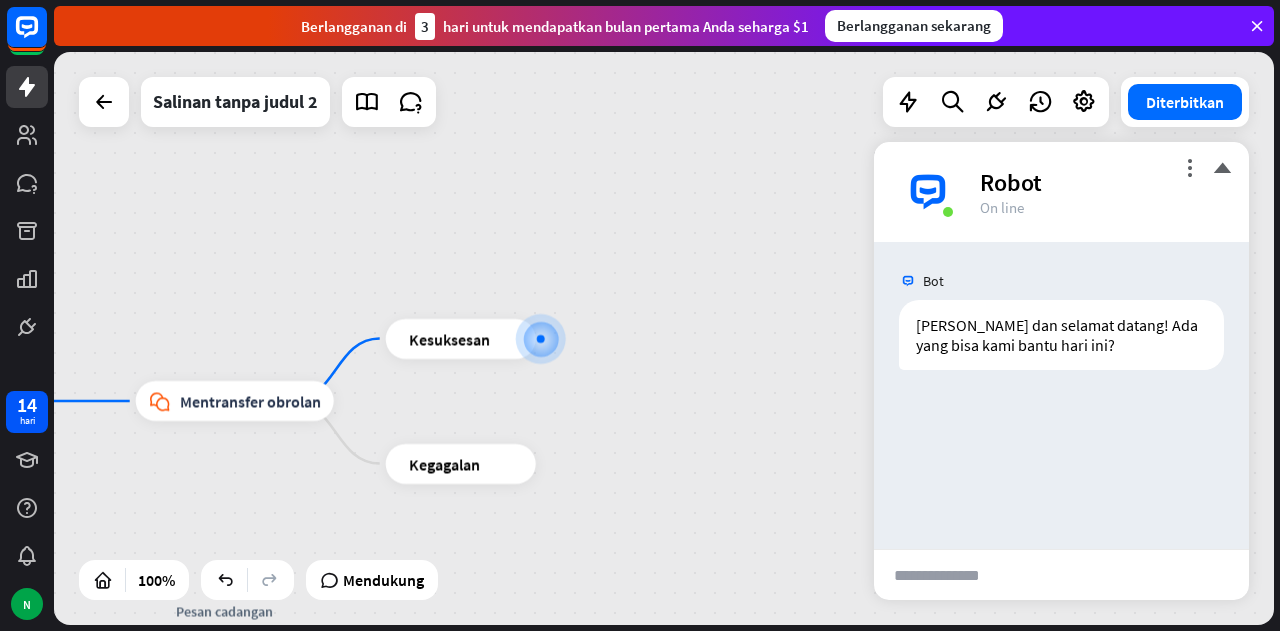 click at bounding box center (951, 575) 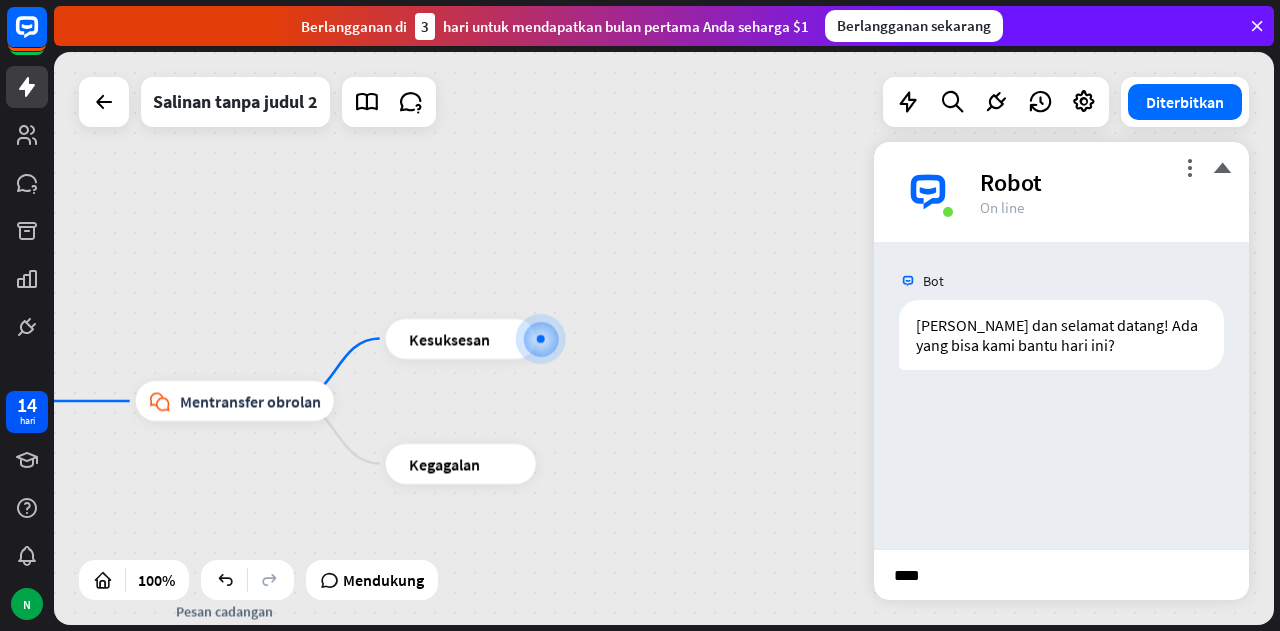 type on "*****" 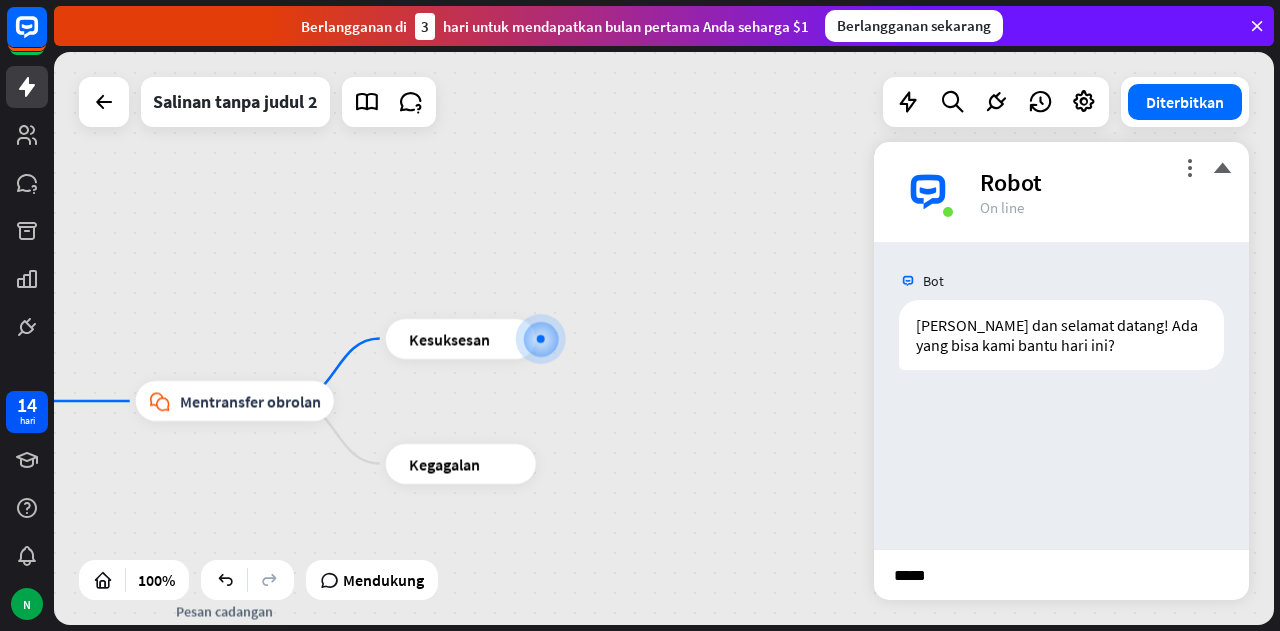 type 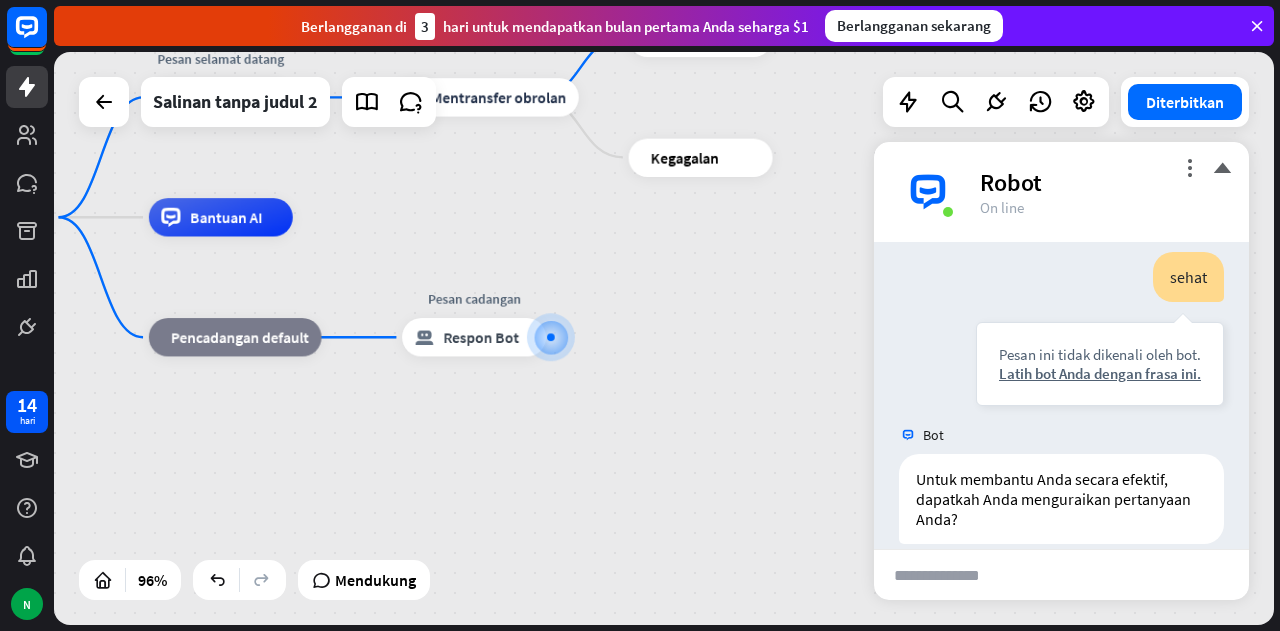 scroll, scrollTop: 167, scrollLeft: 0, axis: vertical 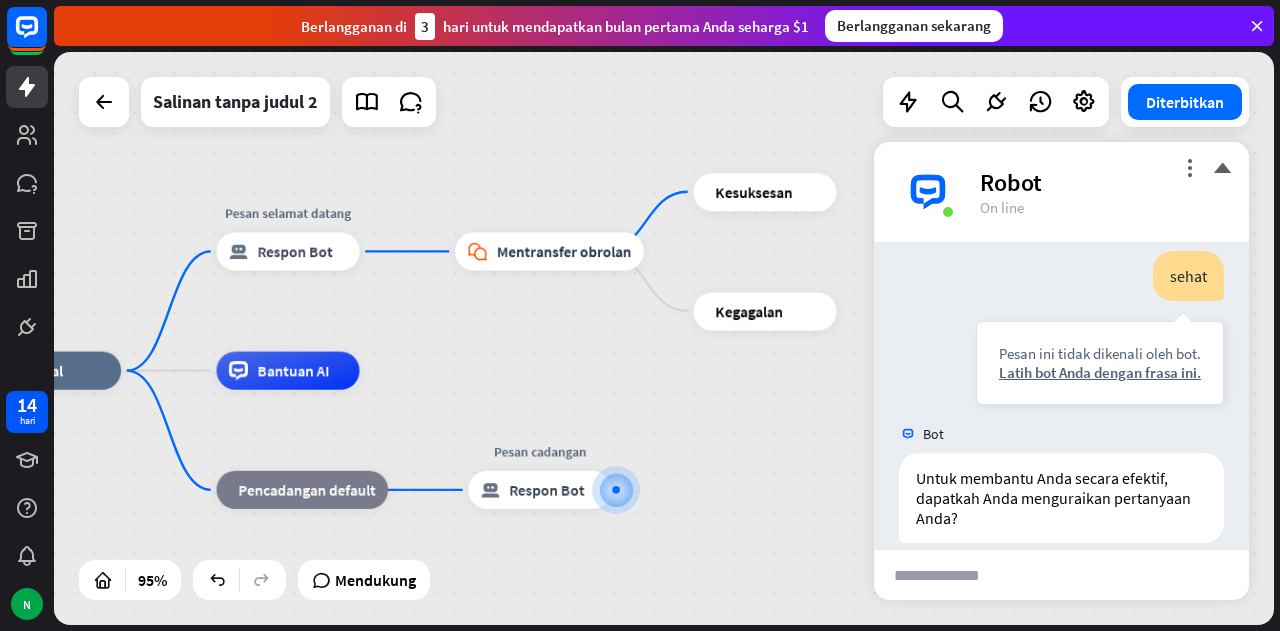 drag, startPoint x: 470, startPoint y: 180, endPoint x: 534, endPoint y: 331, distance: 164.00305 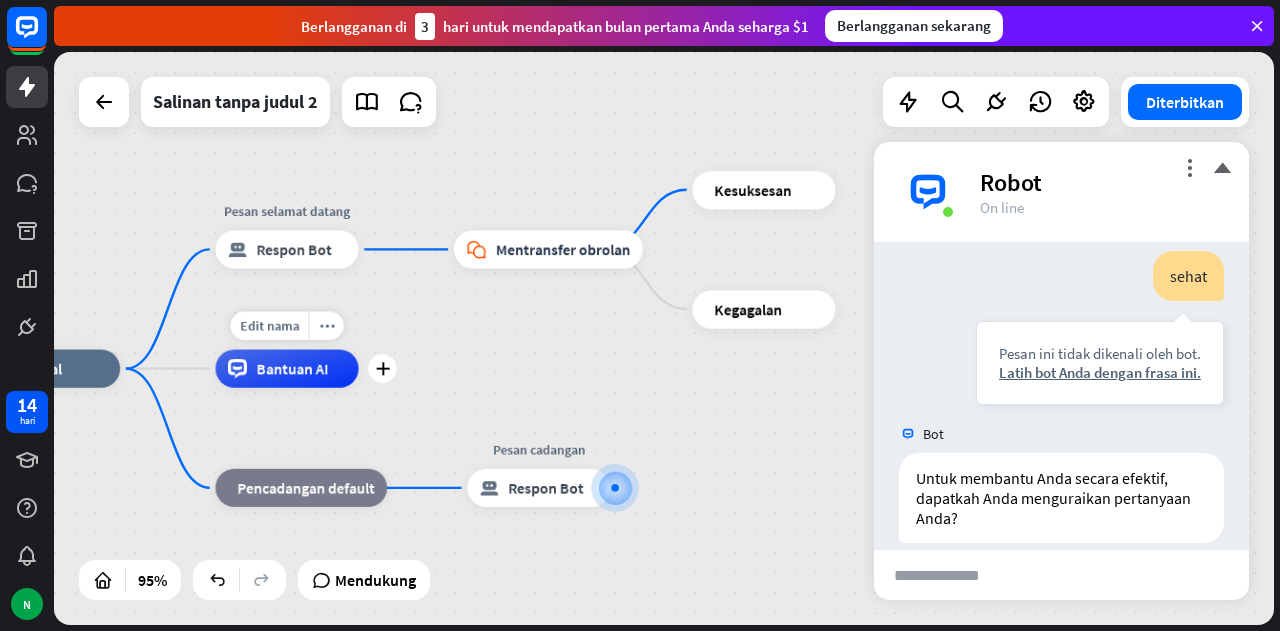click on "Bantuan AI" at bounding box center (292, 368) 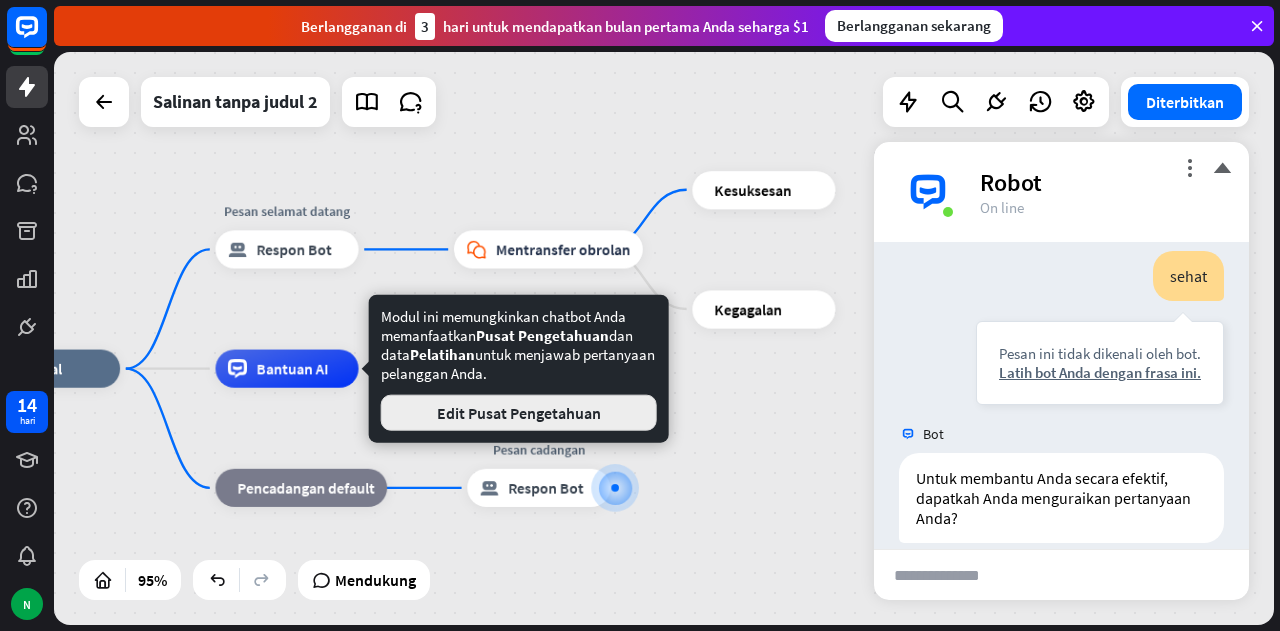 click on "Edit Pusat Pengetahuan" at bounding box center (519, 413) 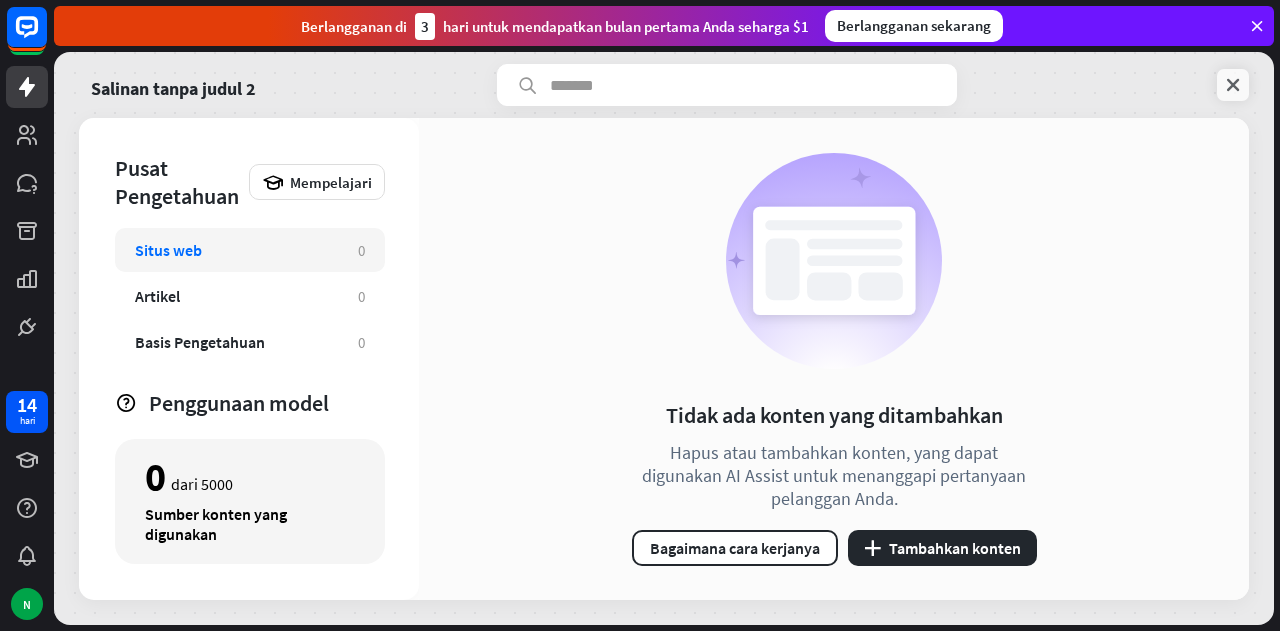 click at bounding box center [1233, 85] 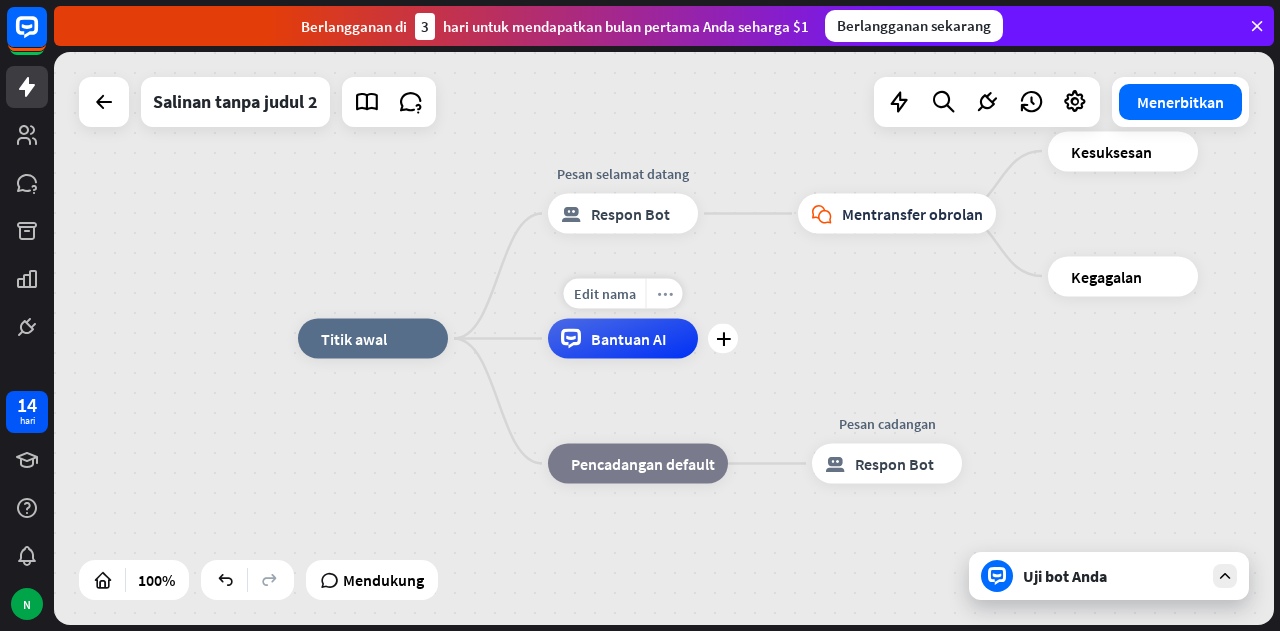 click on "more_horiz" at bounding box center [665, 293] 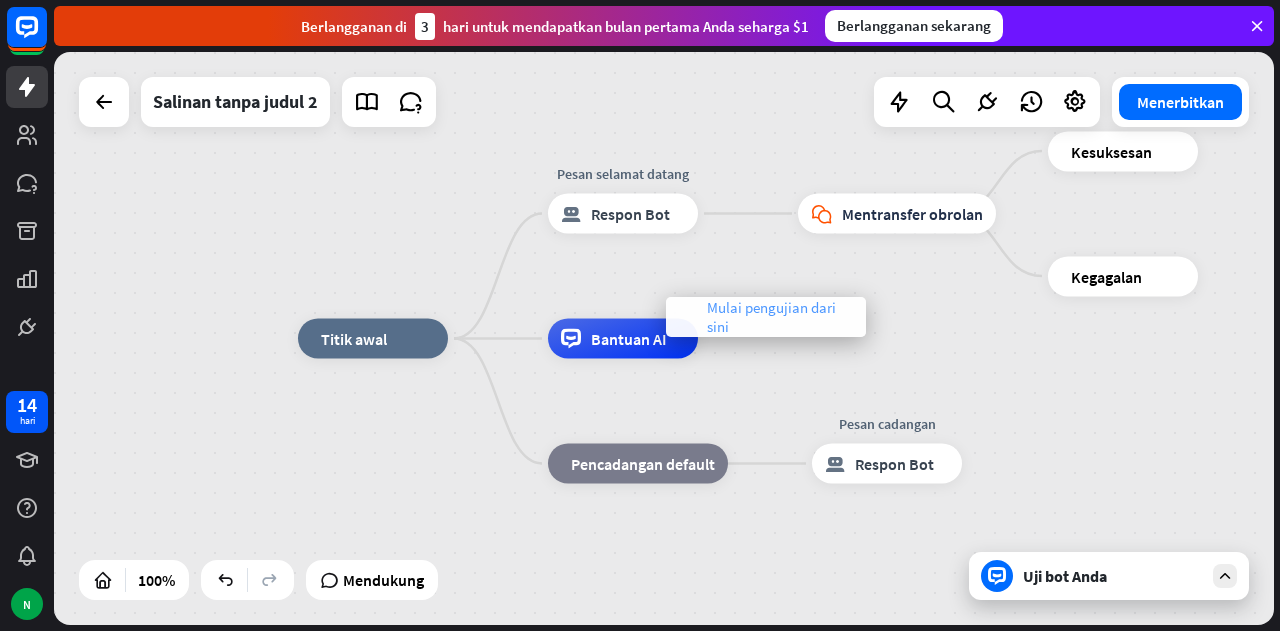 click on "Mulai pengujian dari sini" at bounding box center (771, 317) 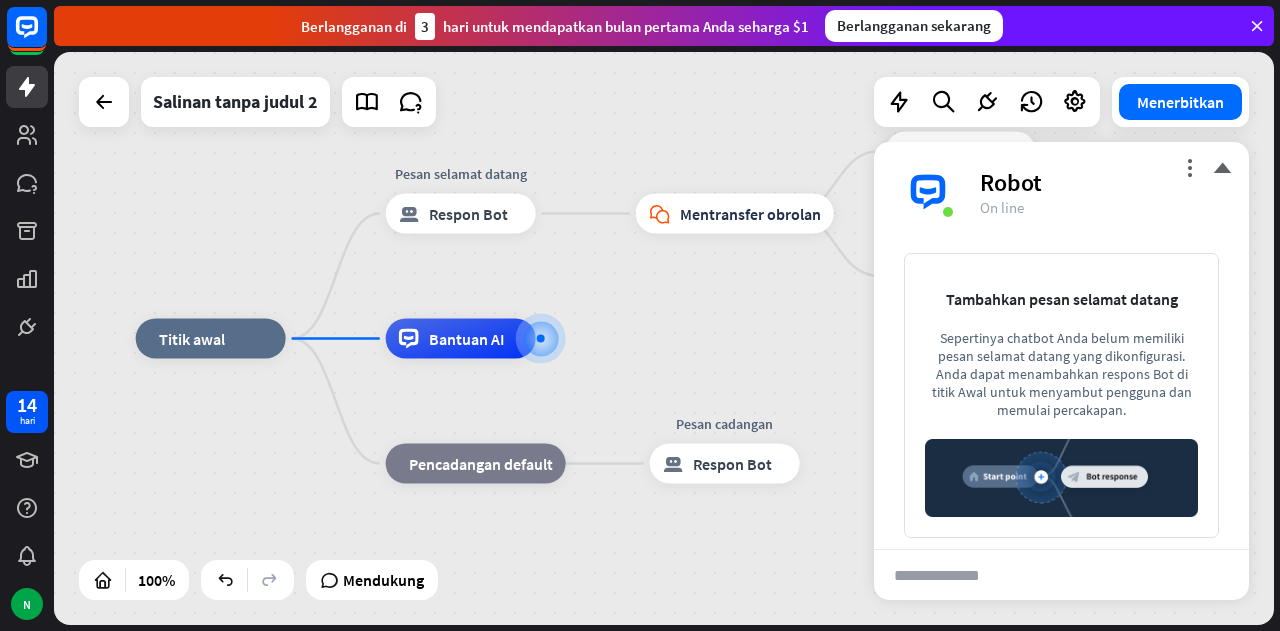 click at bounding box center (1061, 478) 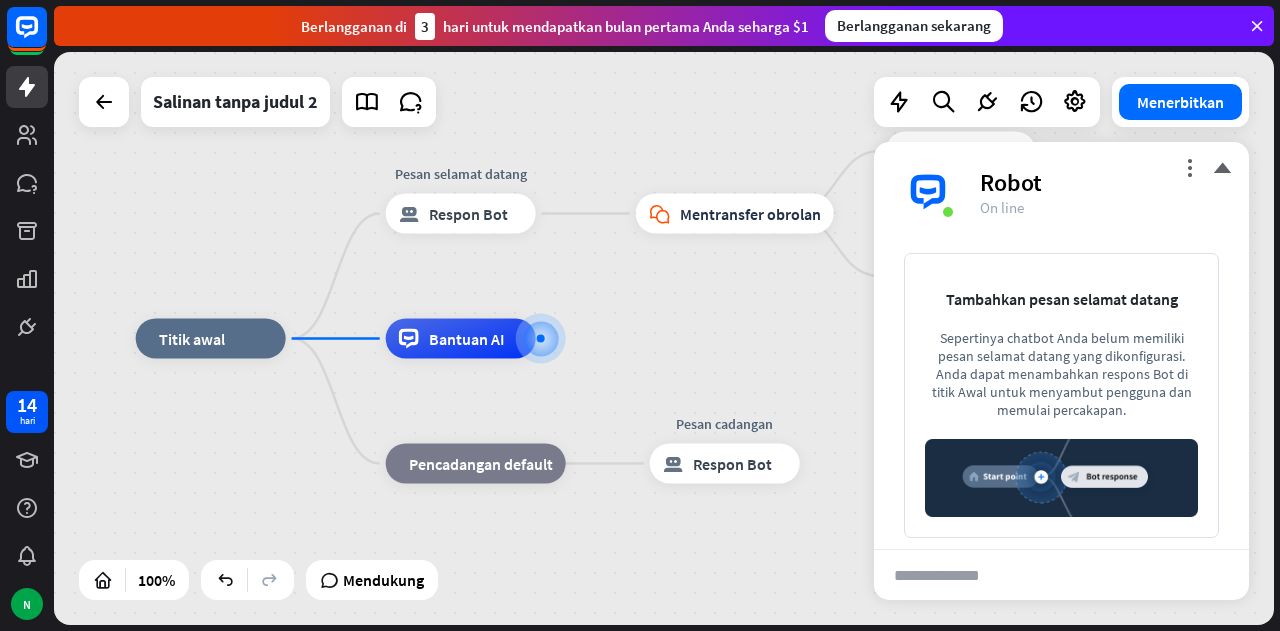 click at bounding box center (951, 575) 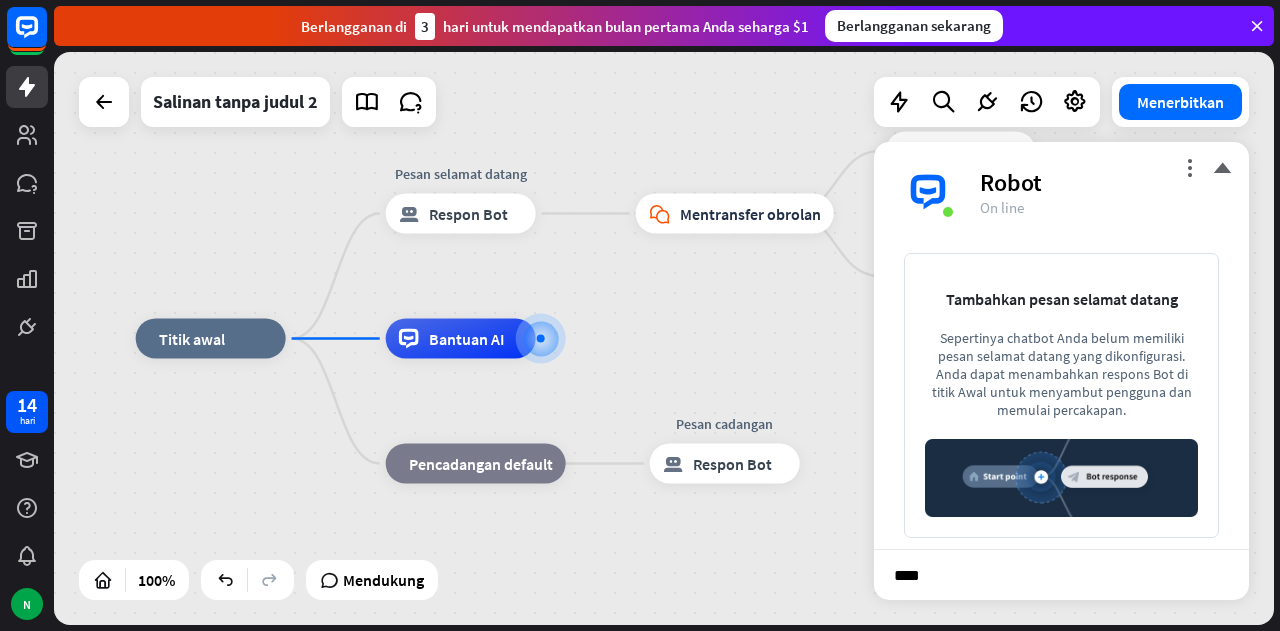 type on "***" 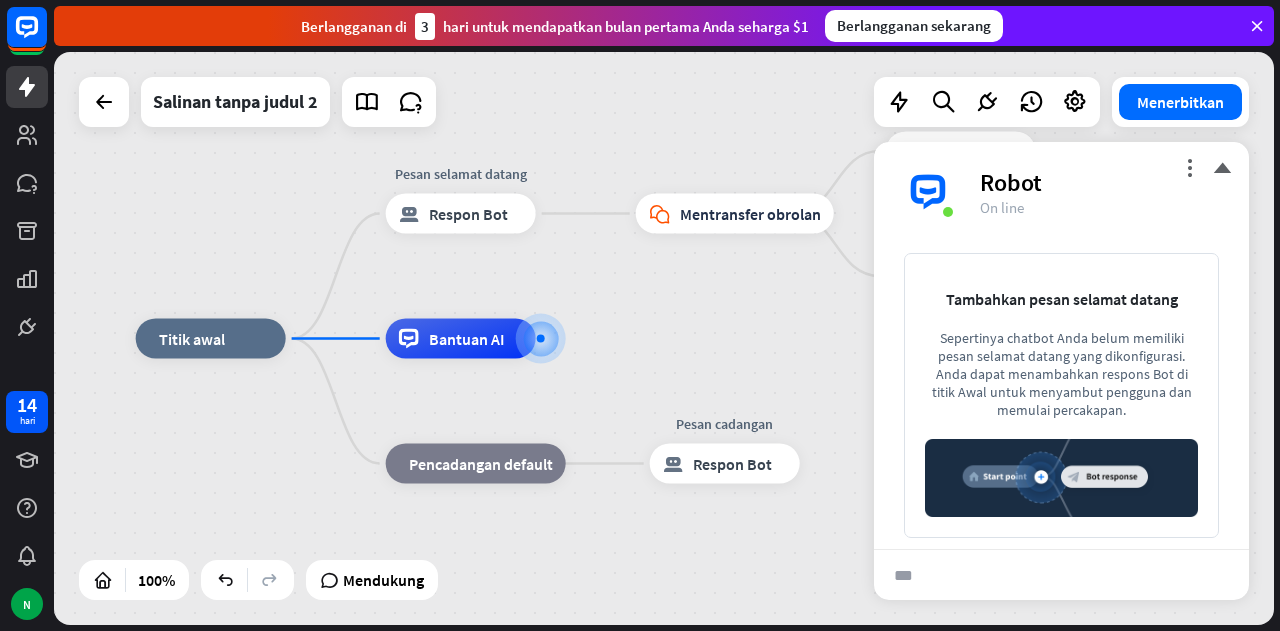type 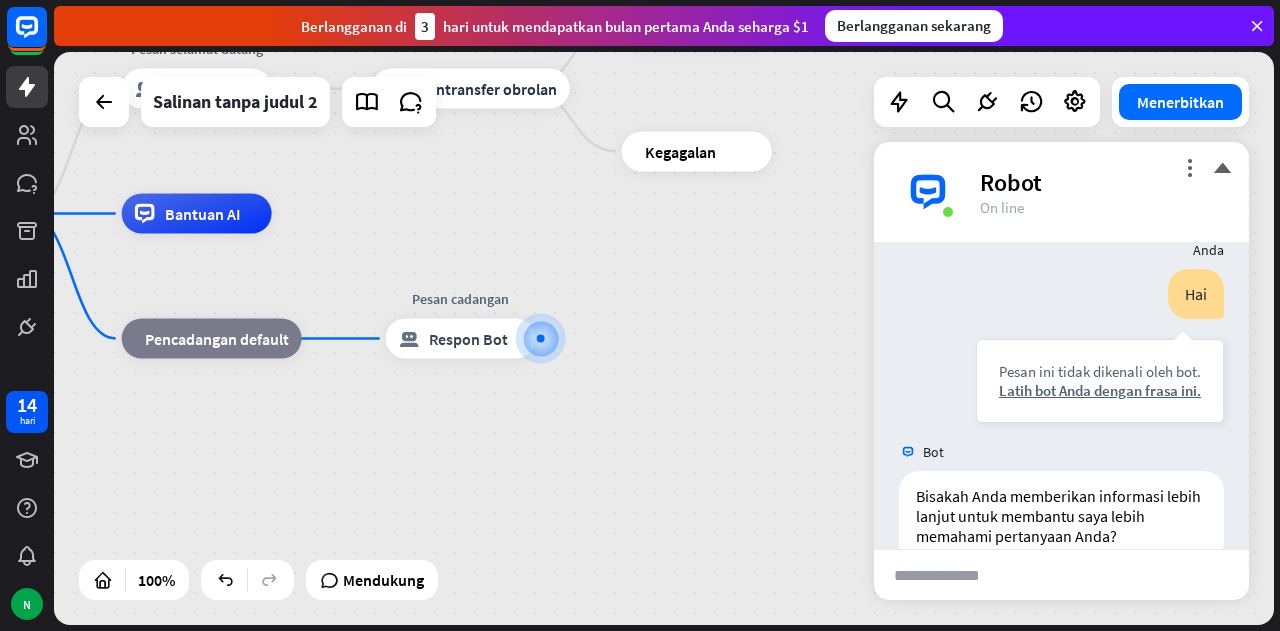 scroll, scrollTop: 71, scrollLeft: 0, axis: vertical 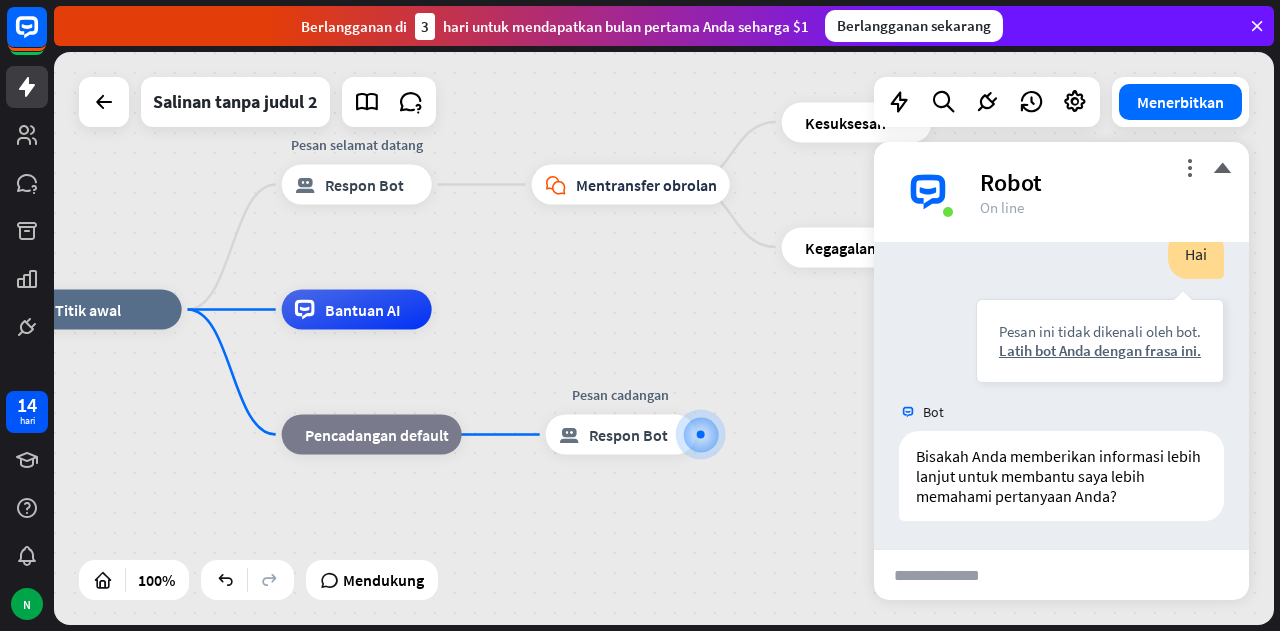 drag, startPoint x: 620, startPoint y: 491, endPoint x: 780, endPoint y: 587, distance: 186.59045 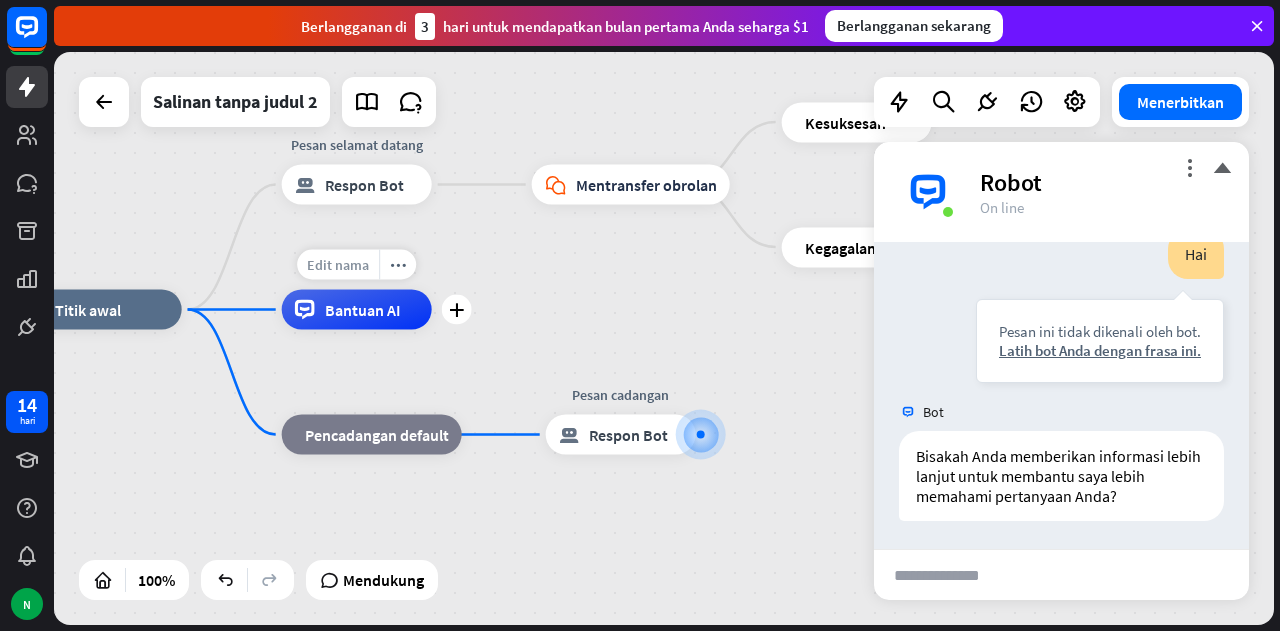 click on "Edit nama" at bounding box center [338, 265] 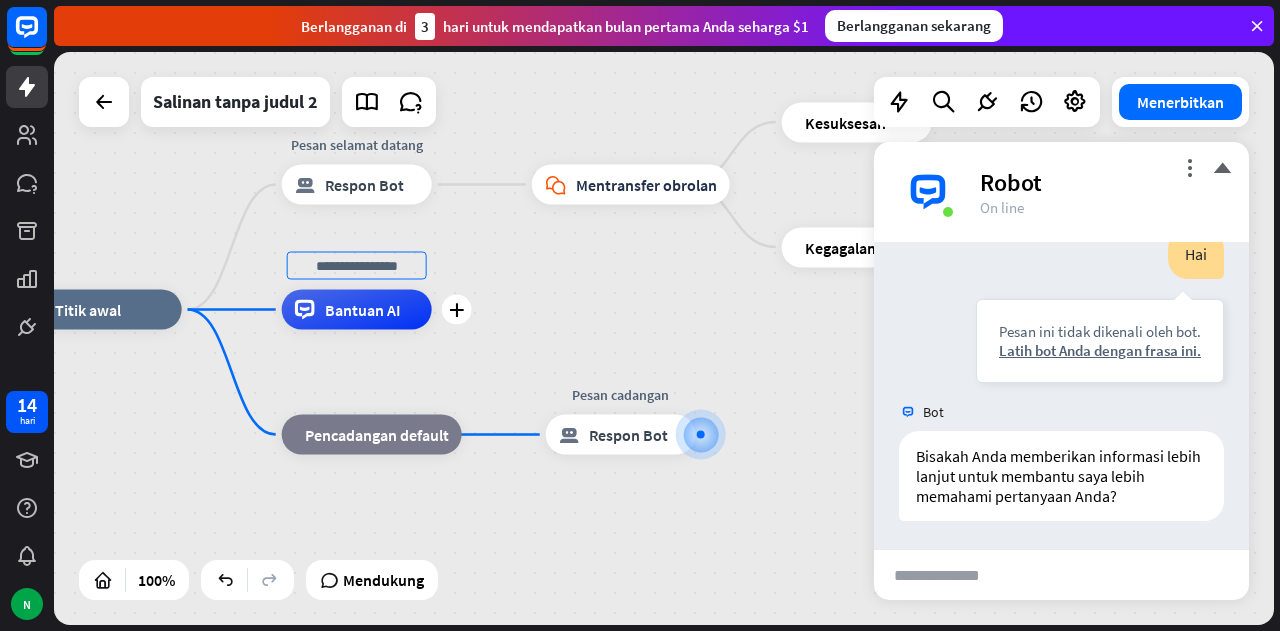 click on "Bantuan AI" at bounding box center (363, 310) 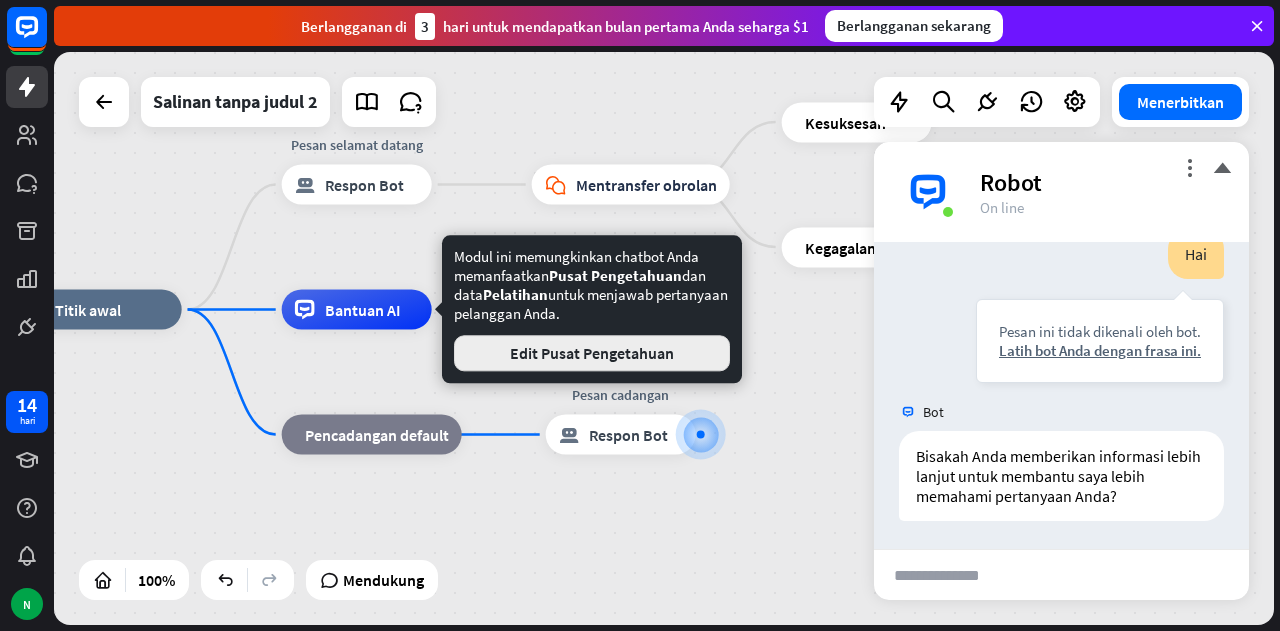 click on "Edit Pusat Pengetahuan" at bounding box center [592, 353] 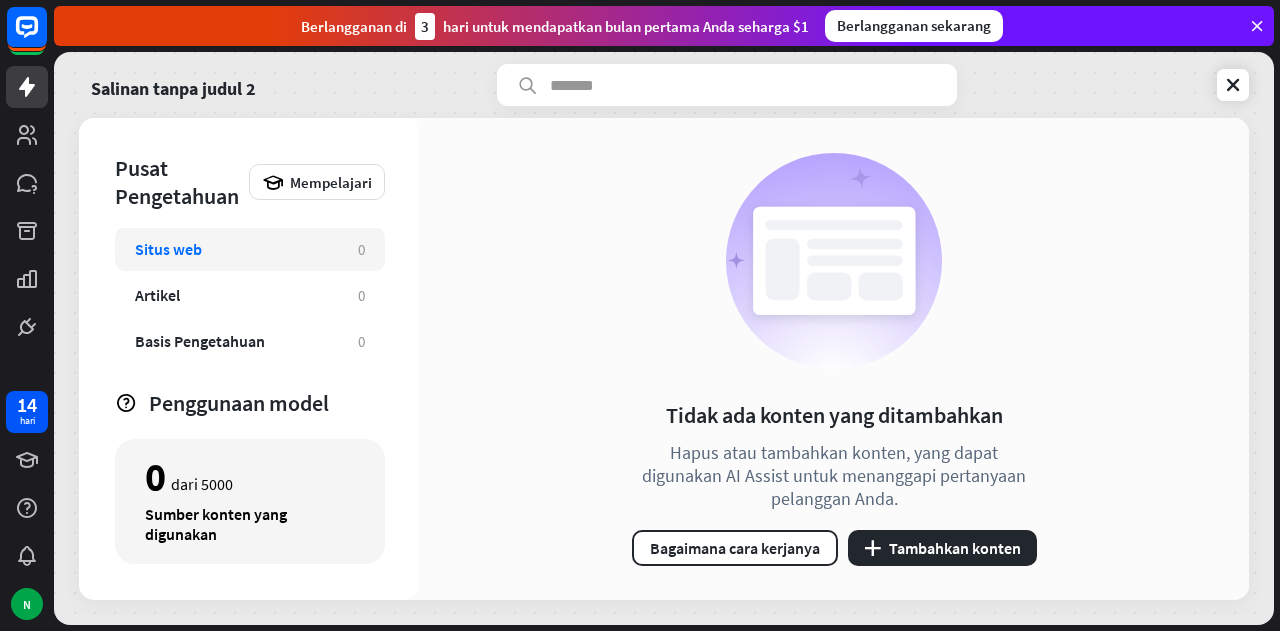 scroll, scrollTop: 0, scrollLeft: 0, axis: both 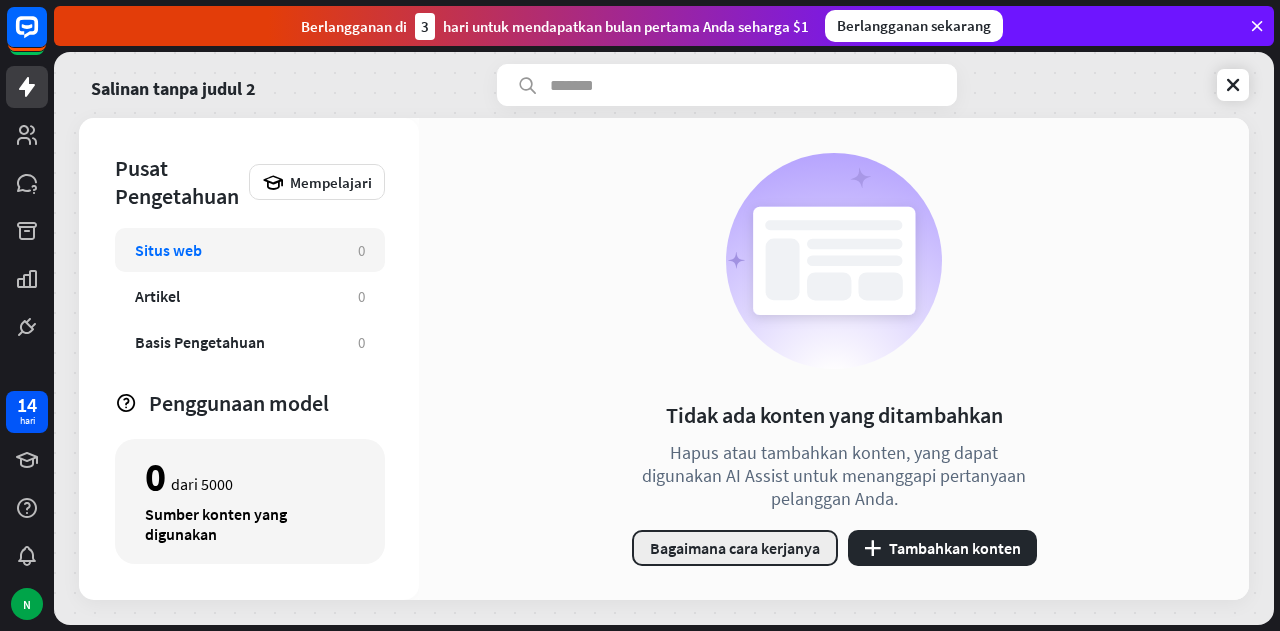 click on "Bagaimana cara kerjanya" at bounding box center (735, 548) 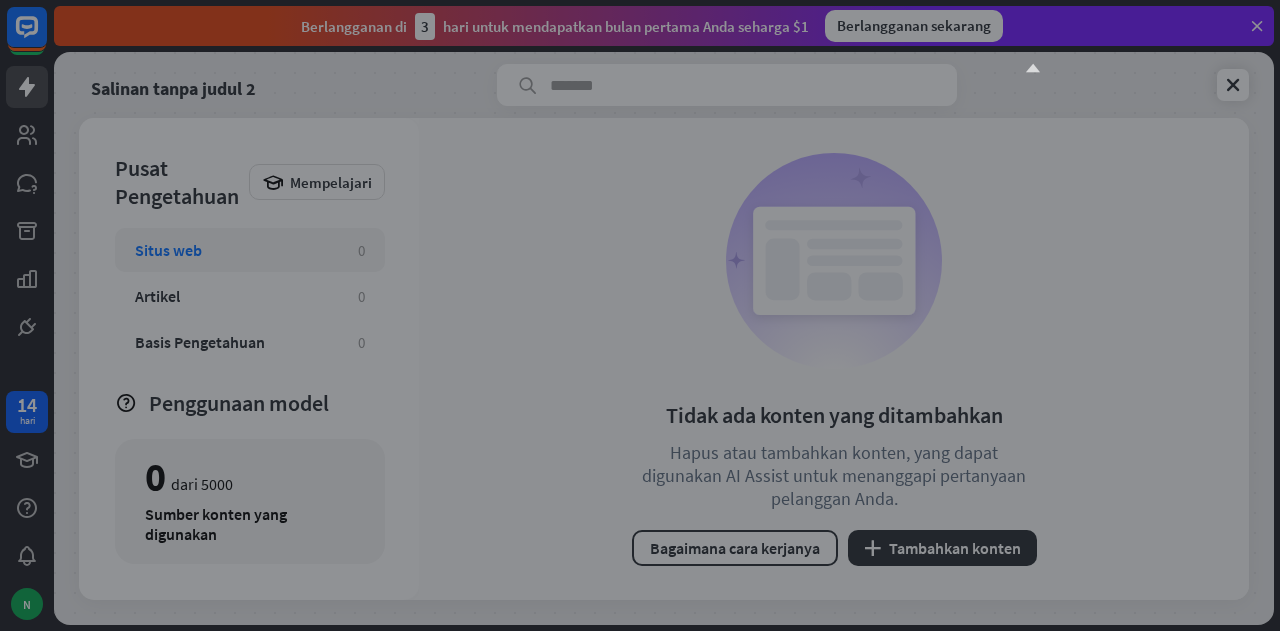 click on "menutup" at bounding box center [1033, 68] 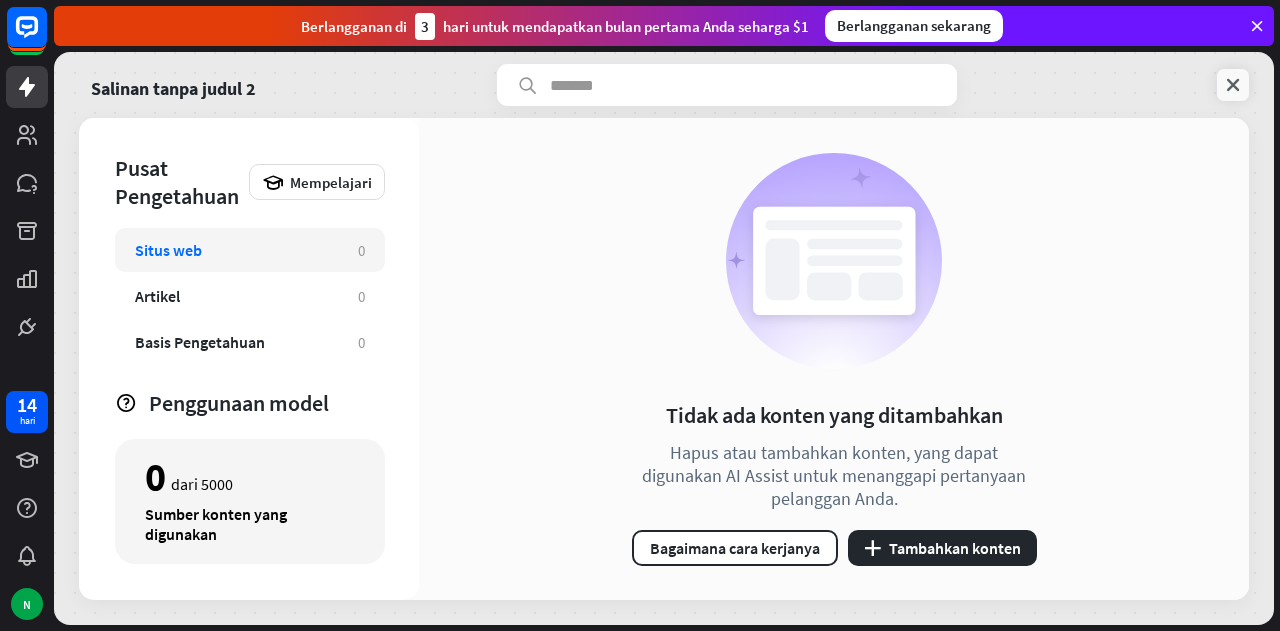 click at bounding box center [1233, 85] 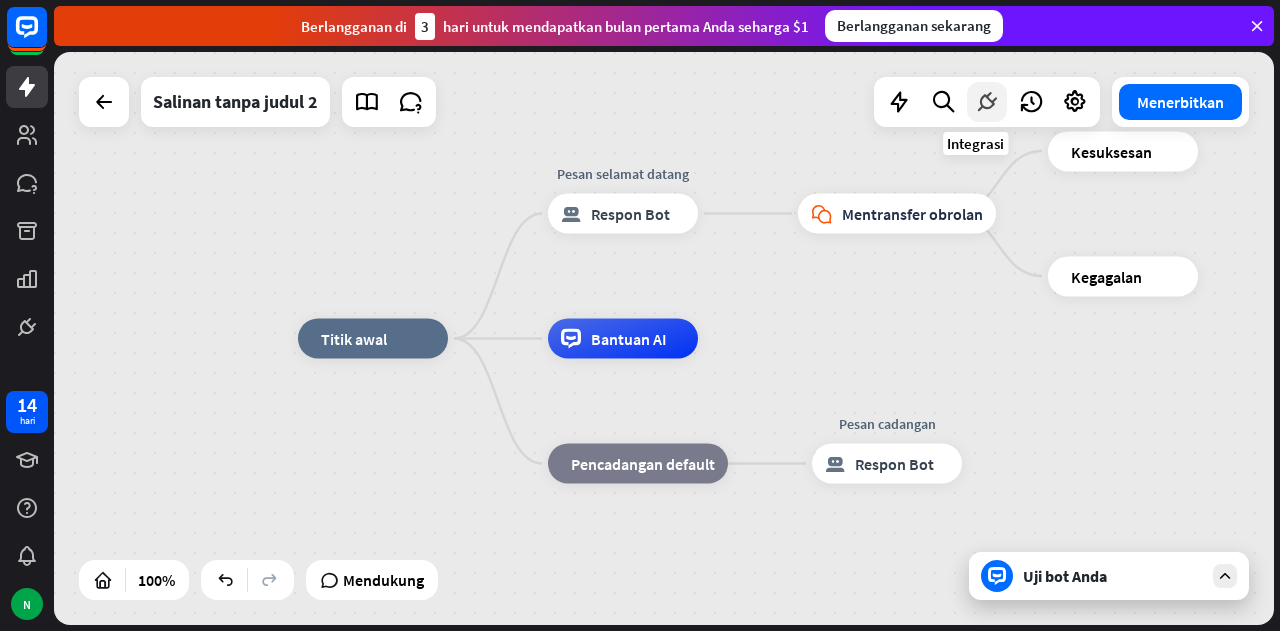 click at bounding box center [987, 102] 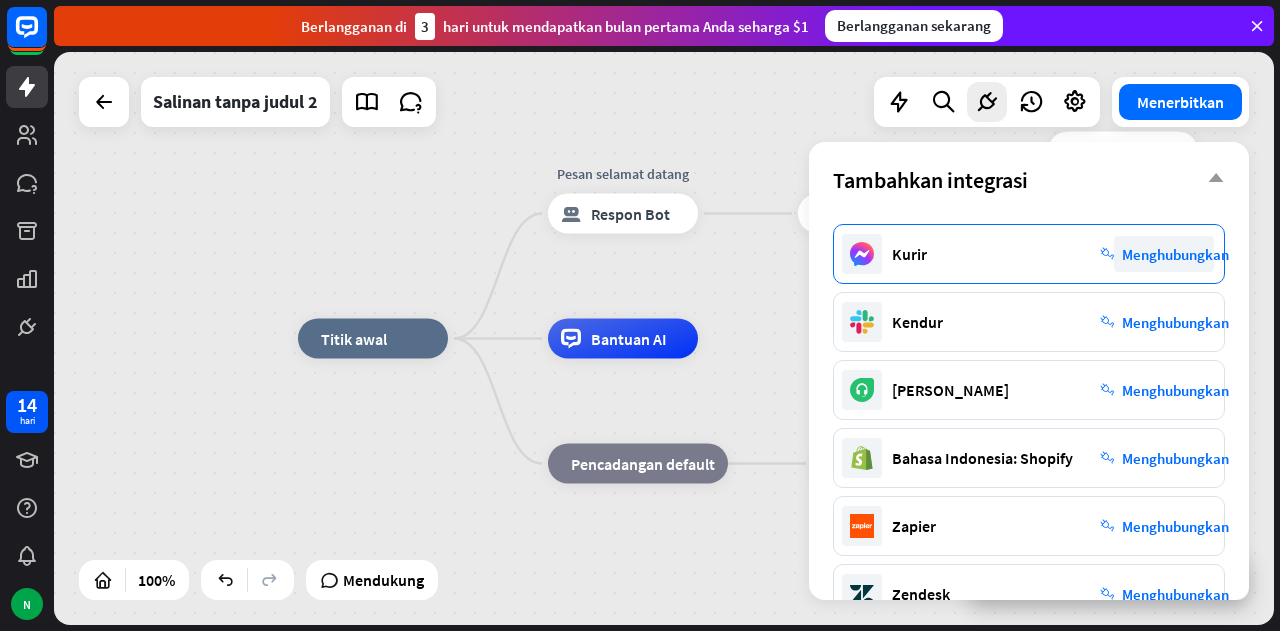 scroll, scrollTop: 199, scrollLeft: 0, axis: vertical 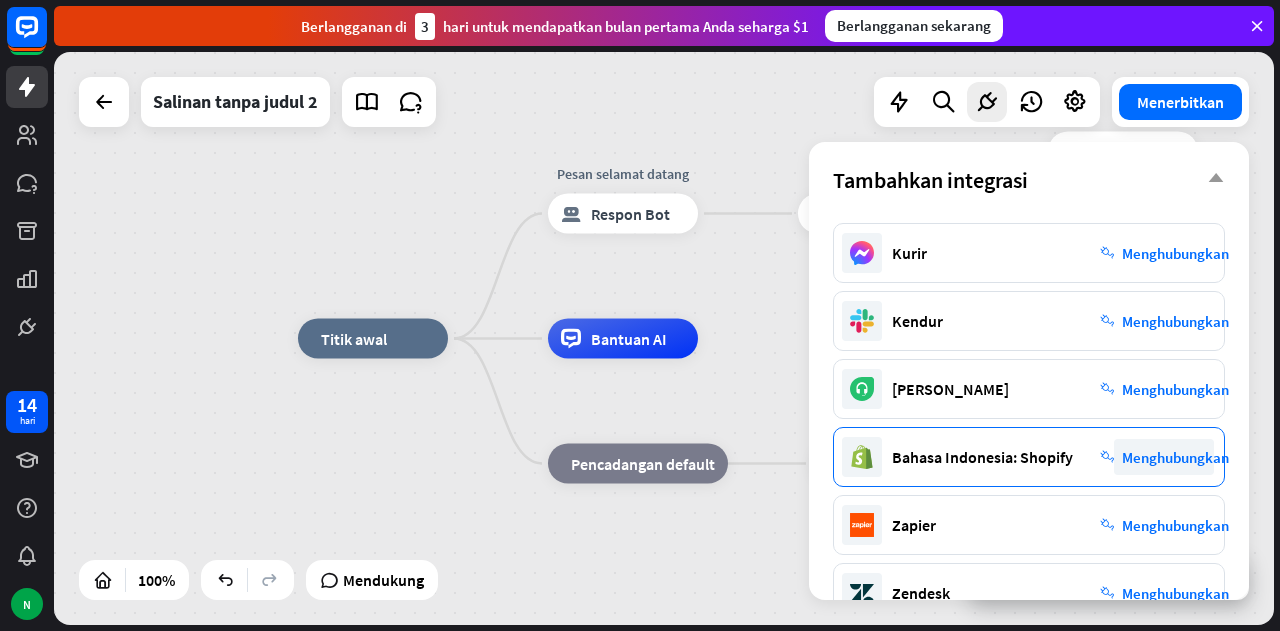 click on "Bahasa Indonesia: Shopify" at bounding box center [982, 457] 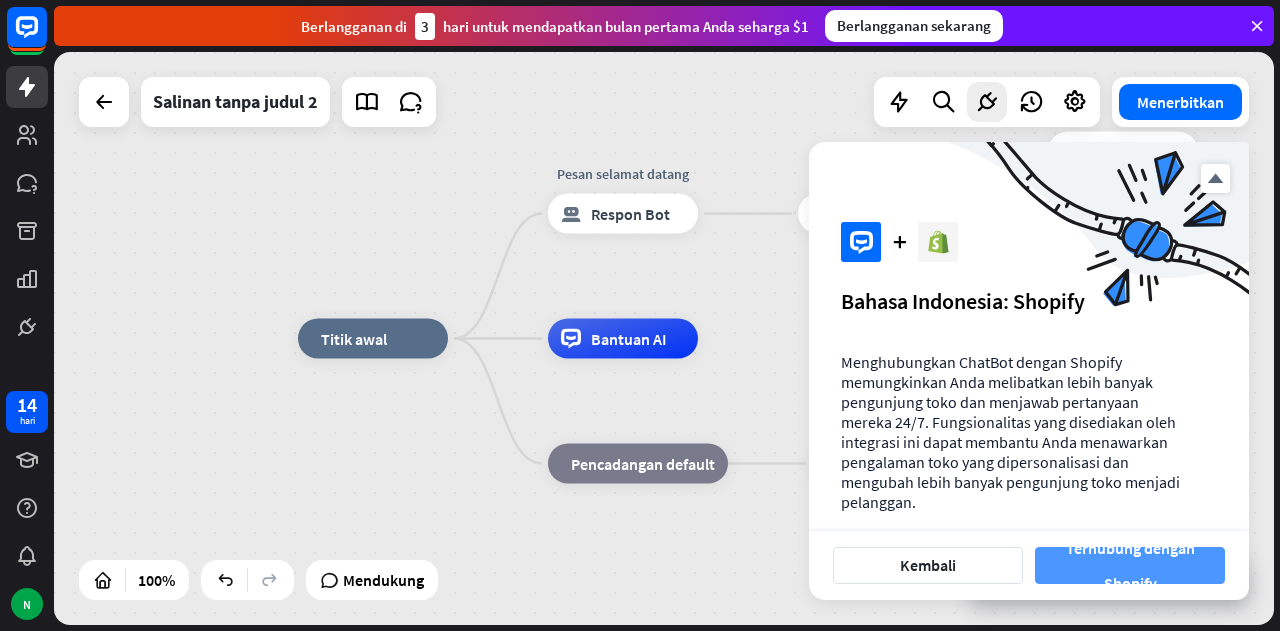 click on "Terhubung dengan Shopify" at bounding box center [1130, 566] 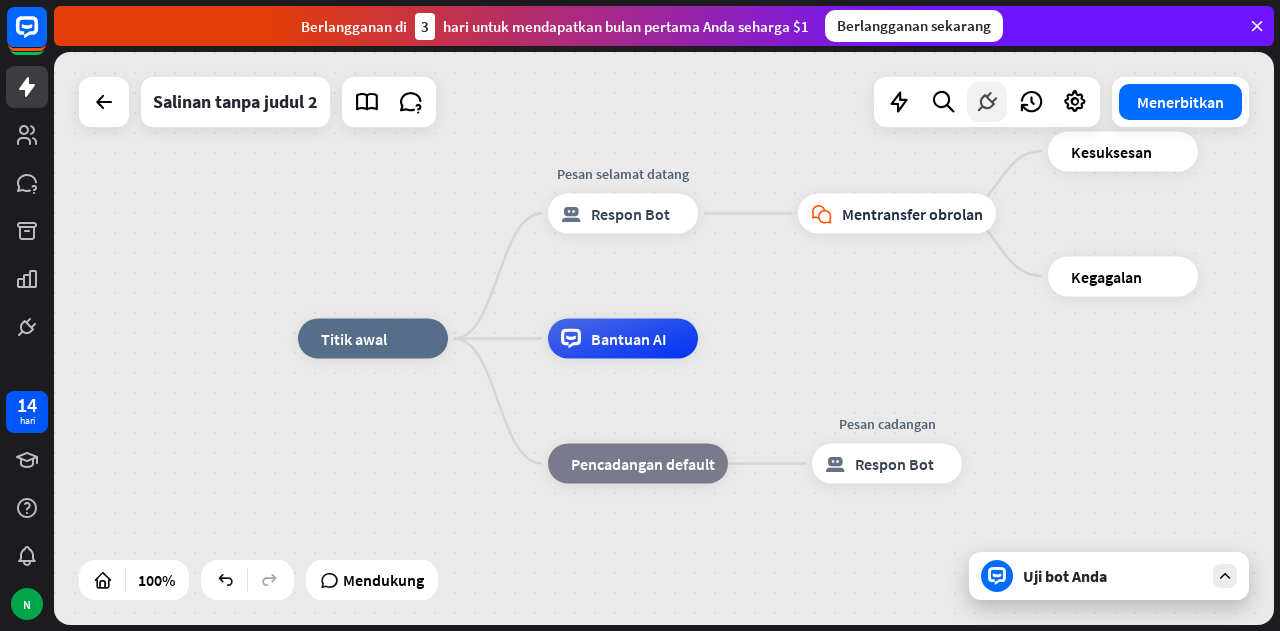 click at bounding box center [987, 102] 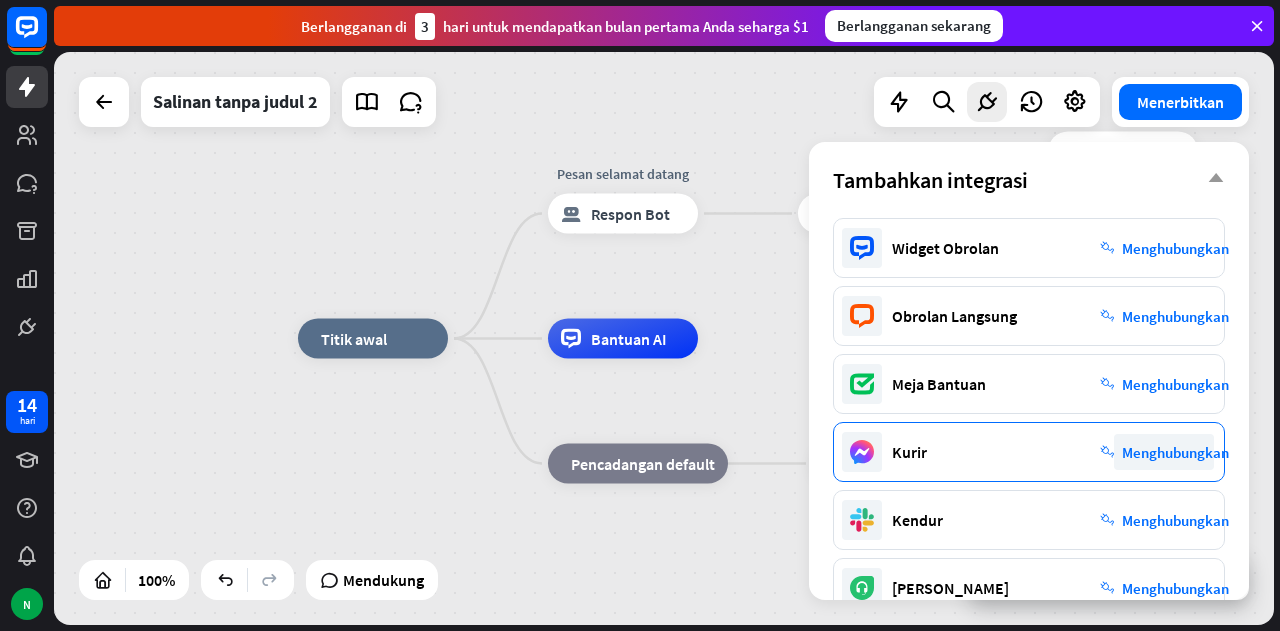 scroll, scrollTop: 0, scrollLeft: 0, axis: both 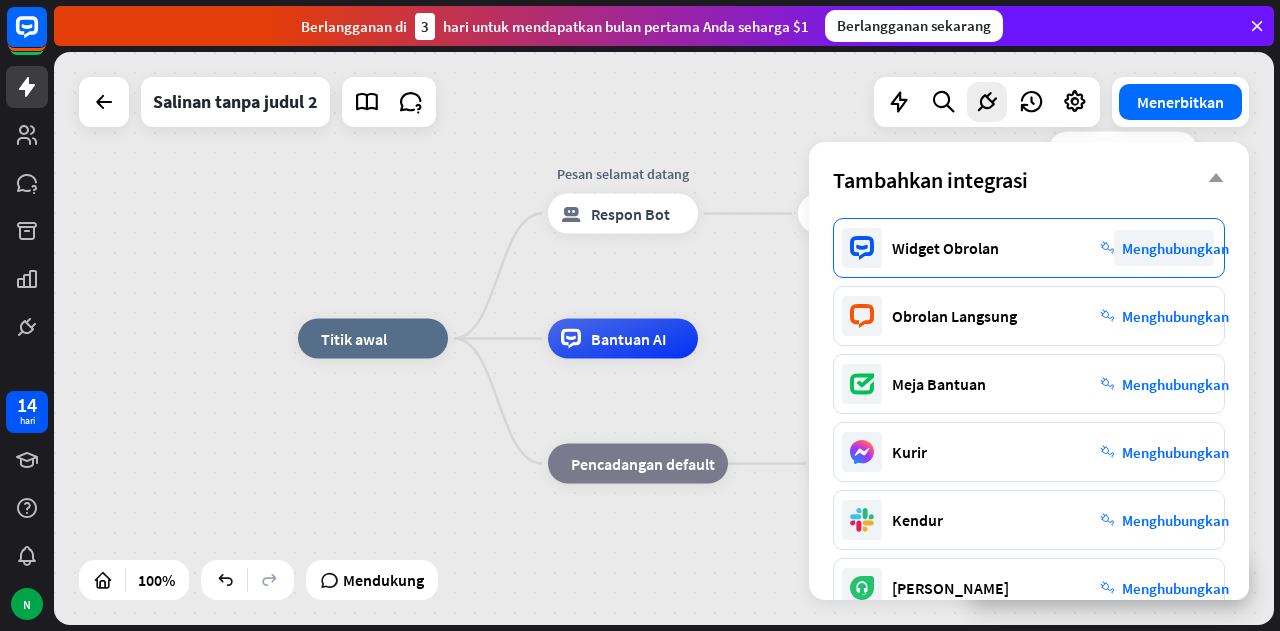 click on "Widget Obrolan" at bounding box center (945, 248) 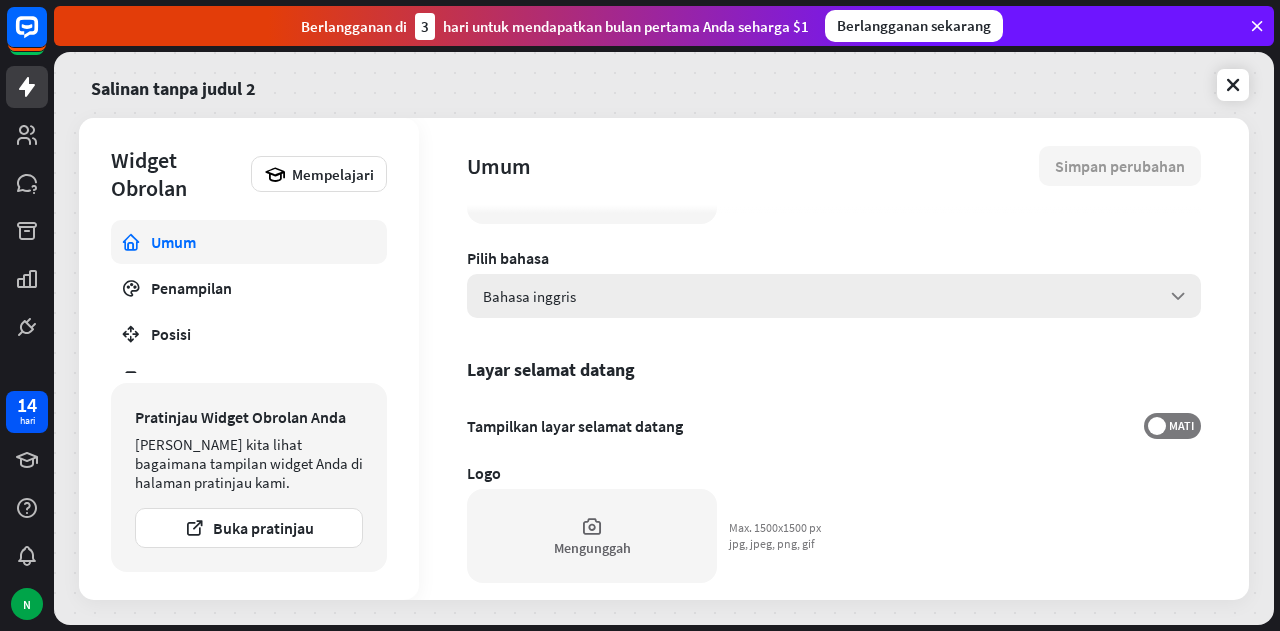 scroll, scrollTop: 298, scrollLeft: 0, axis: vertical 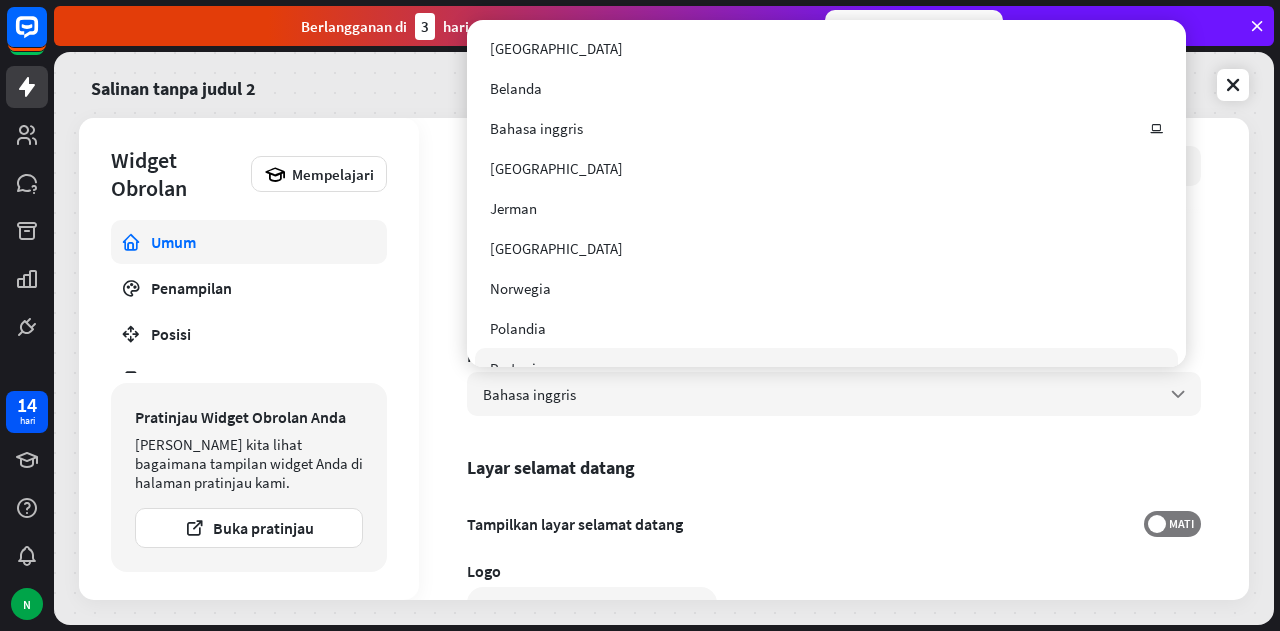 click on "Layar selamat datang" at bounding box center (834, 467) 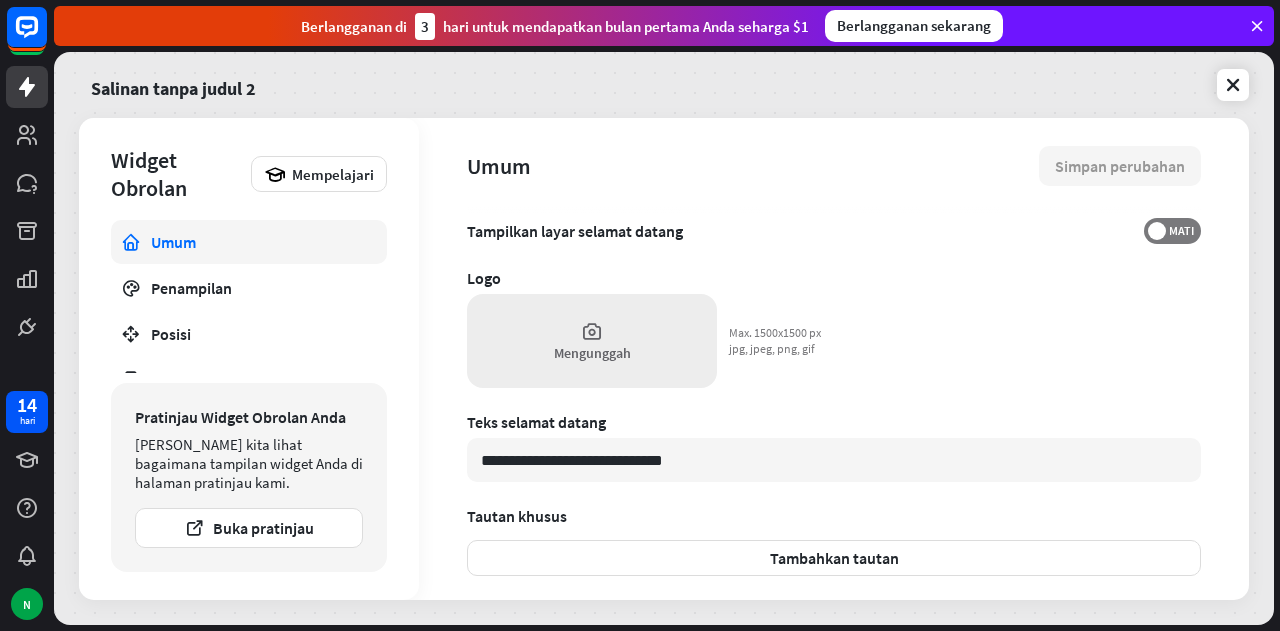 click at bounding box center (592, 331) 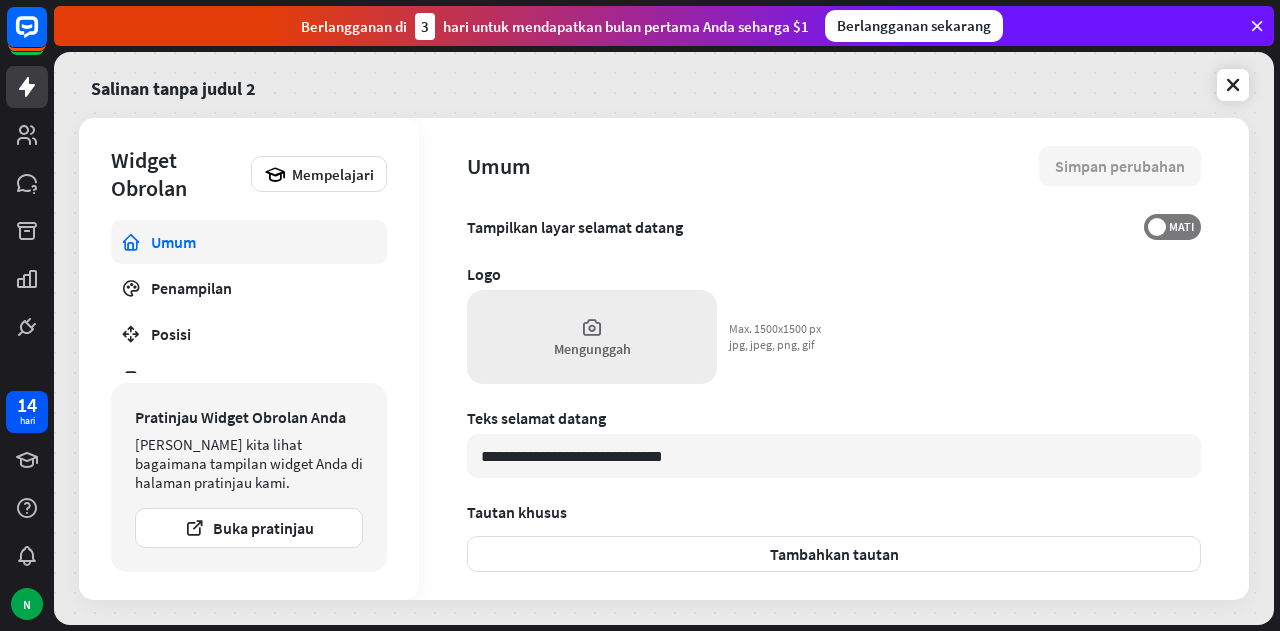 scroll, scrollTop: 498, scrollLeft: 0, axis: vertical 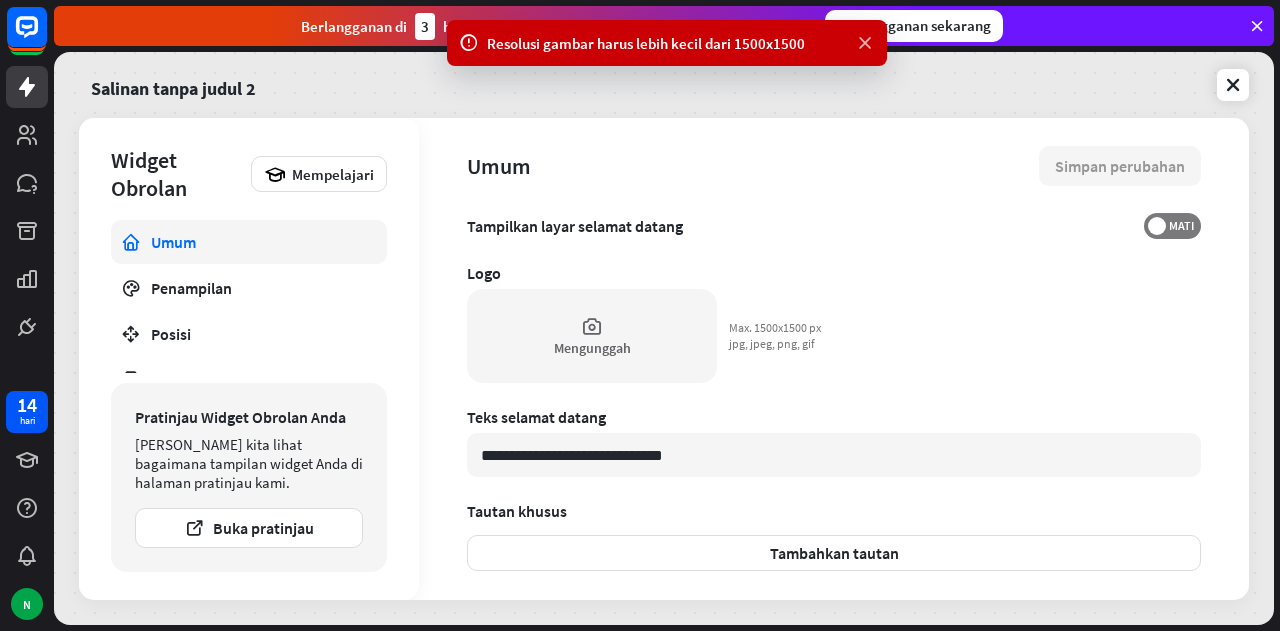 click at bounding box center [865, 43] 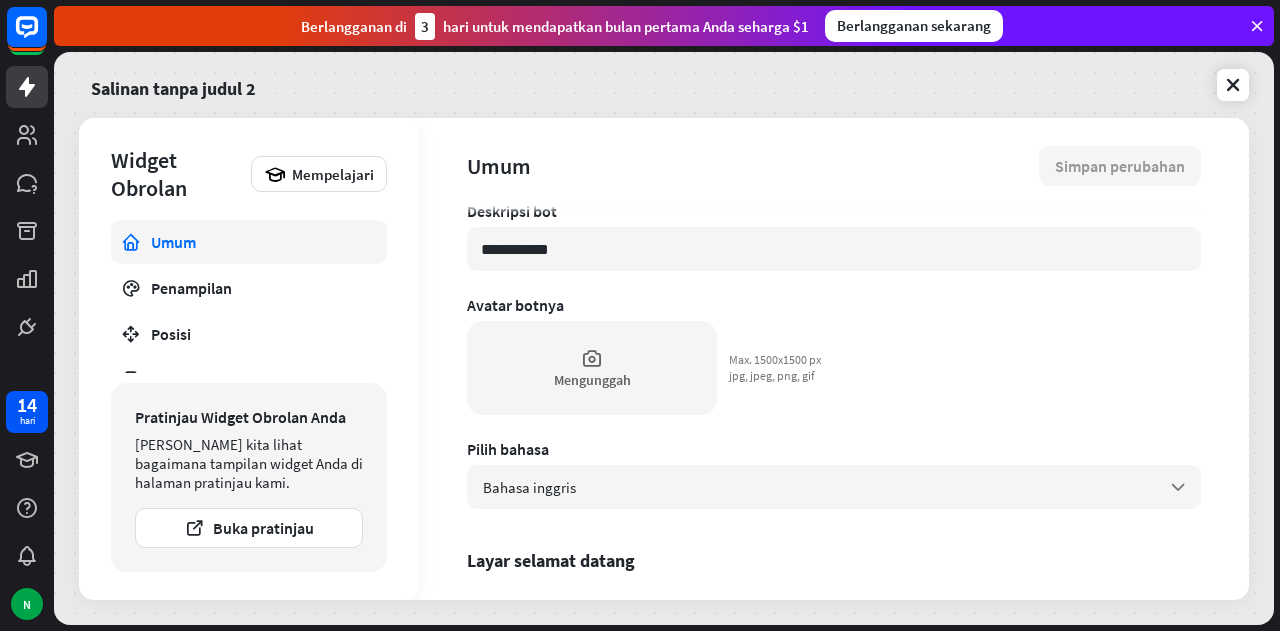 scroll, scrollTop: 0, scrollLeft: 0, axis: both 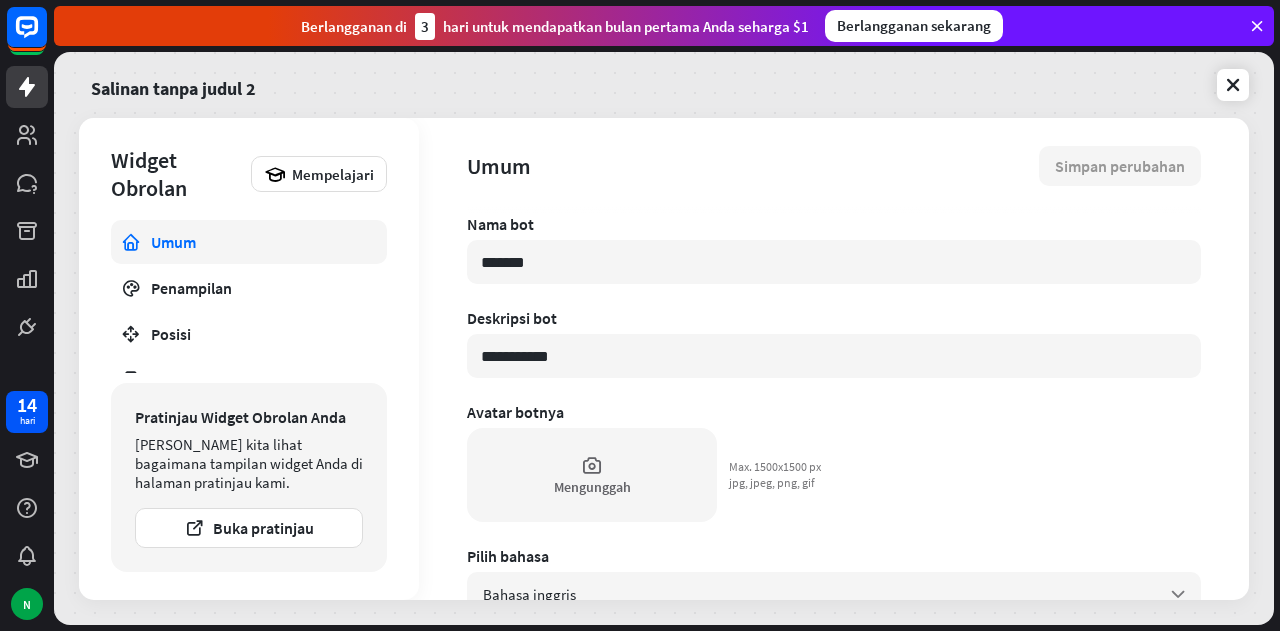 click at bounding box center [1257, 26] 